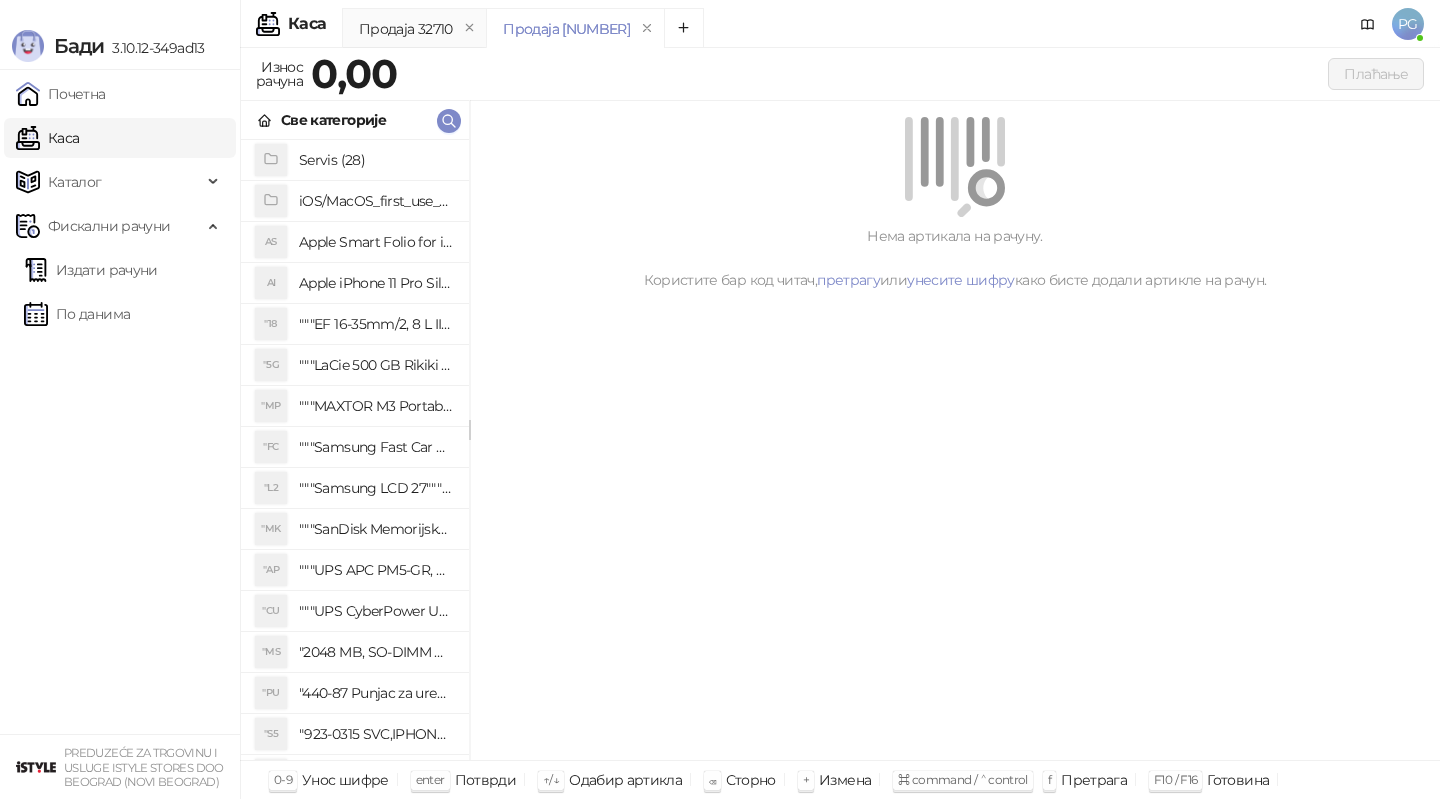 click at bounding box center [449, 121] 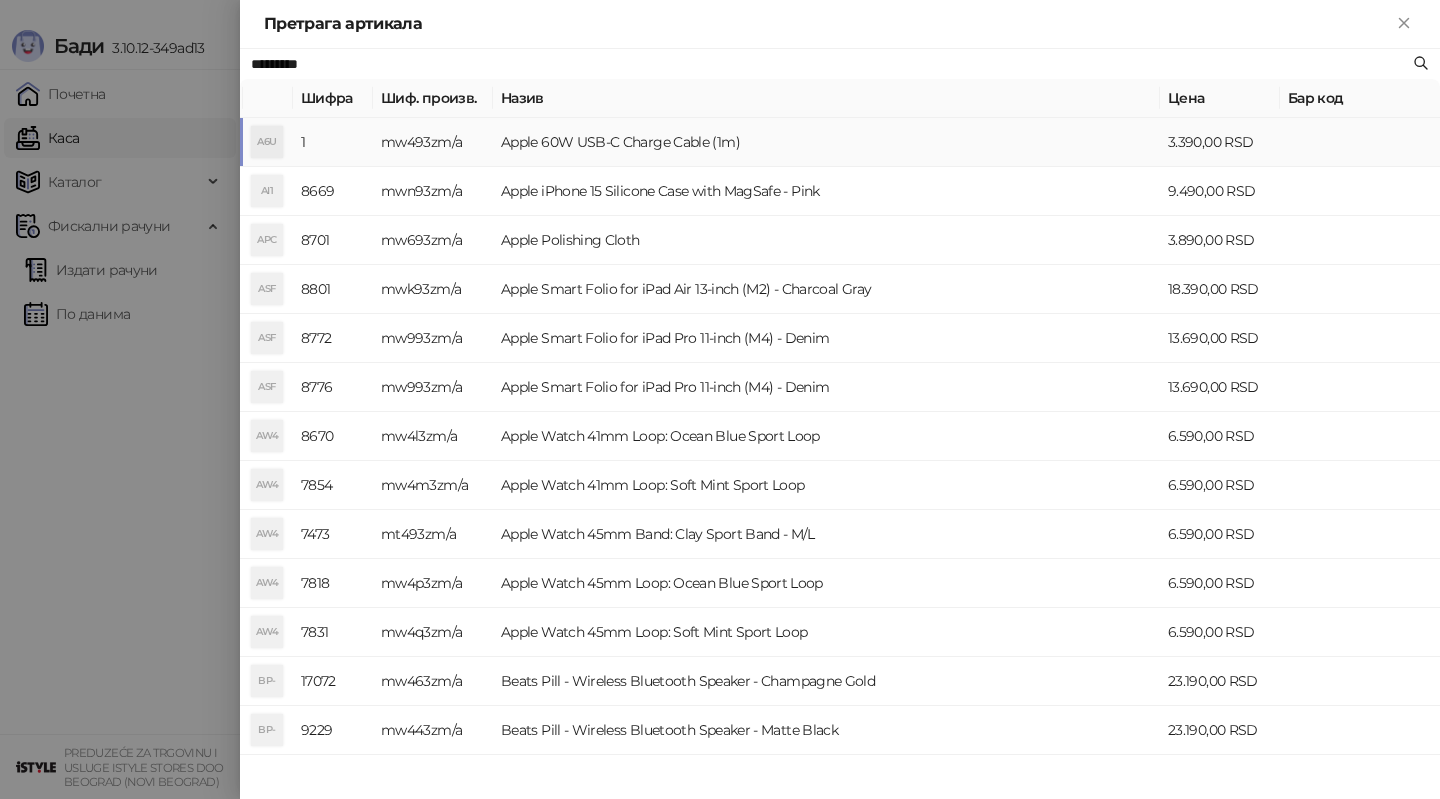 click on "mw493zm/a" at bounding box center (433, 142) 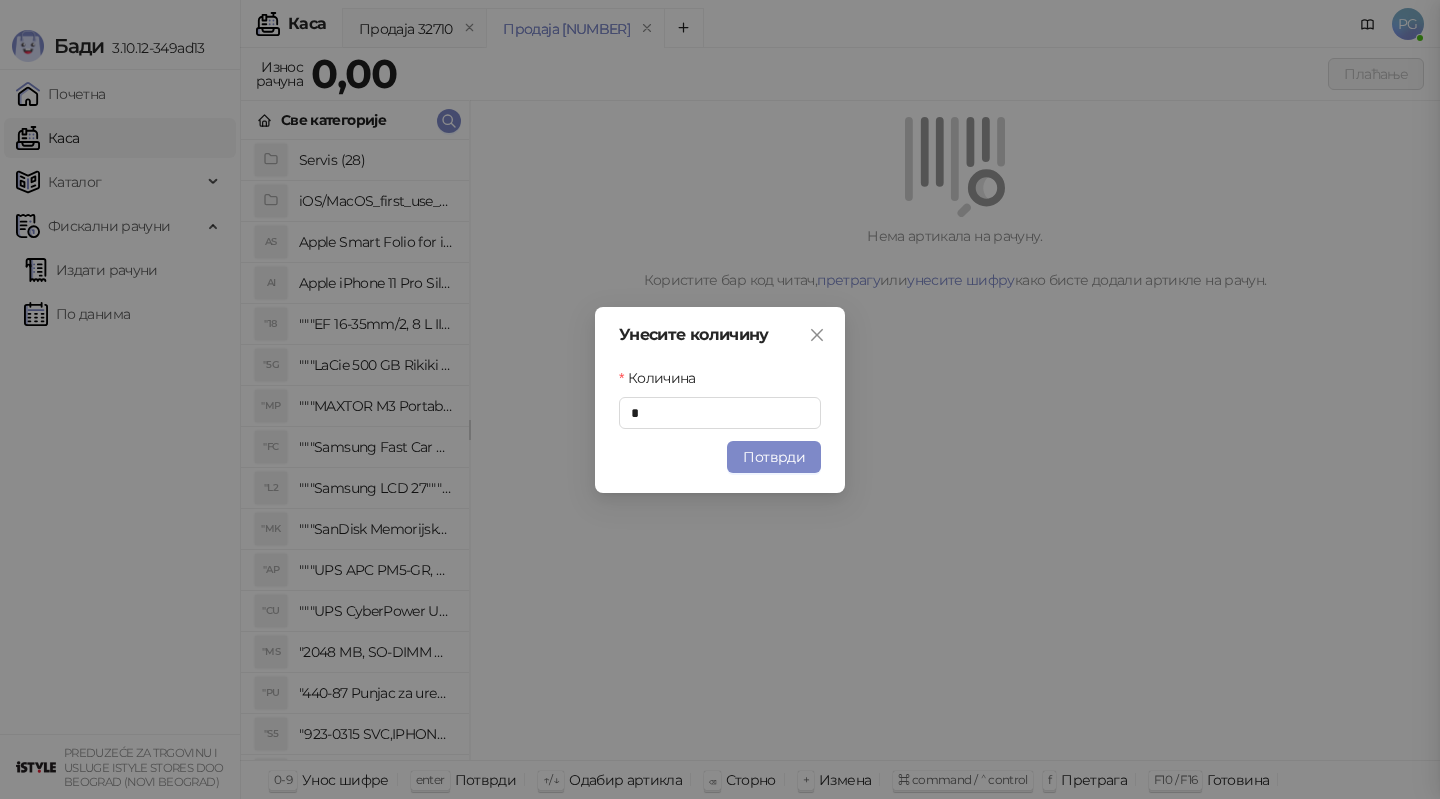 click on "Унесите количину Количина * Потврди" at bounding box center (720, 399) 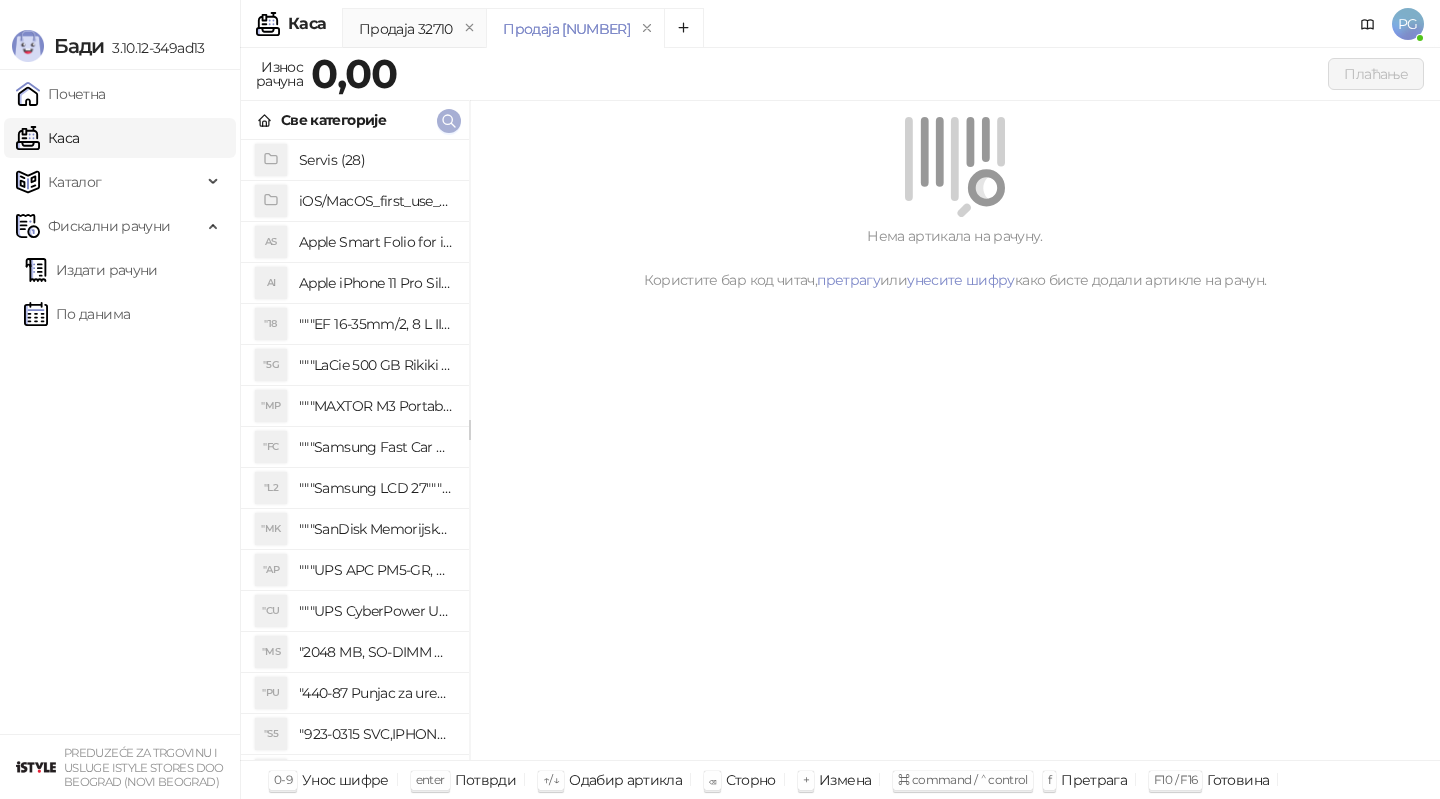 click 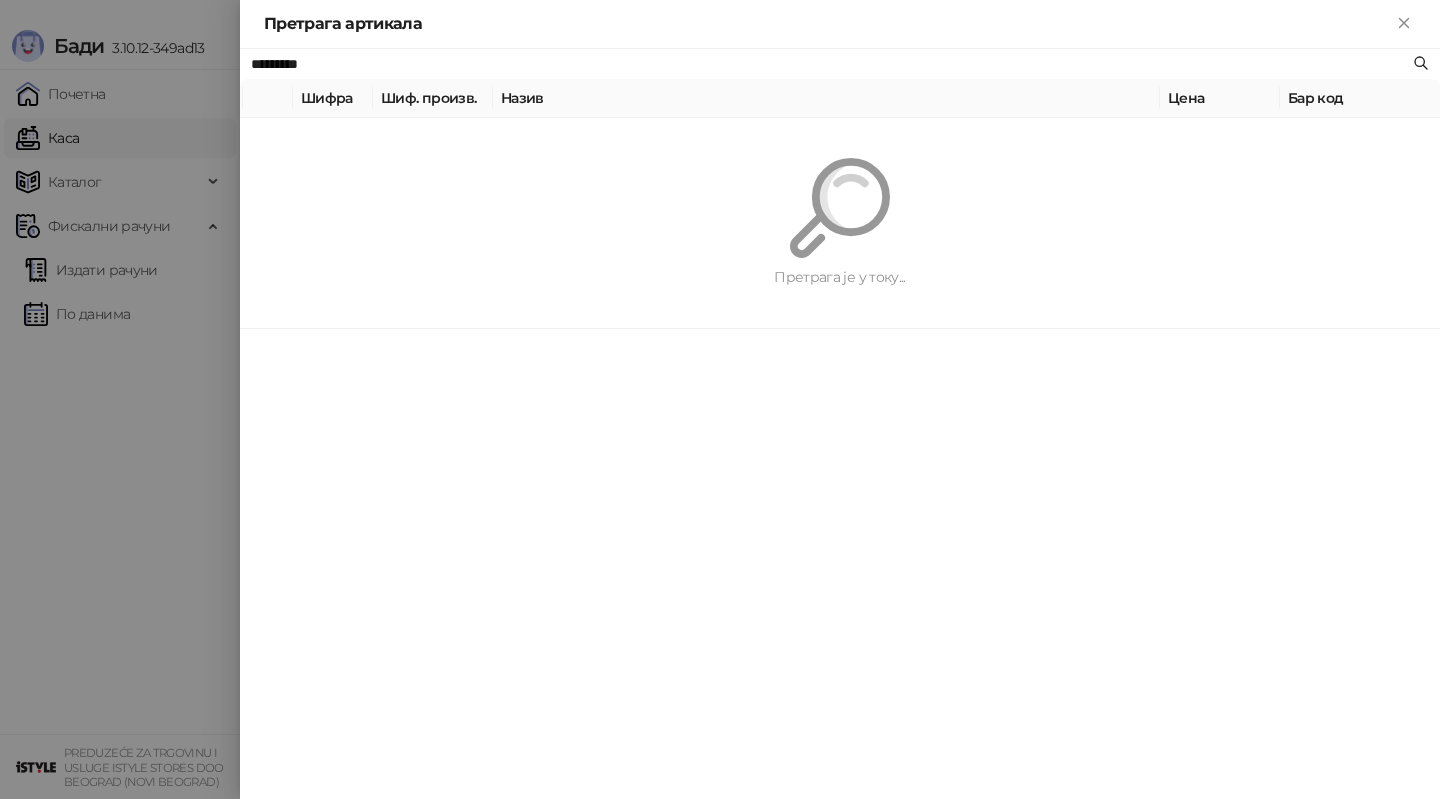 type on "*" 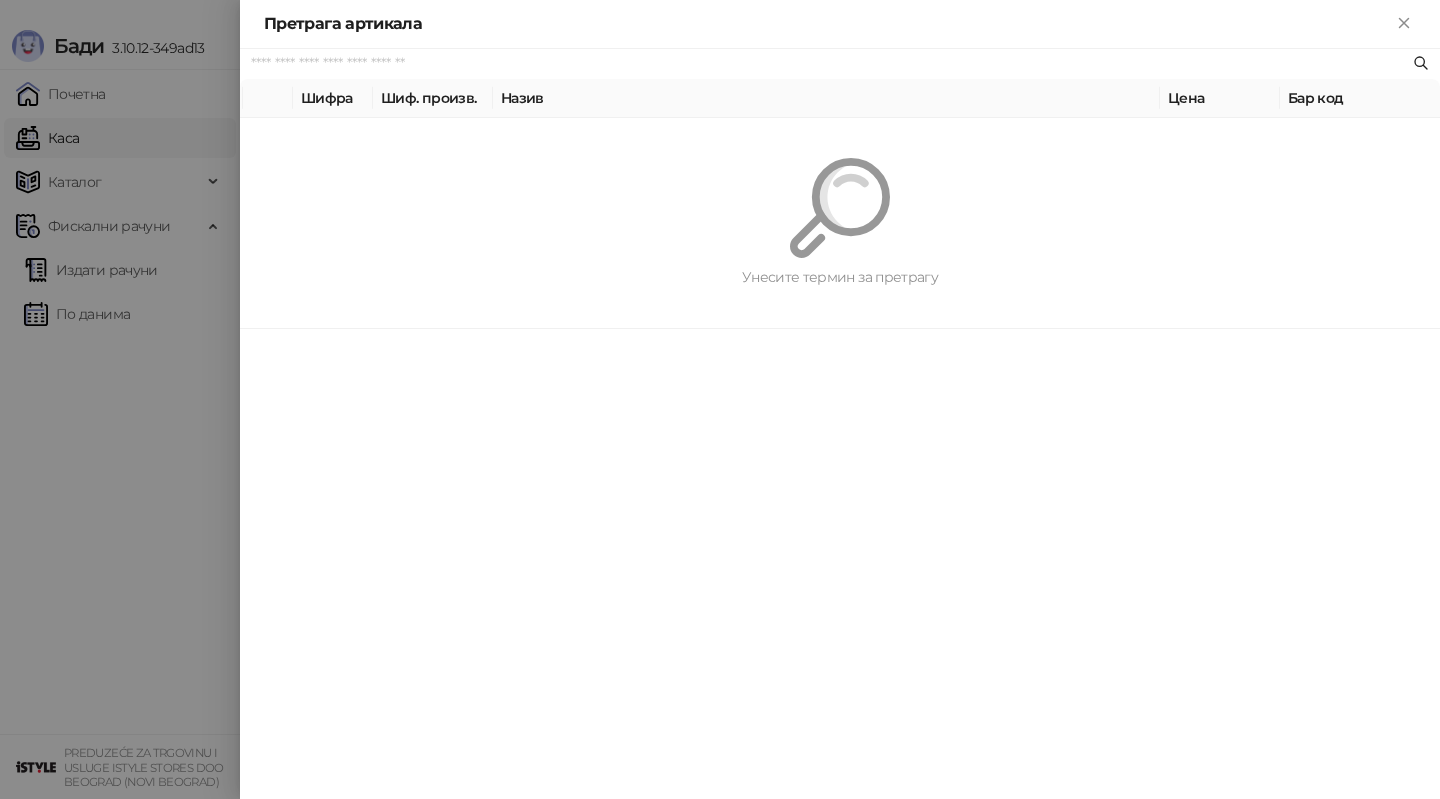 type on "*" 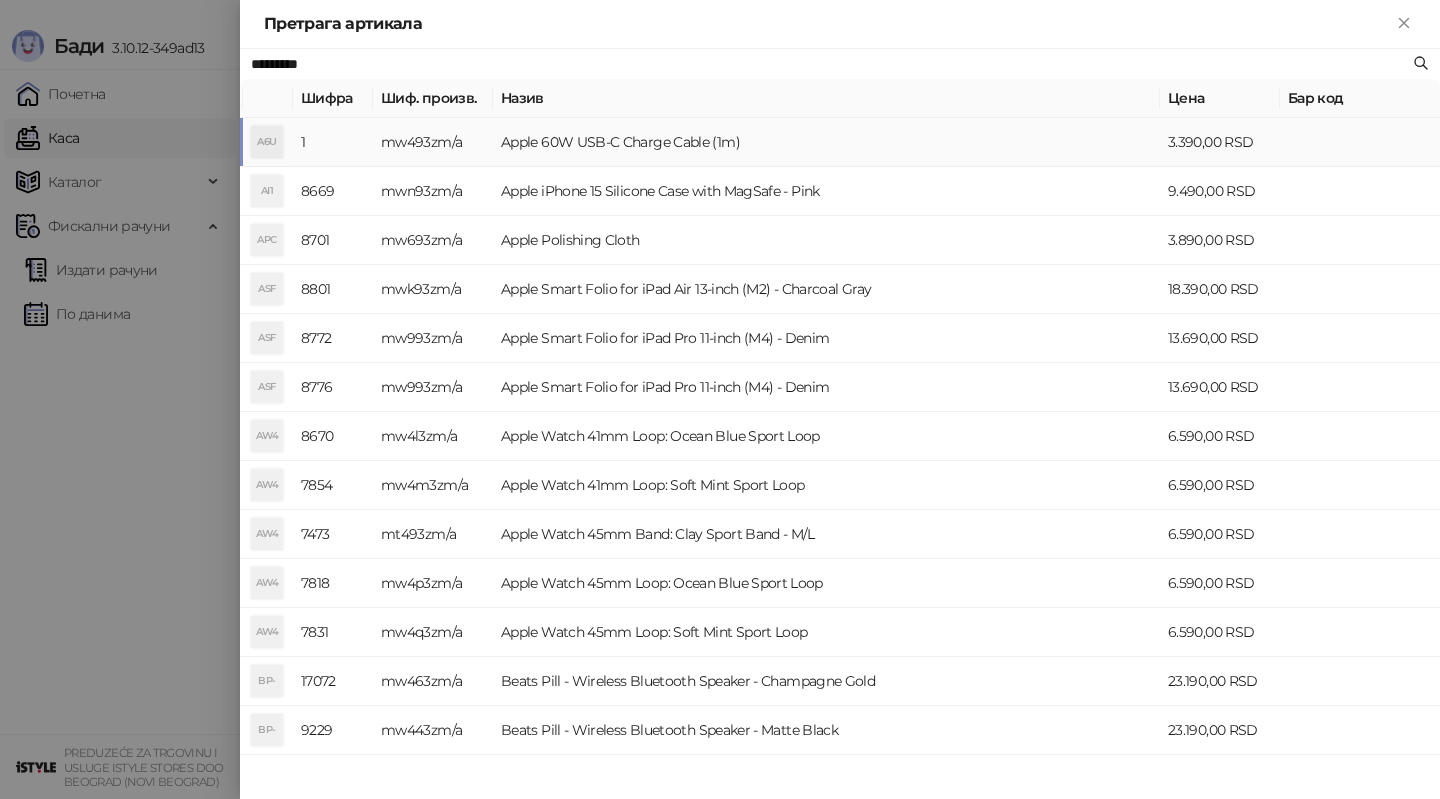 click on "Apple 60W USB-C Charge Cable (1m)" at bounding box center (826, 142) 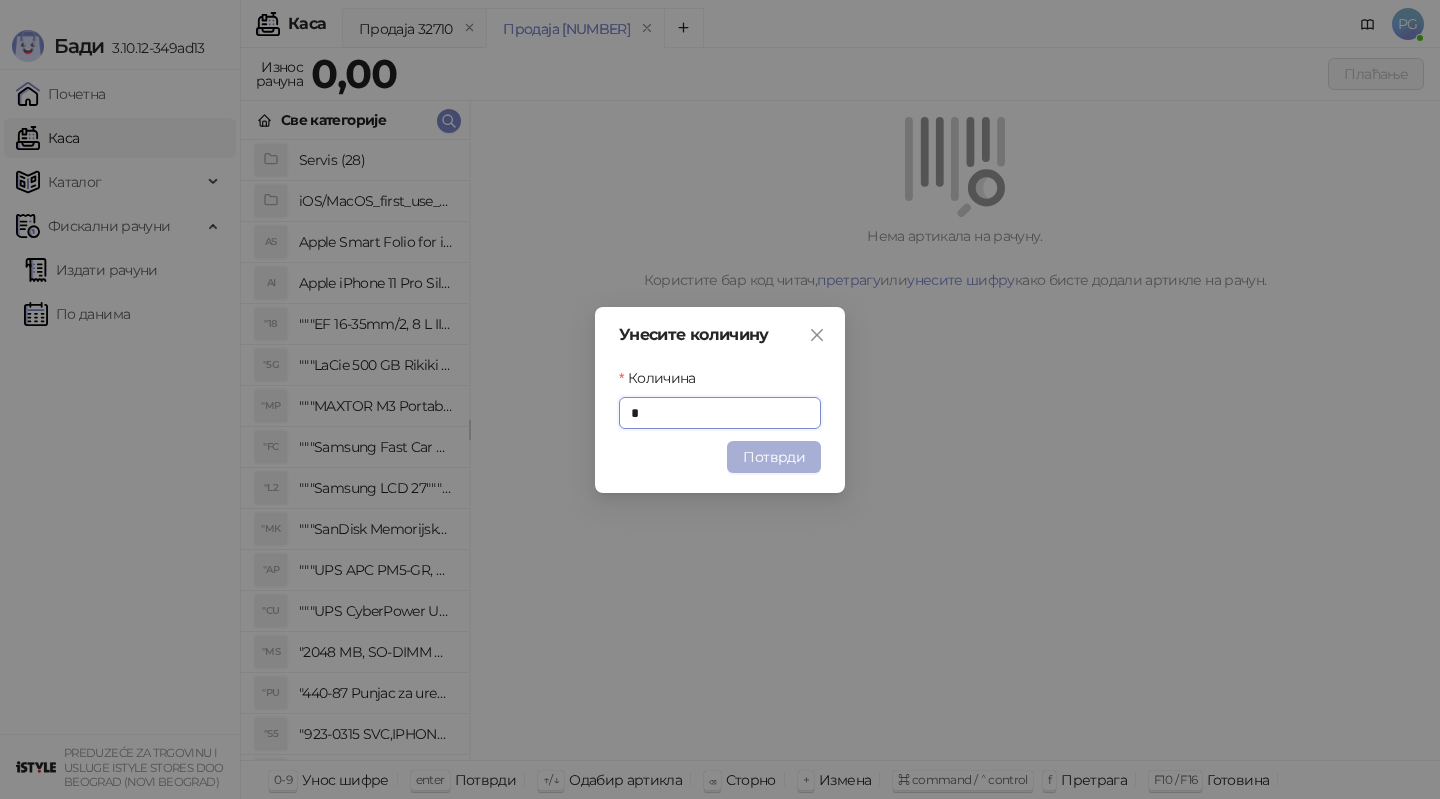 click on "Потврди" at bounding box center (774, 457) 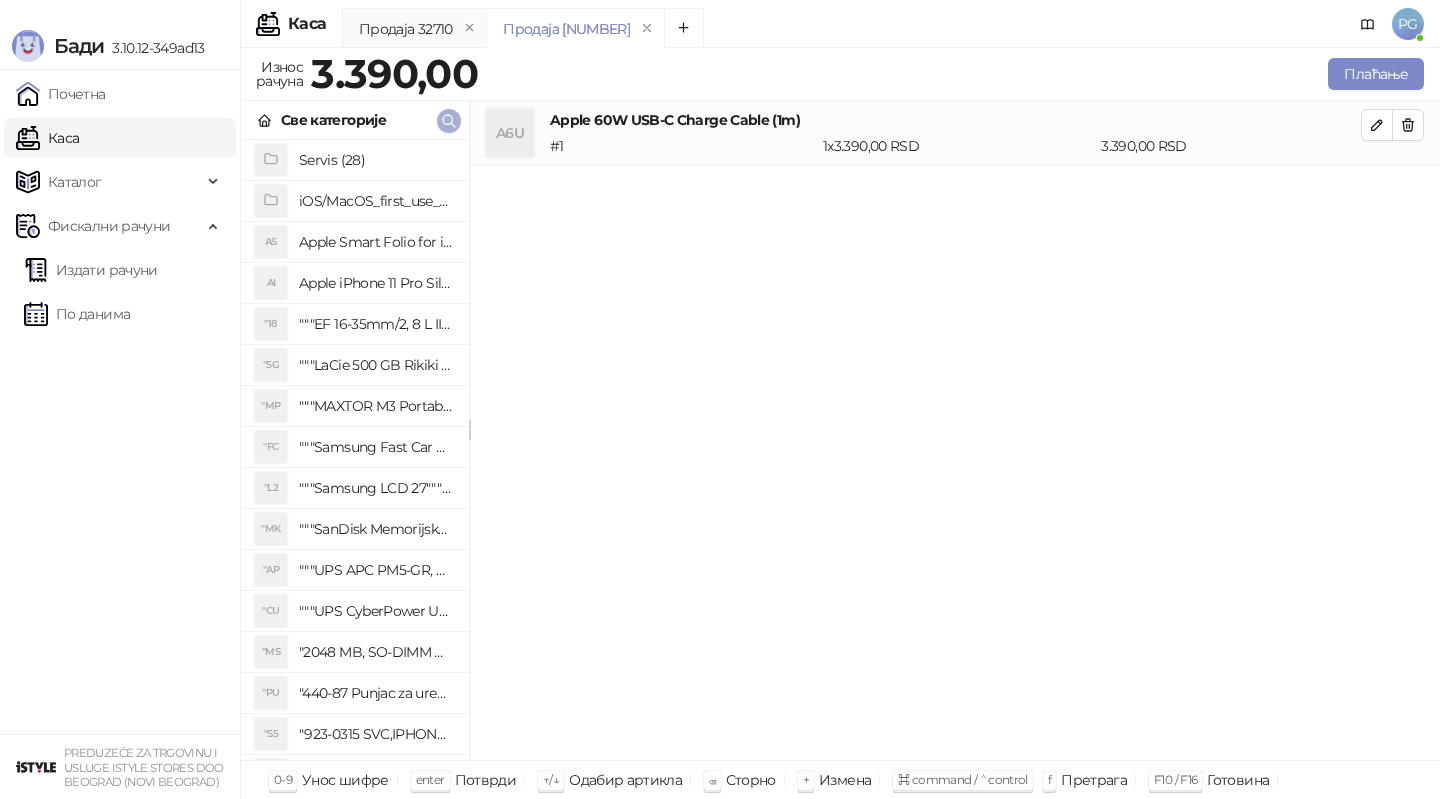 click 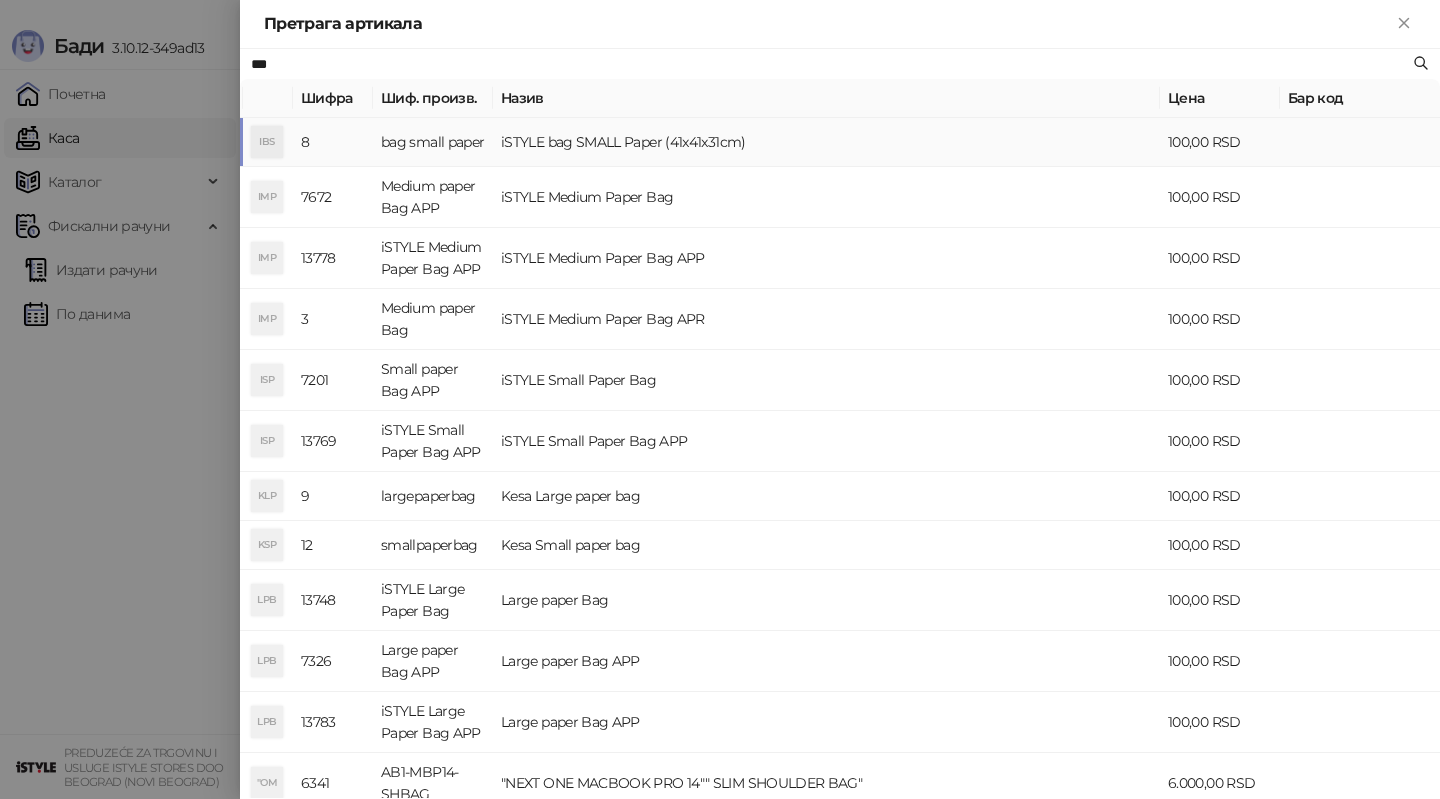 type on "***" 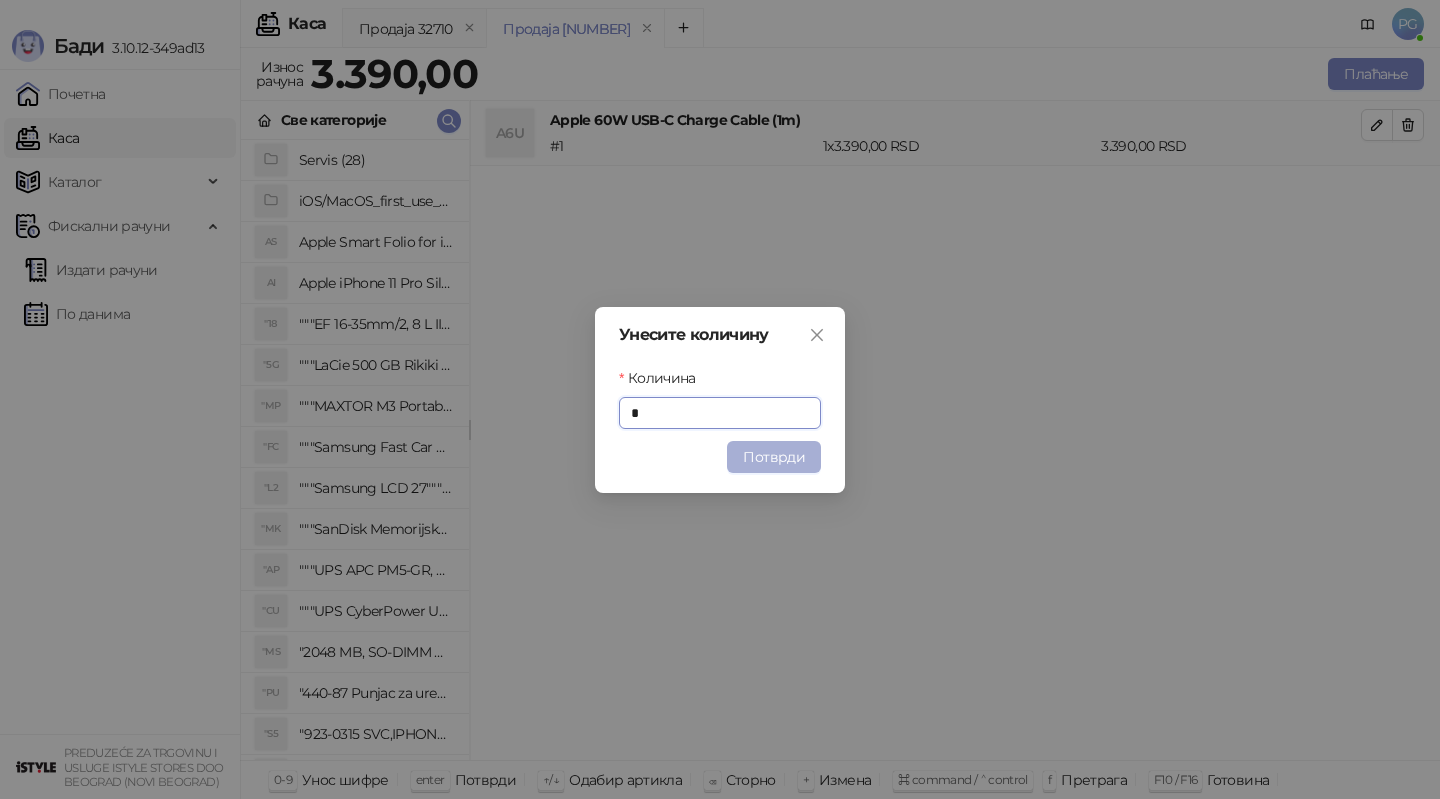 click on "Потврди" at bounding box center (774, 457) 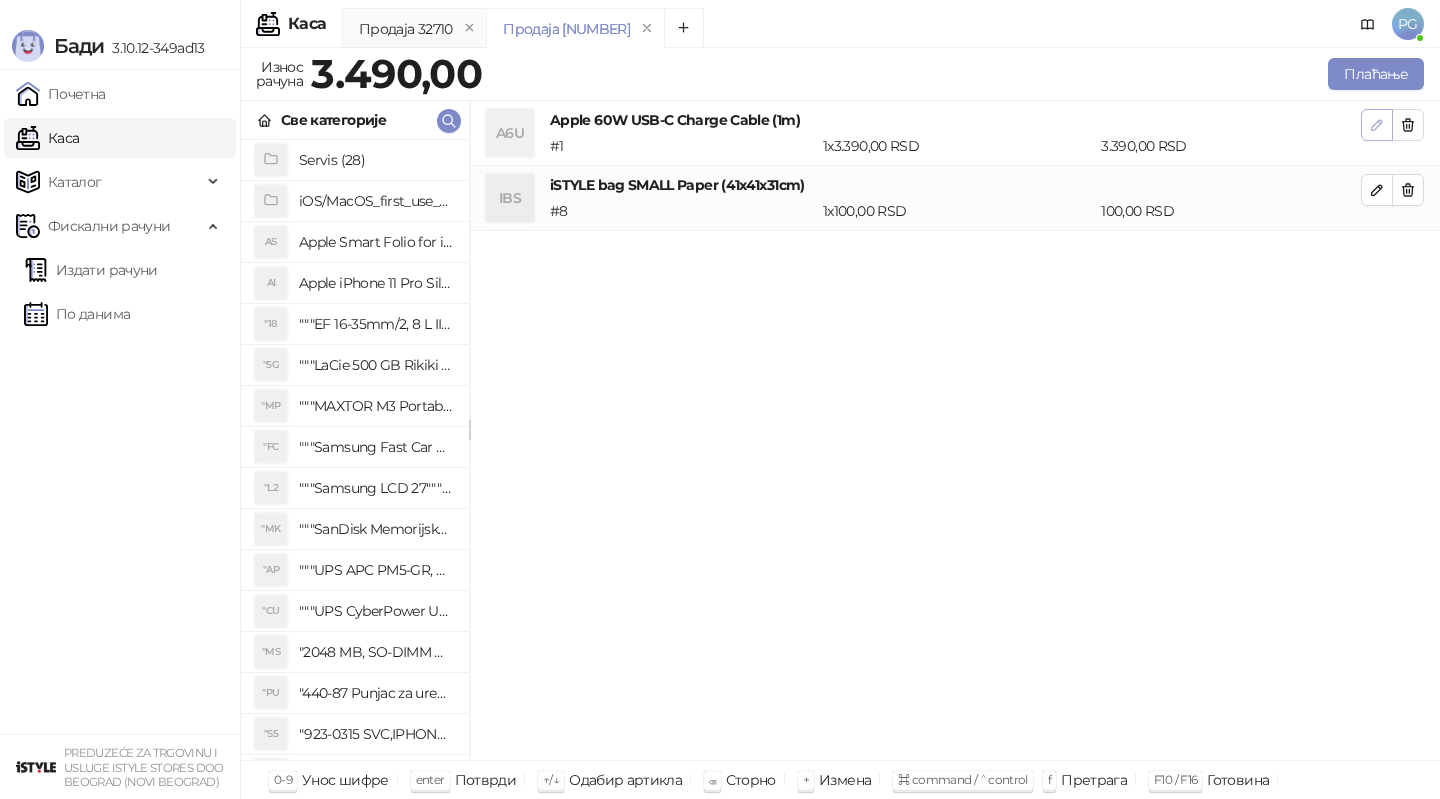 click 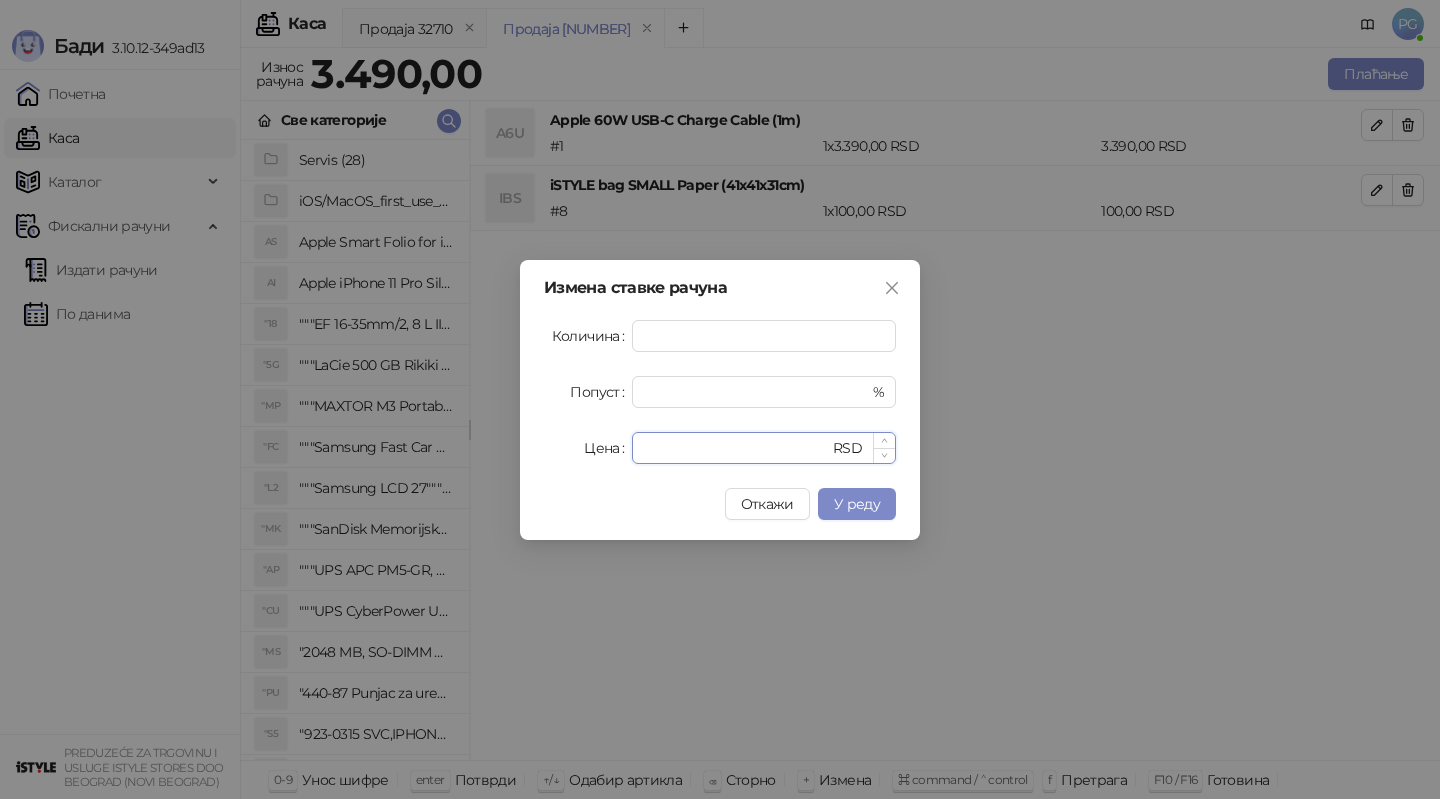 click on "****" at bounding box center (736, 448) 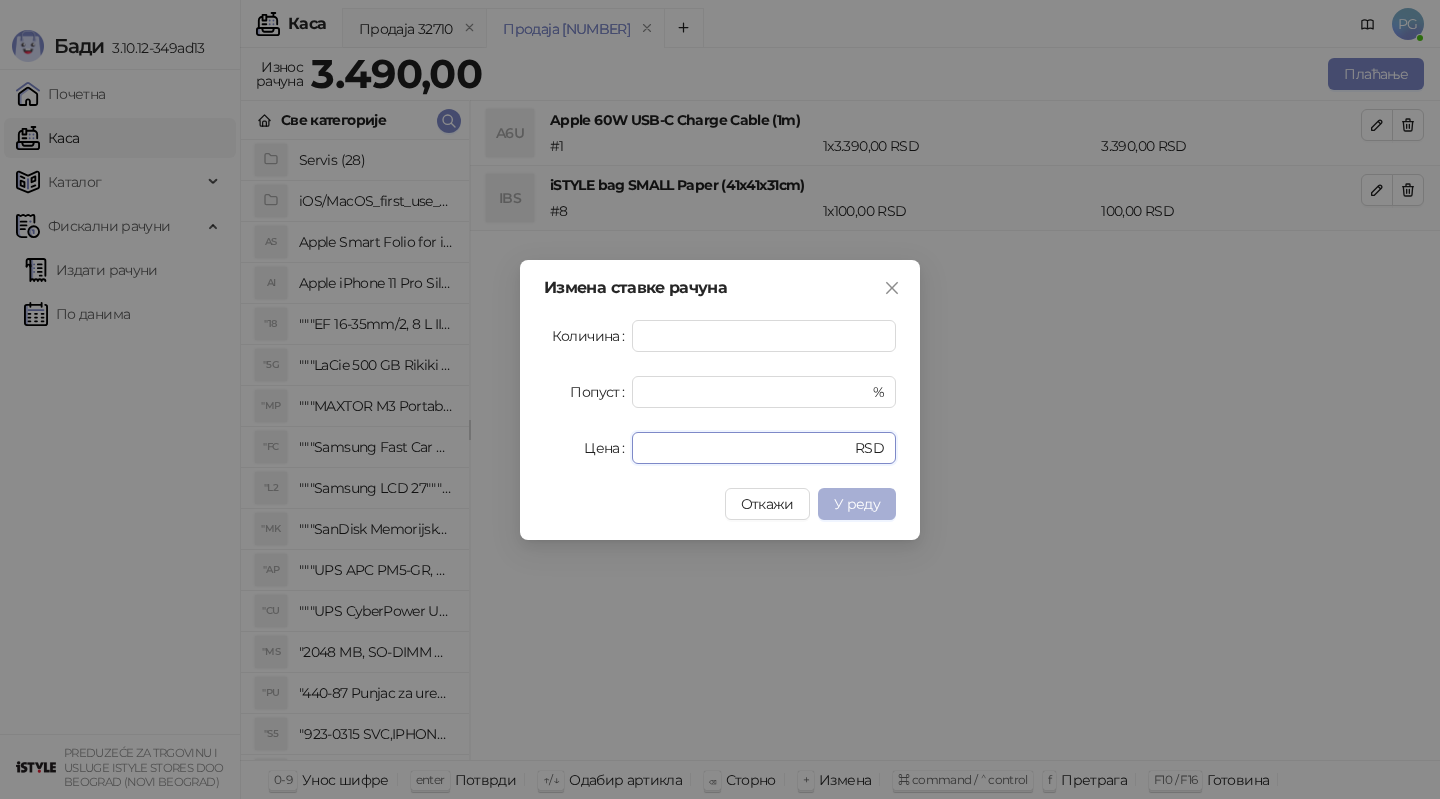 type on "****" 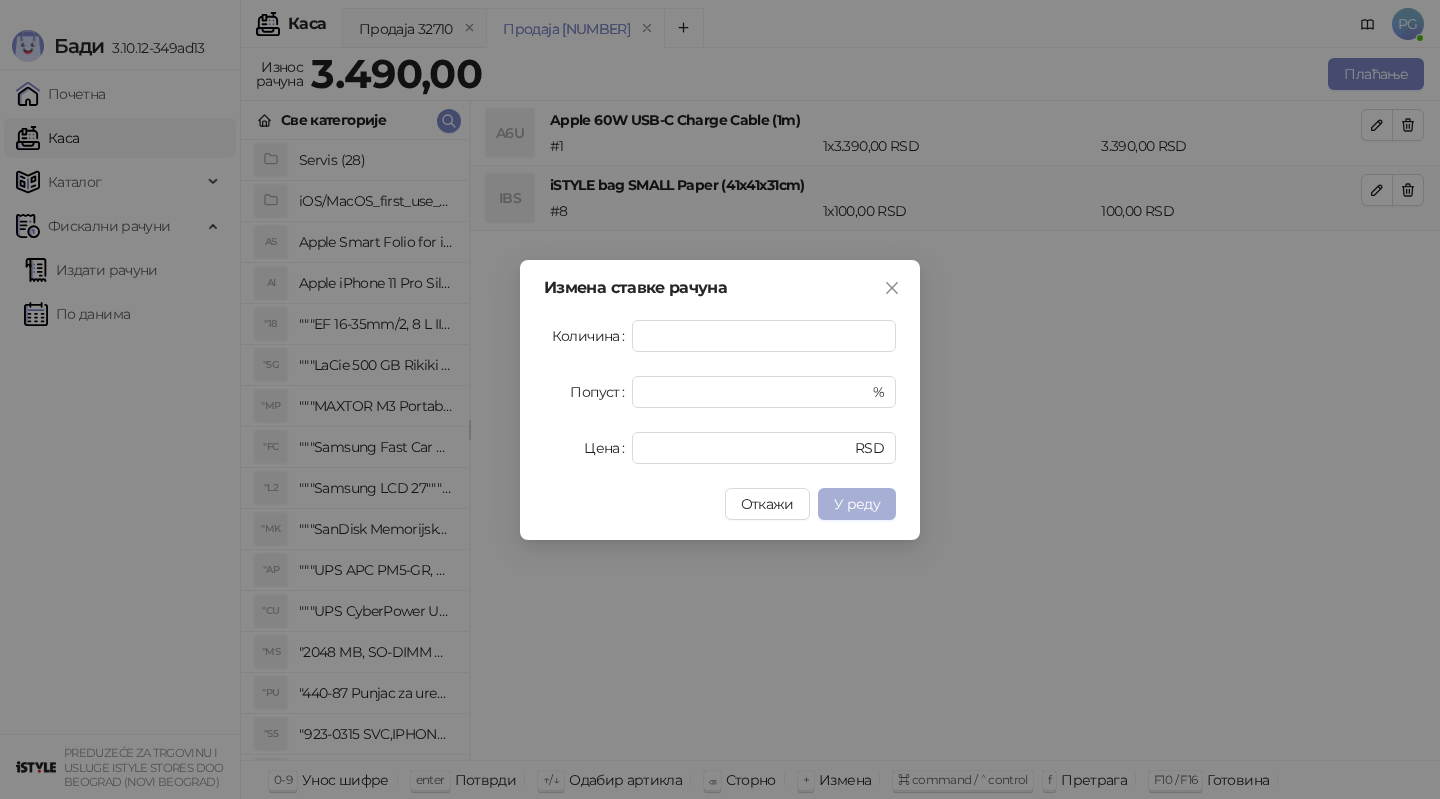 click on "У реду" at bounding box center (857, 504) 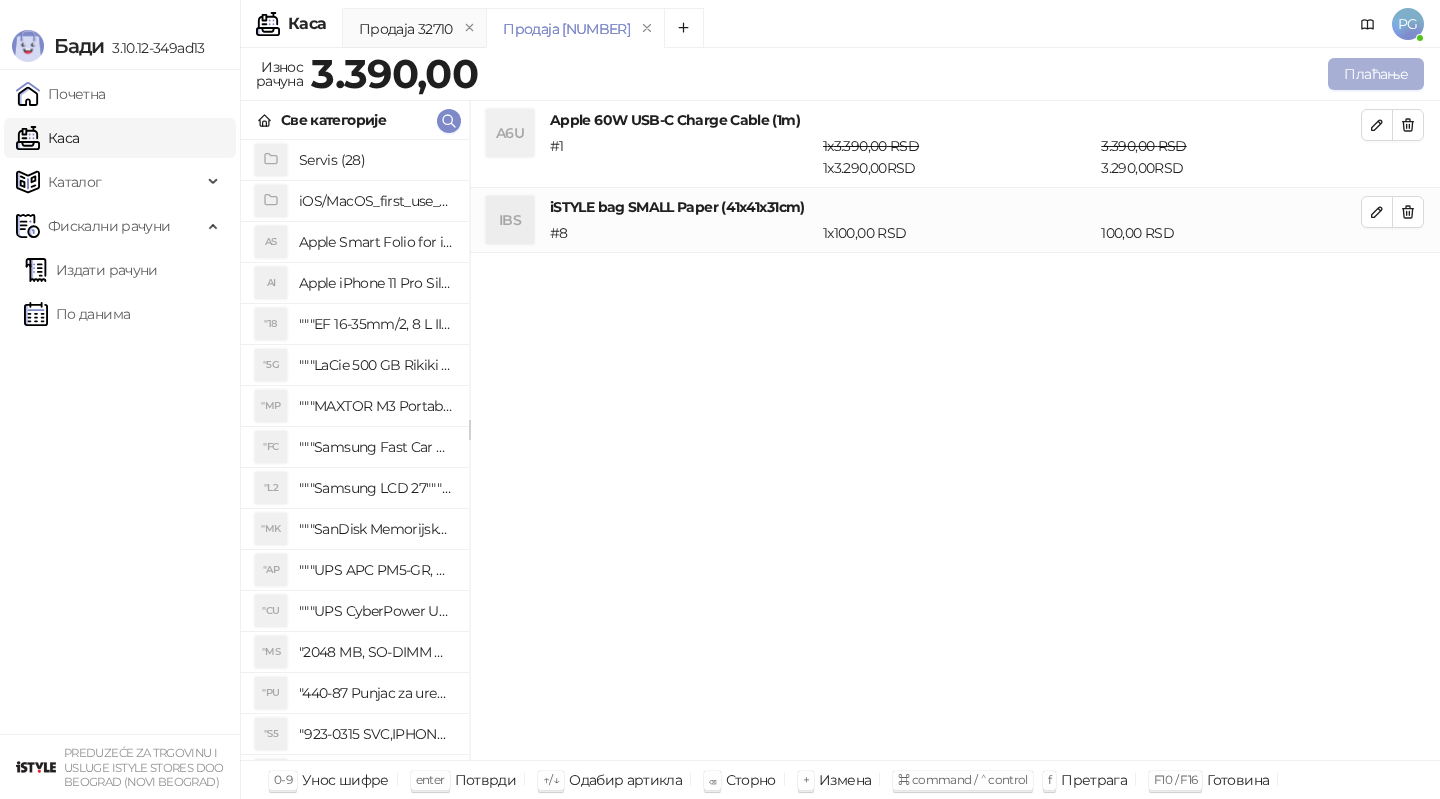 click on "Плаћање" at bounding box center (1376, 74) 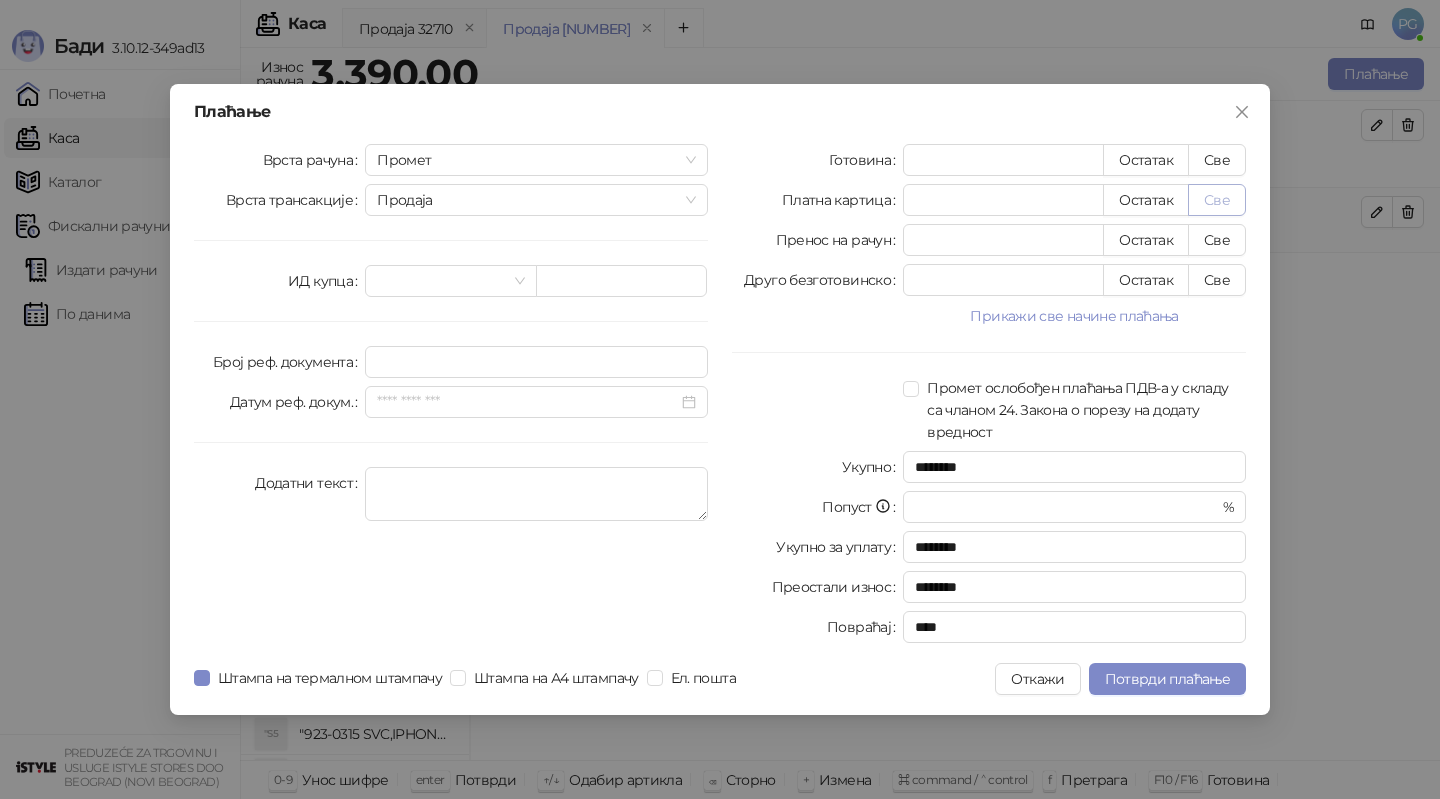 click on "Све" at bounding box center (1217, 200) 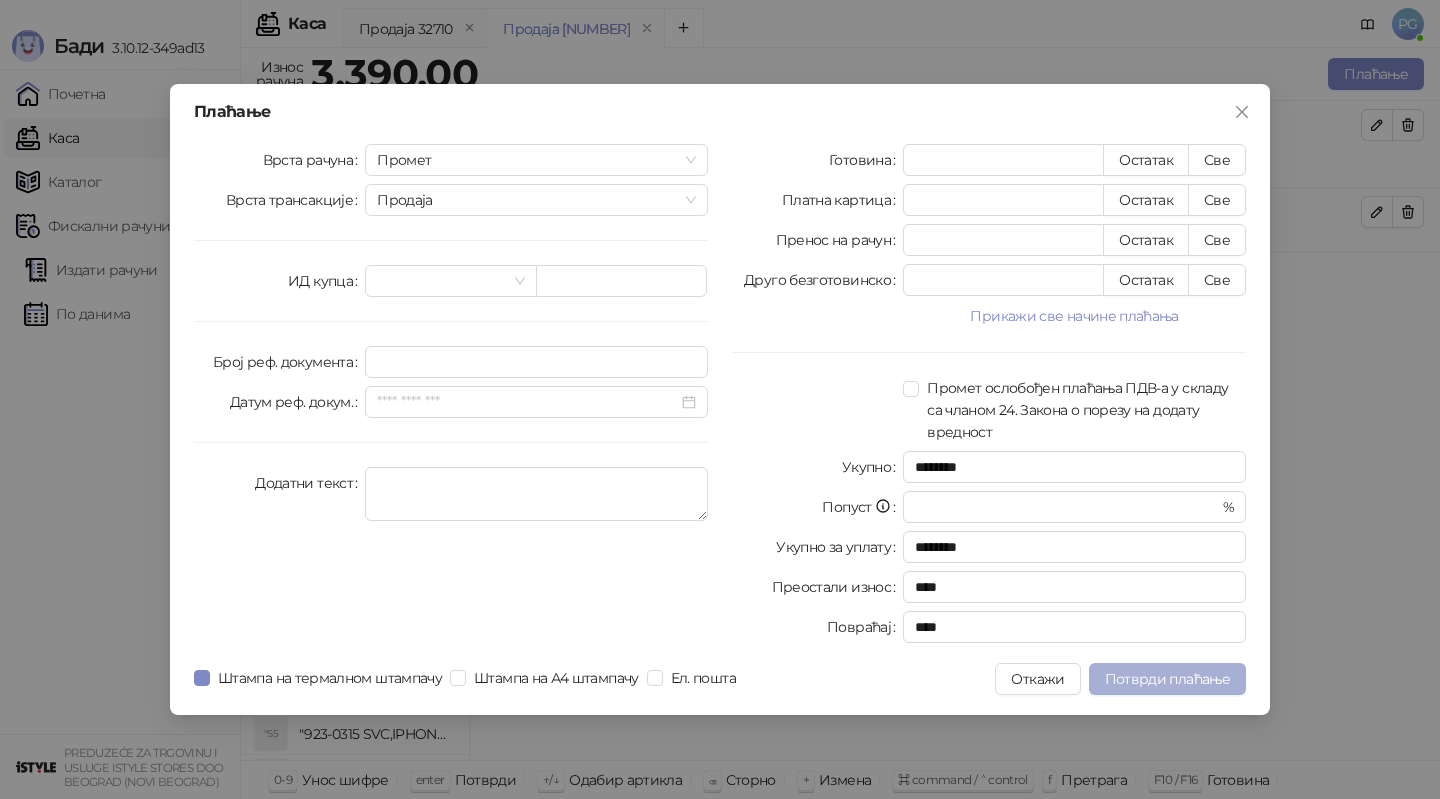 click on "Потврди плаћање" at bounding box center [1167, 679] 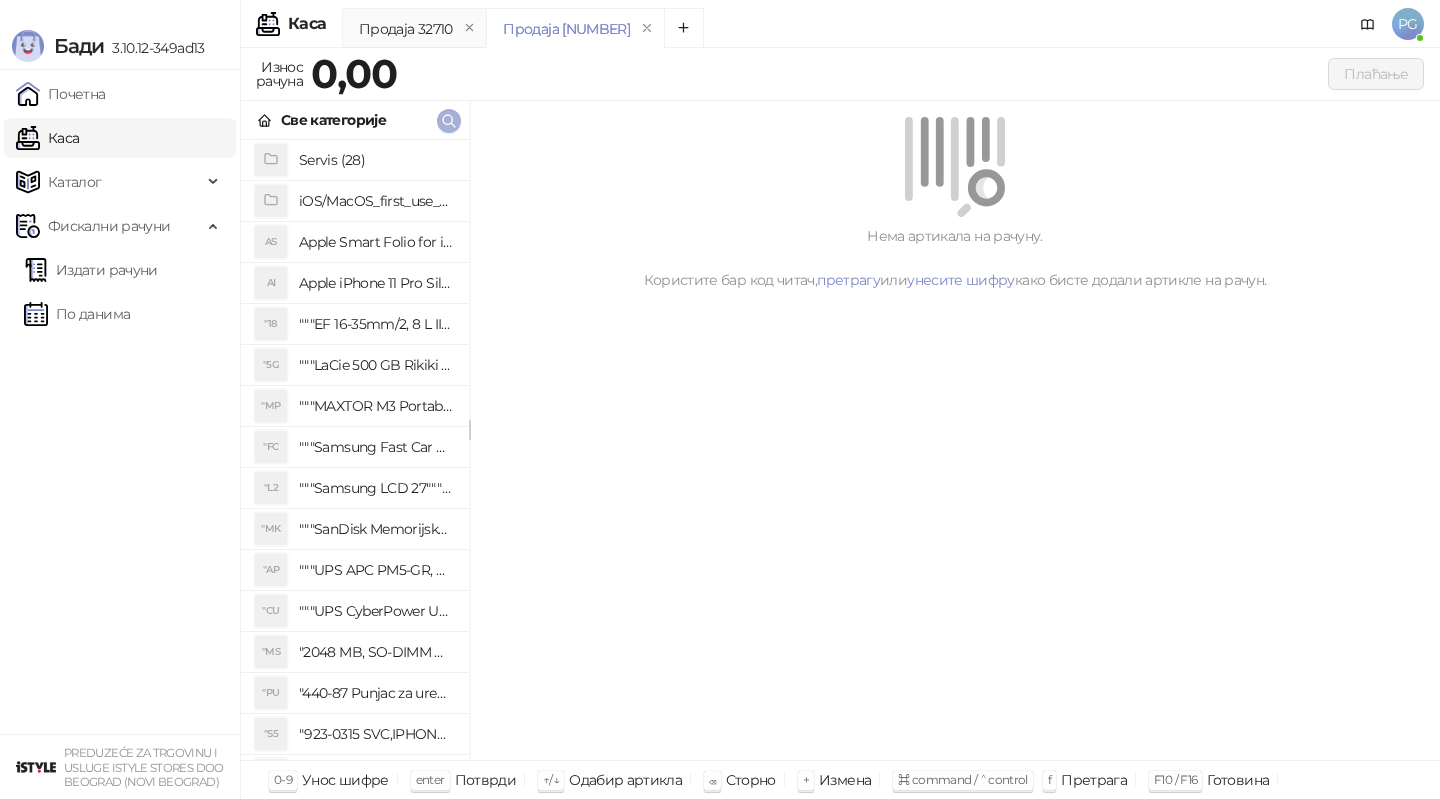click 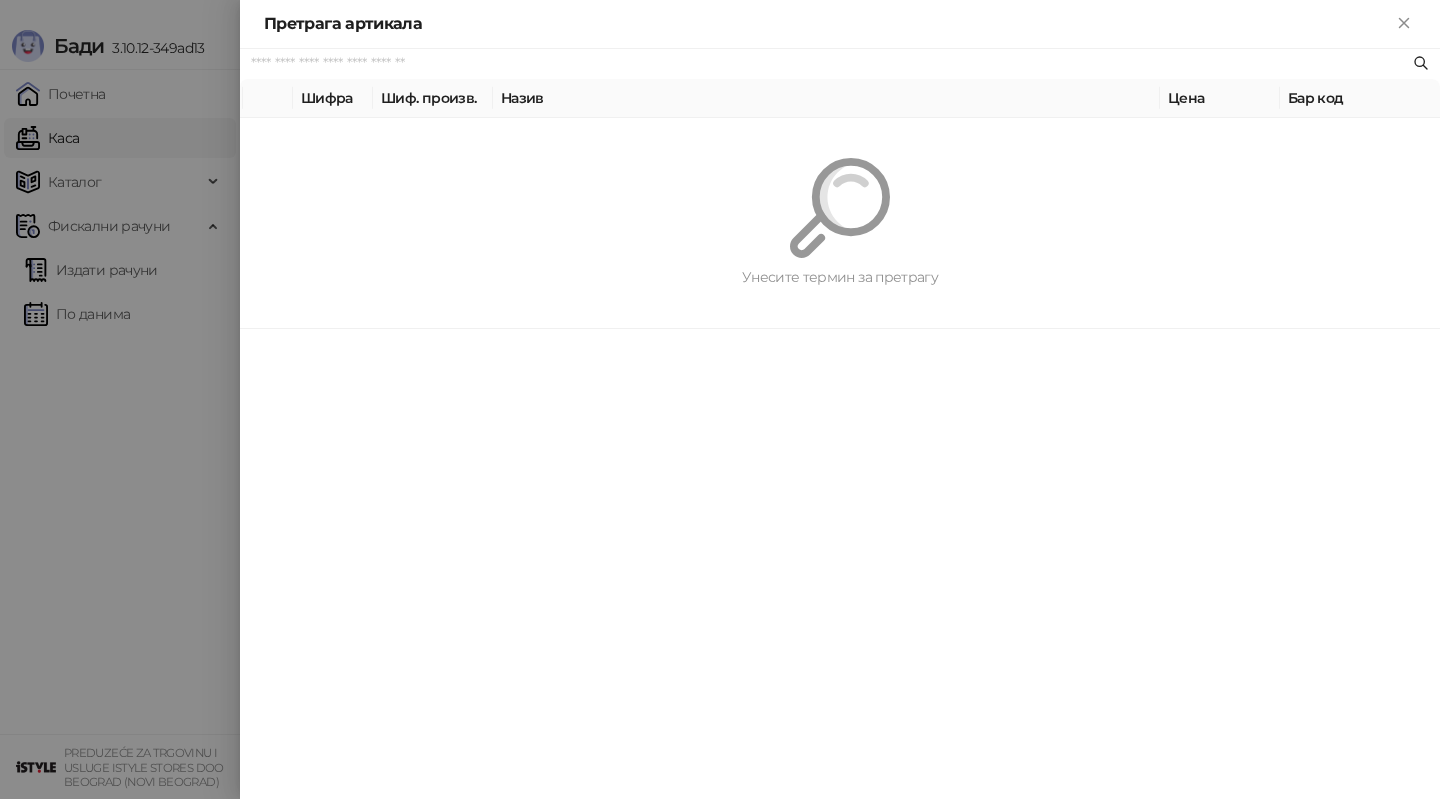 paste on "*********" 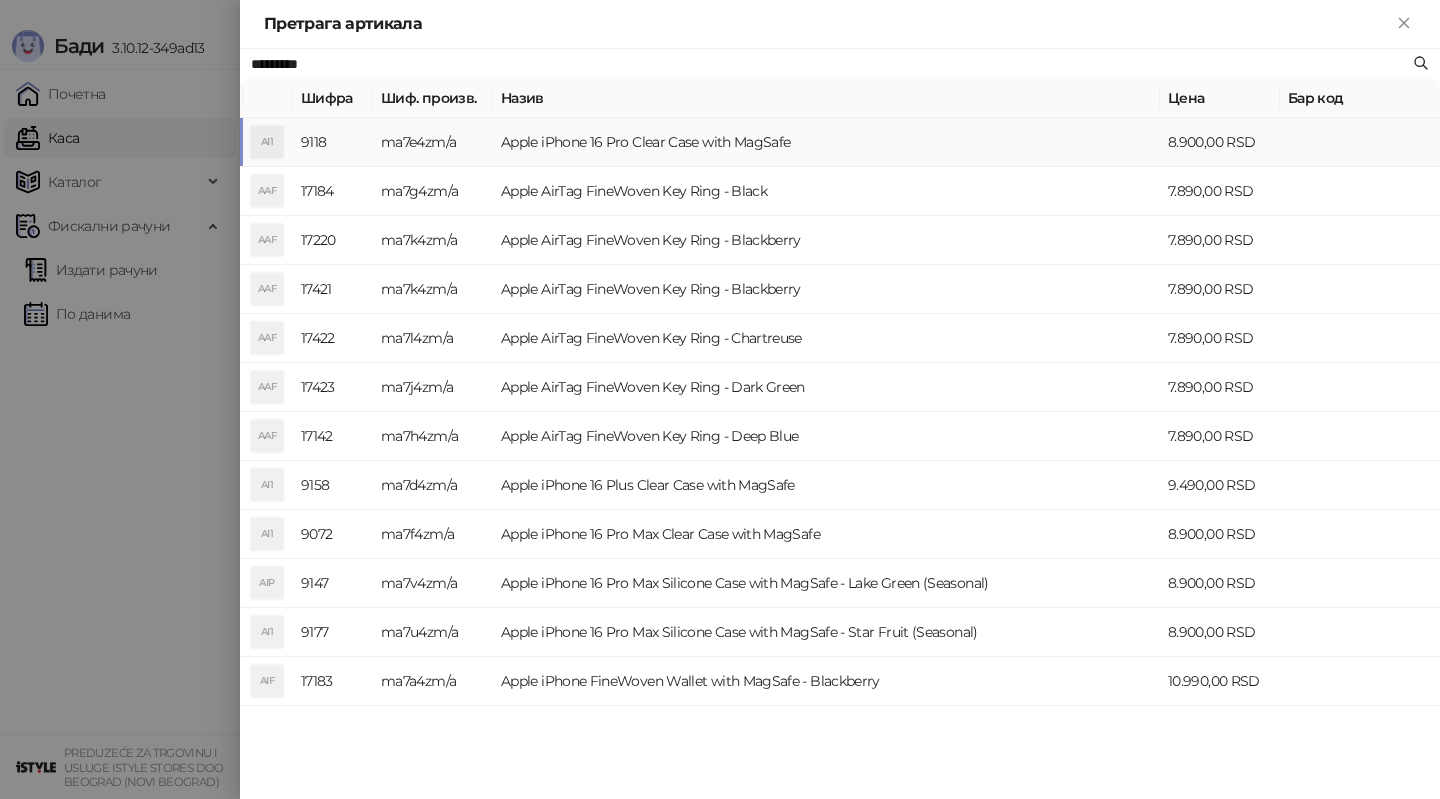 type on "*********" 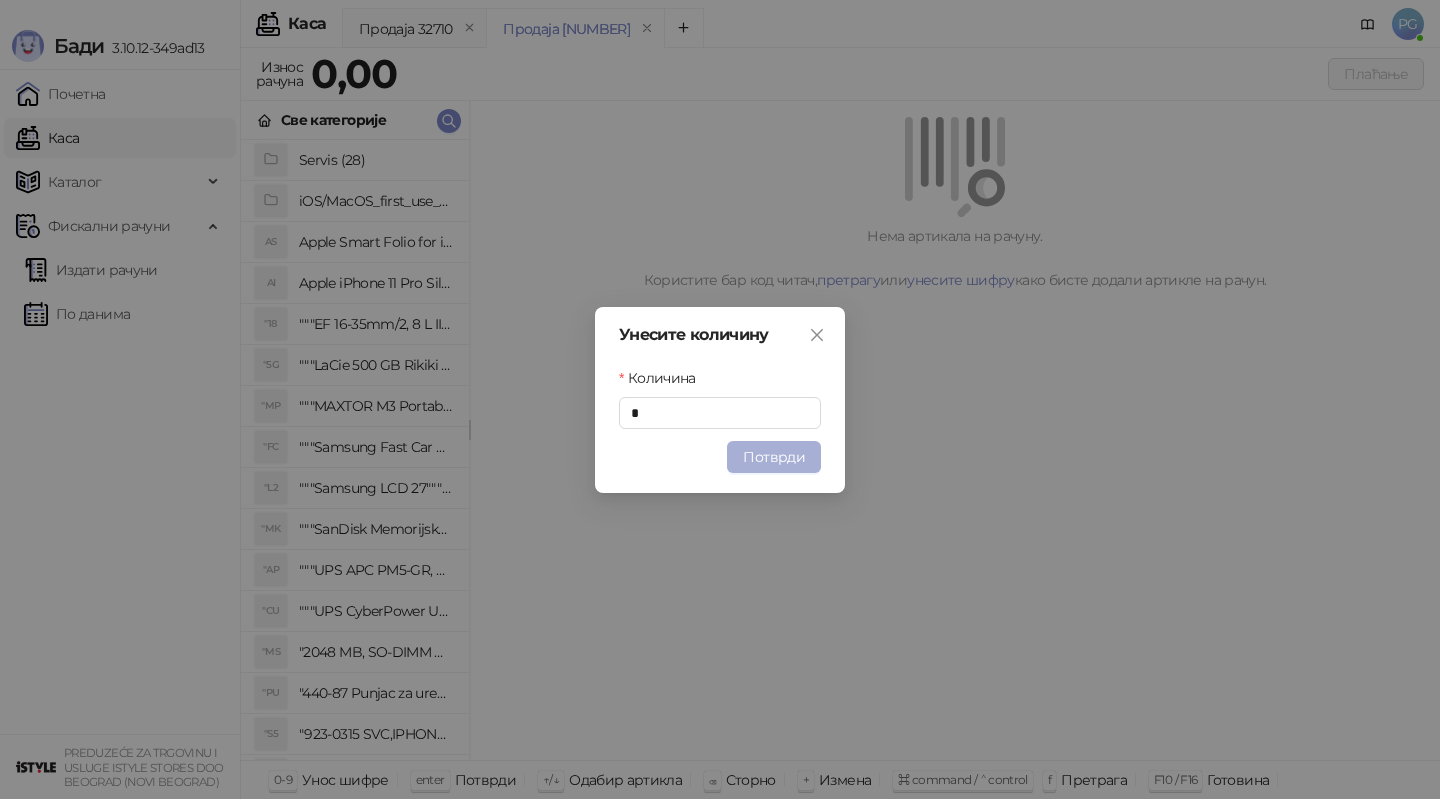 click on "Потврди" at bounding box center (774, 457) 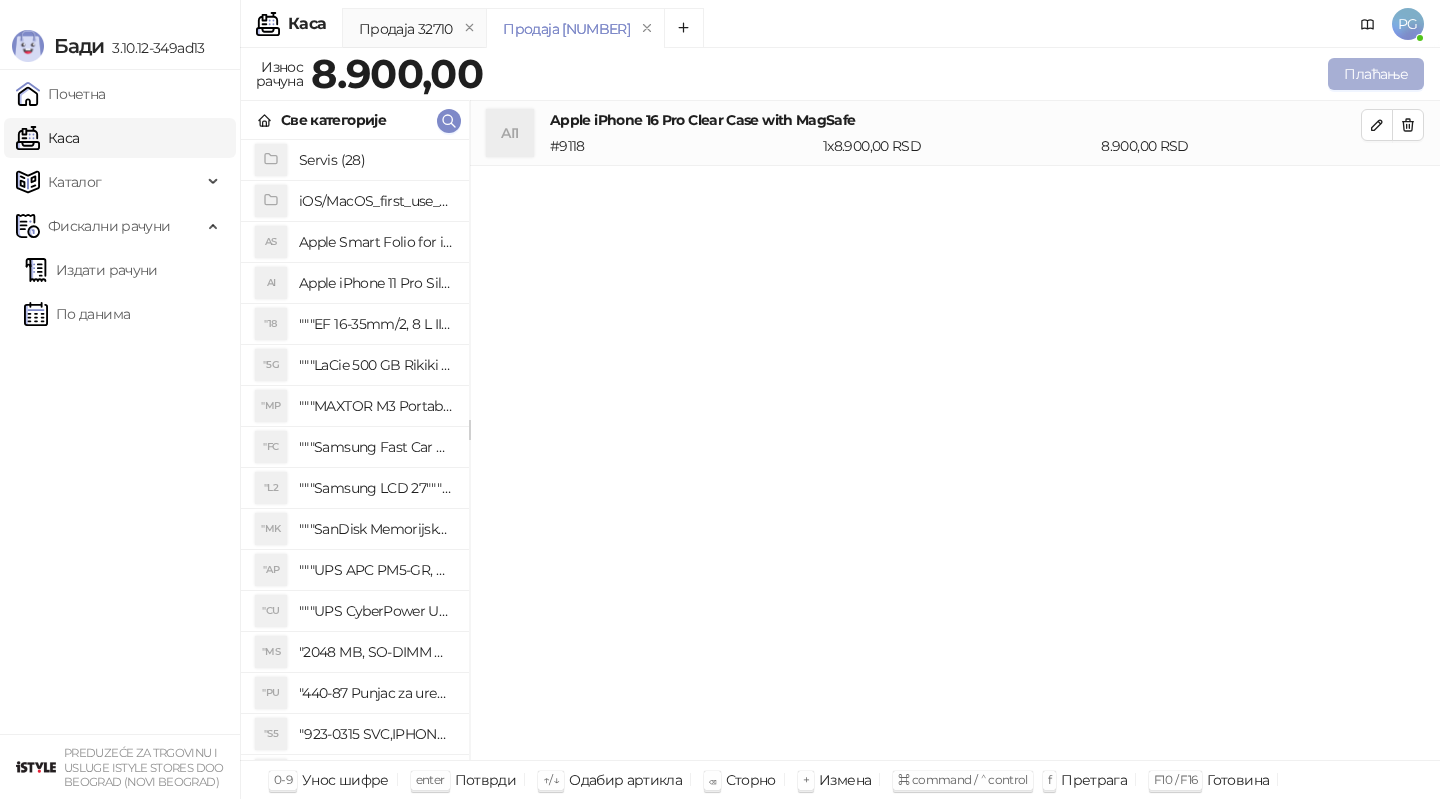 click on "Плаћање" at bounding box center [1376, 74] 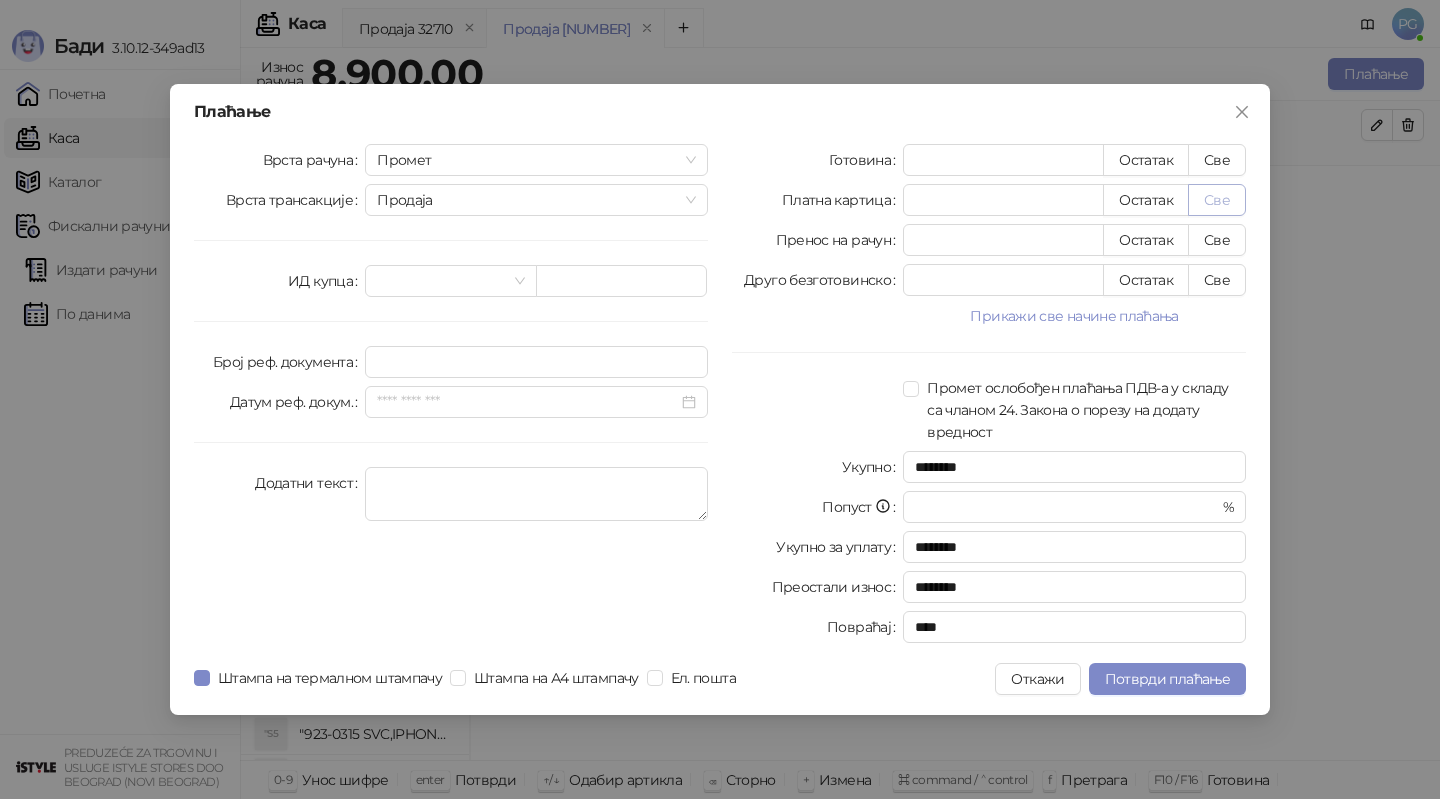 click on "Све" at bounding box center (1217, 200) 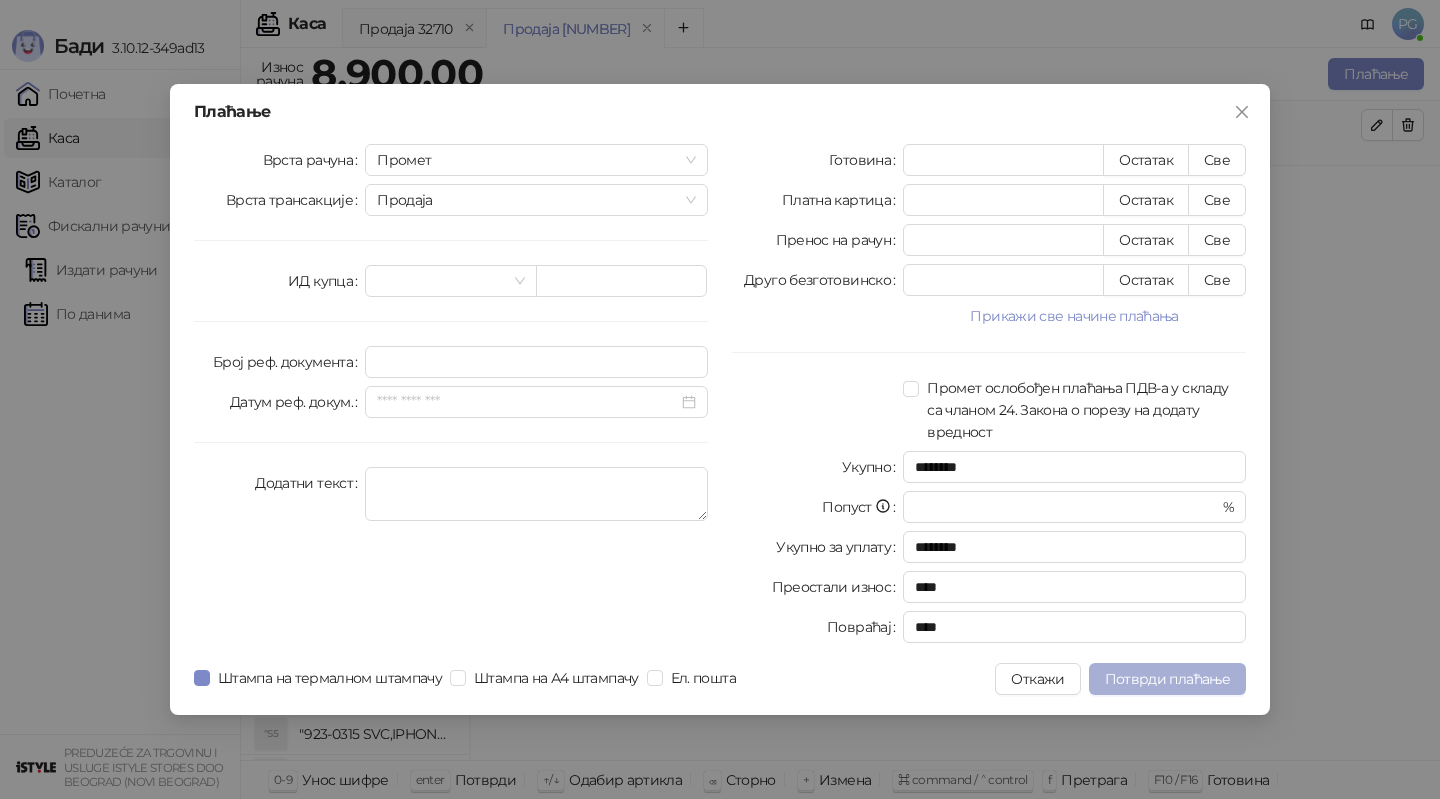 click on "Потврди плаћање" at bounding box center (1167, 679) 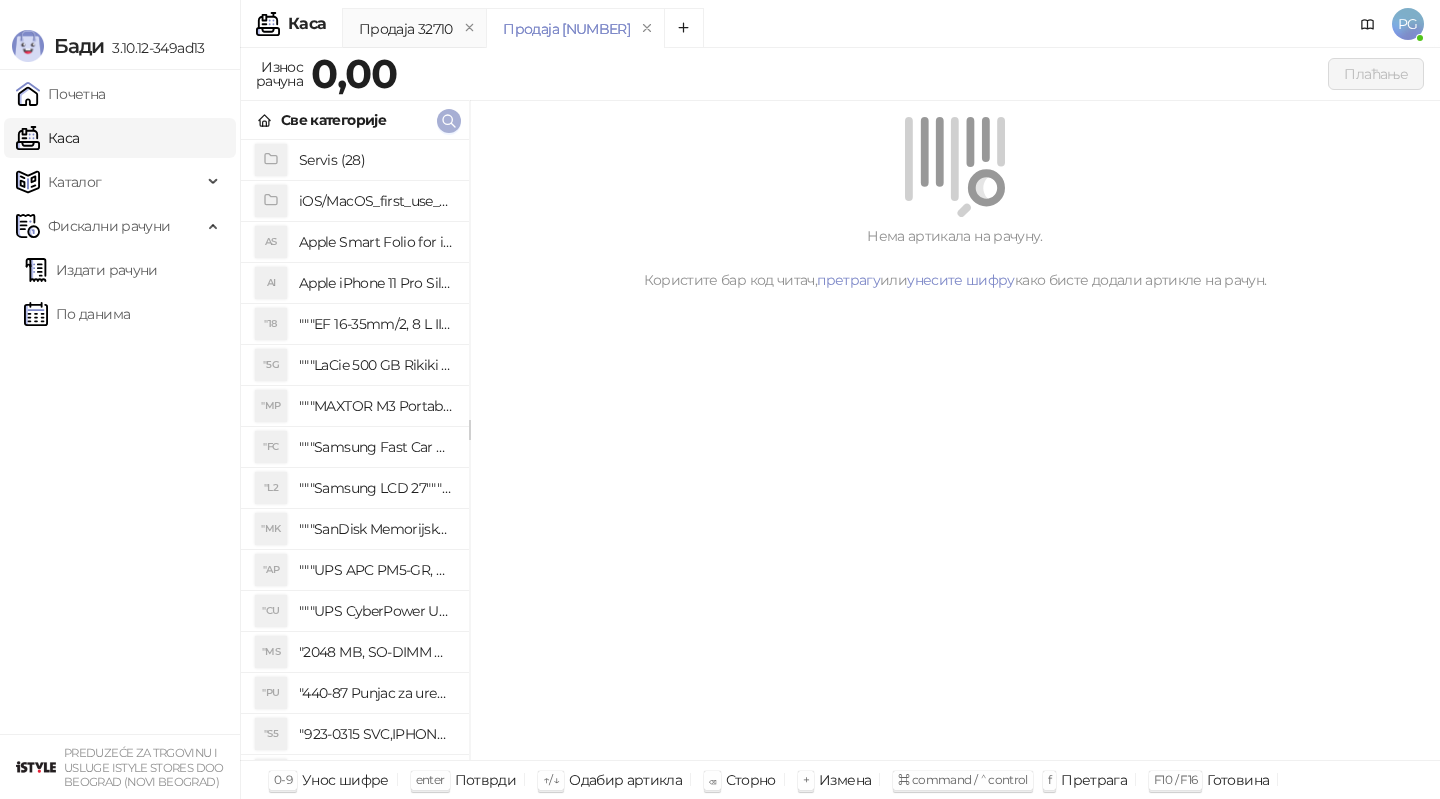 click 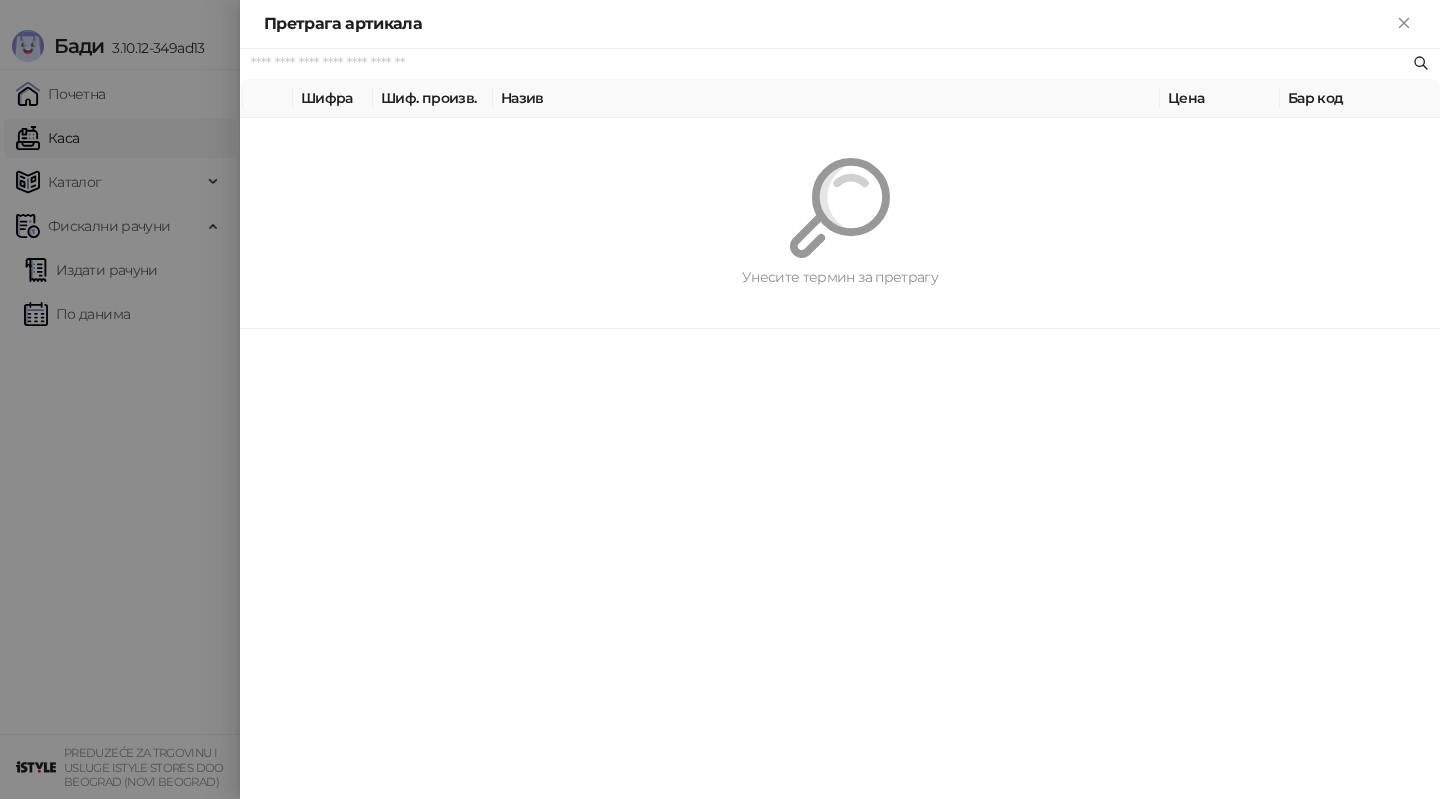 paste on "*********" 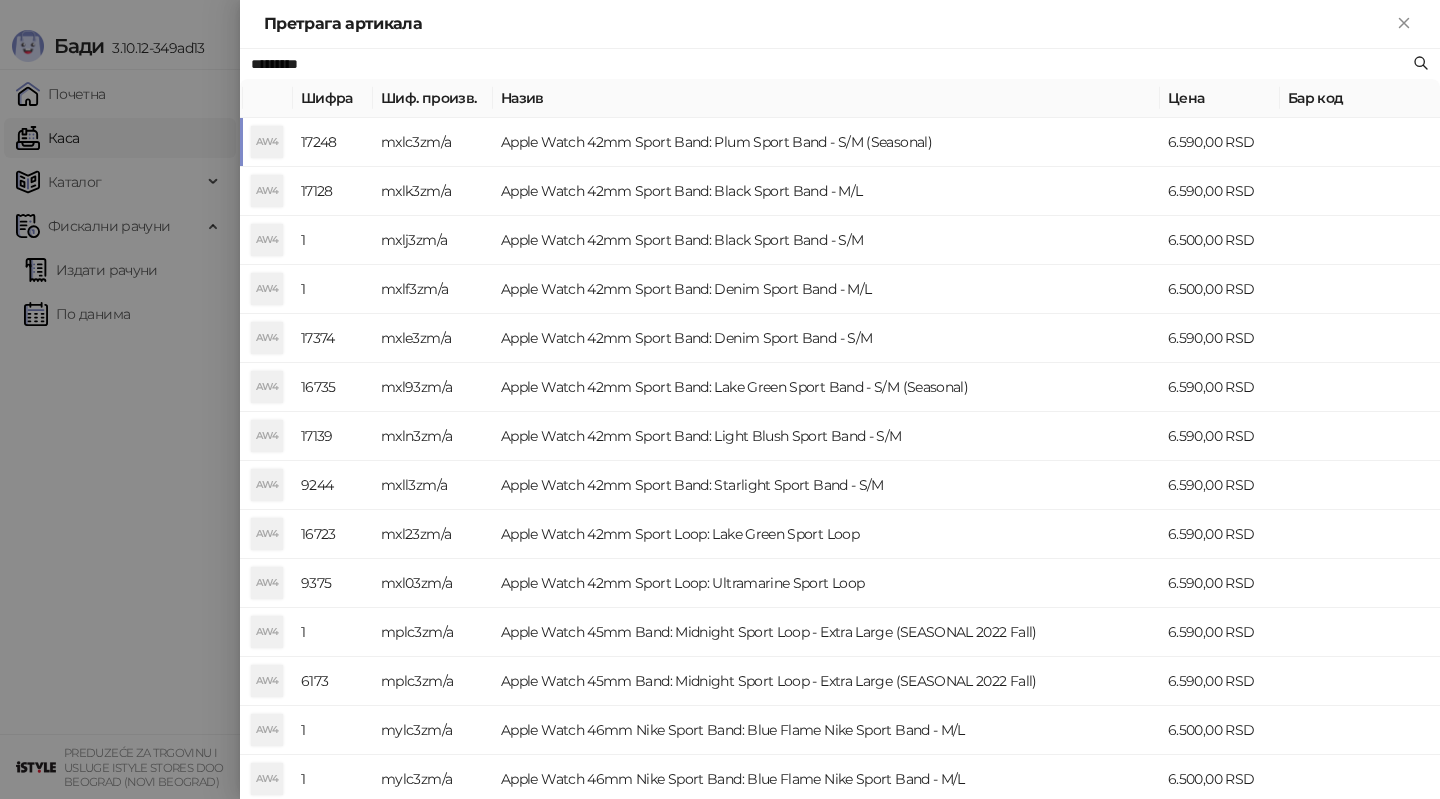 type on "*********" 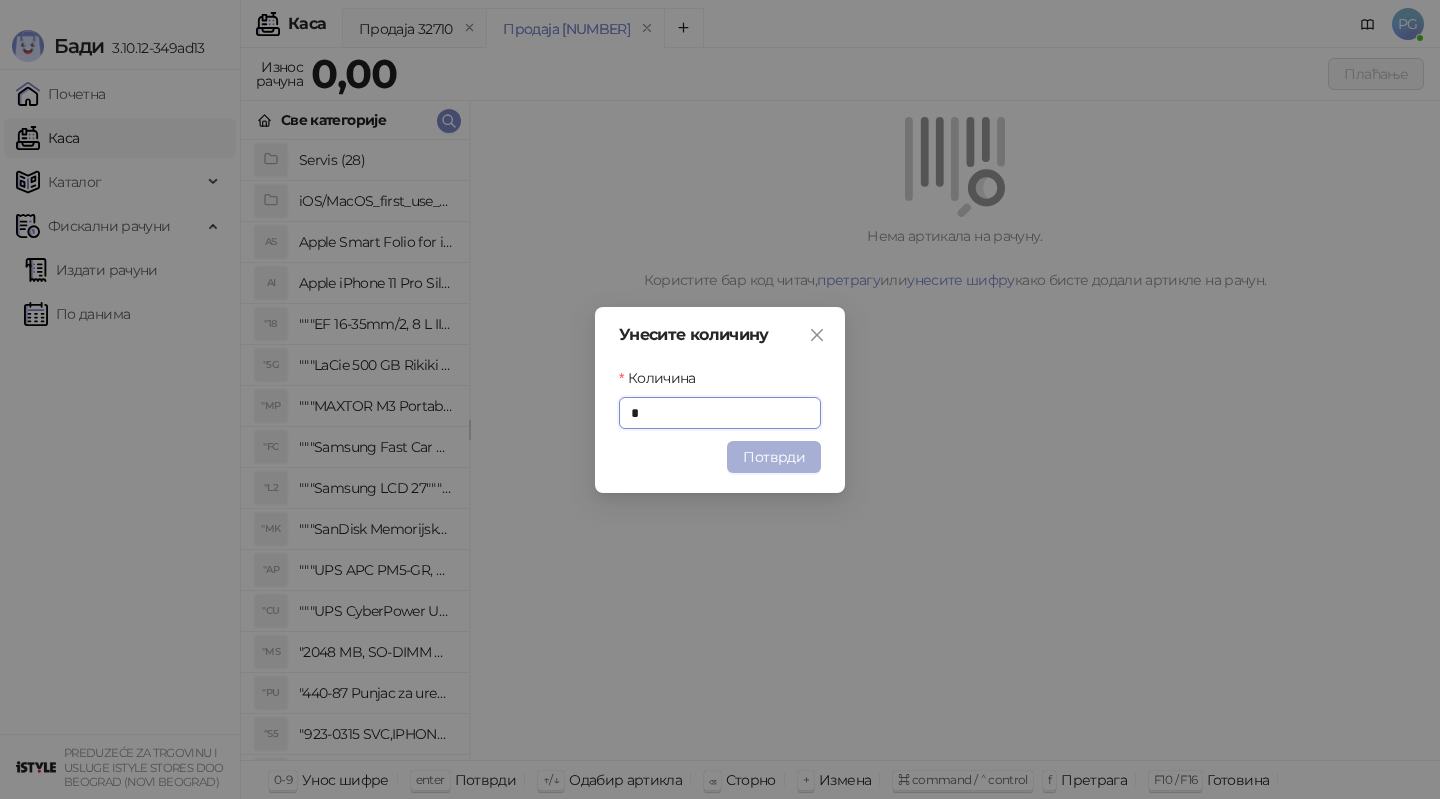 click on "Потврди" at bounding box center [774, 457] 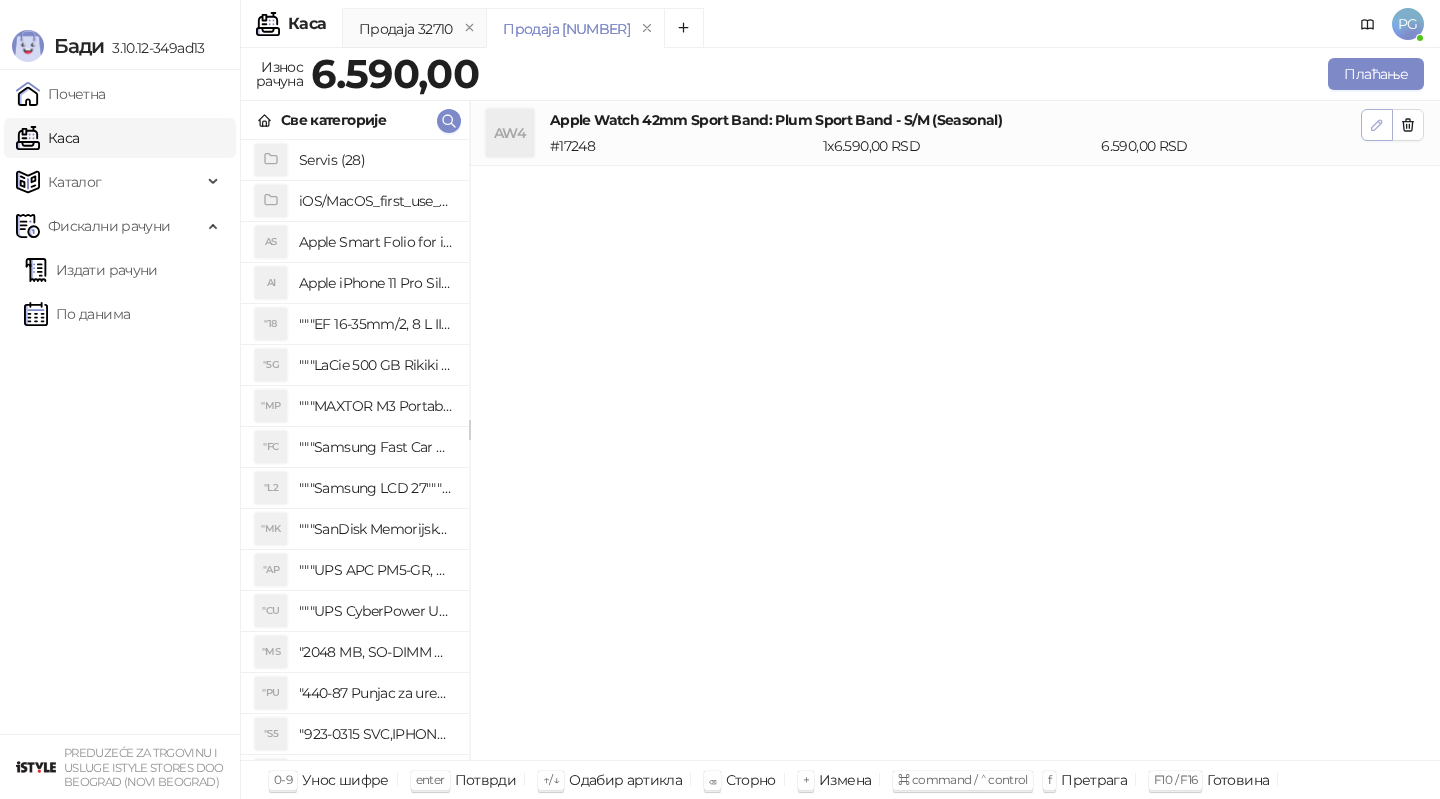 click 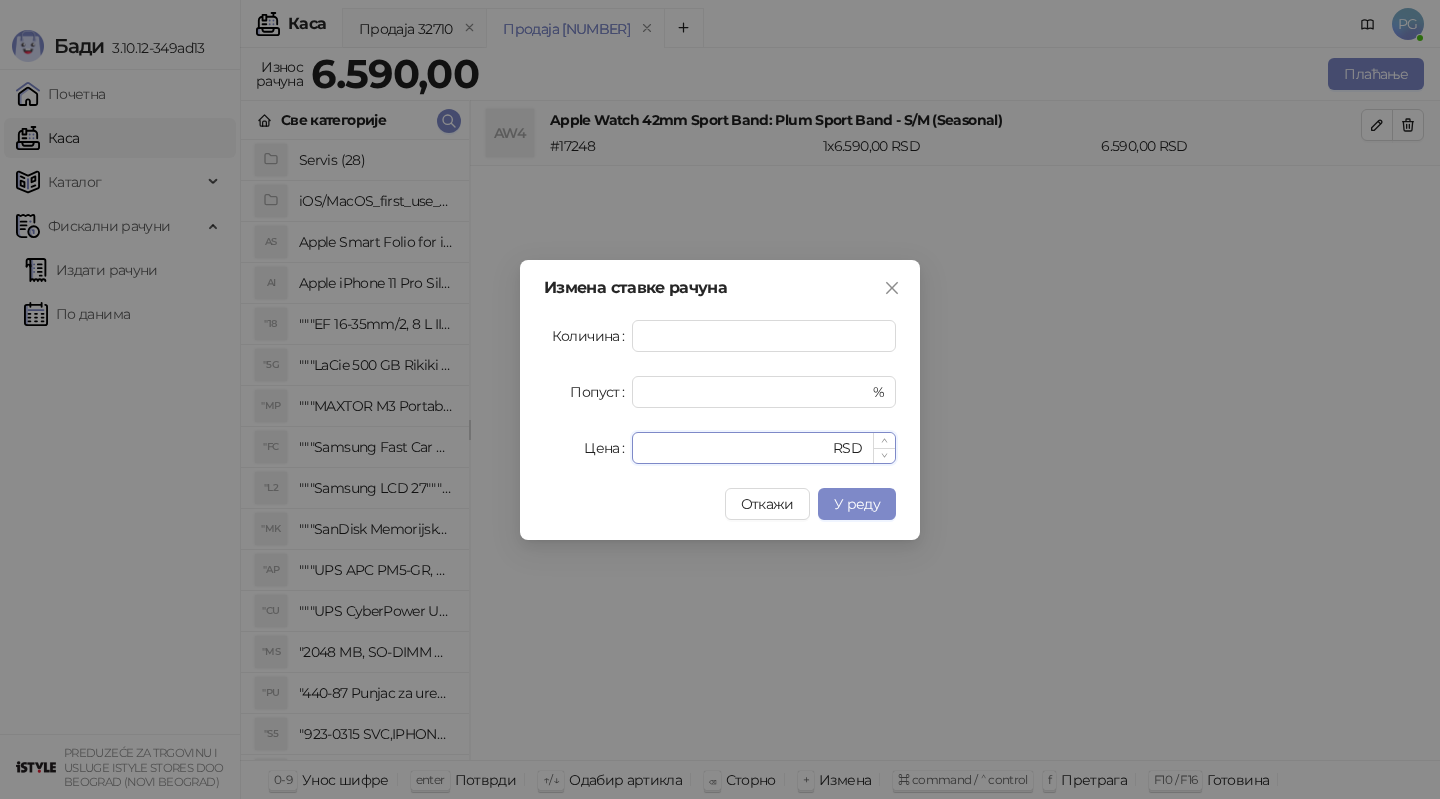 click on "****" at bounding box center (736, 448) 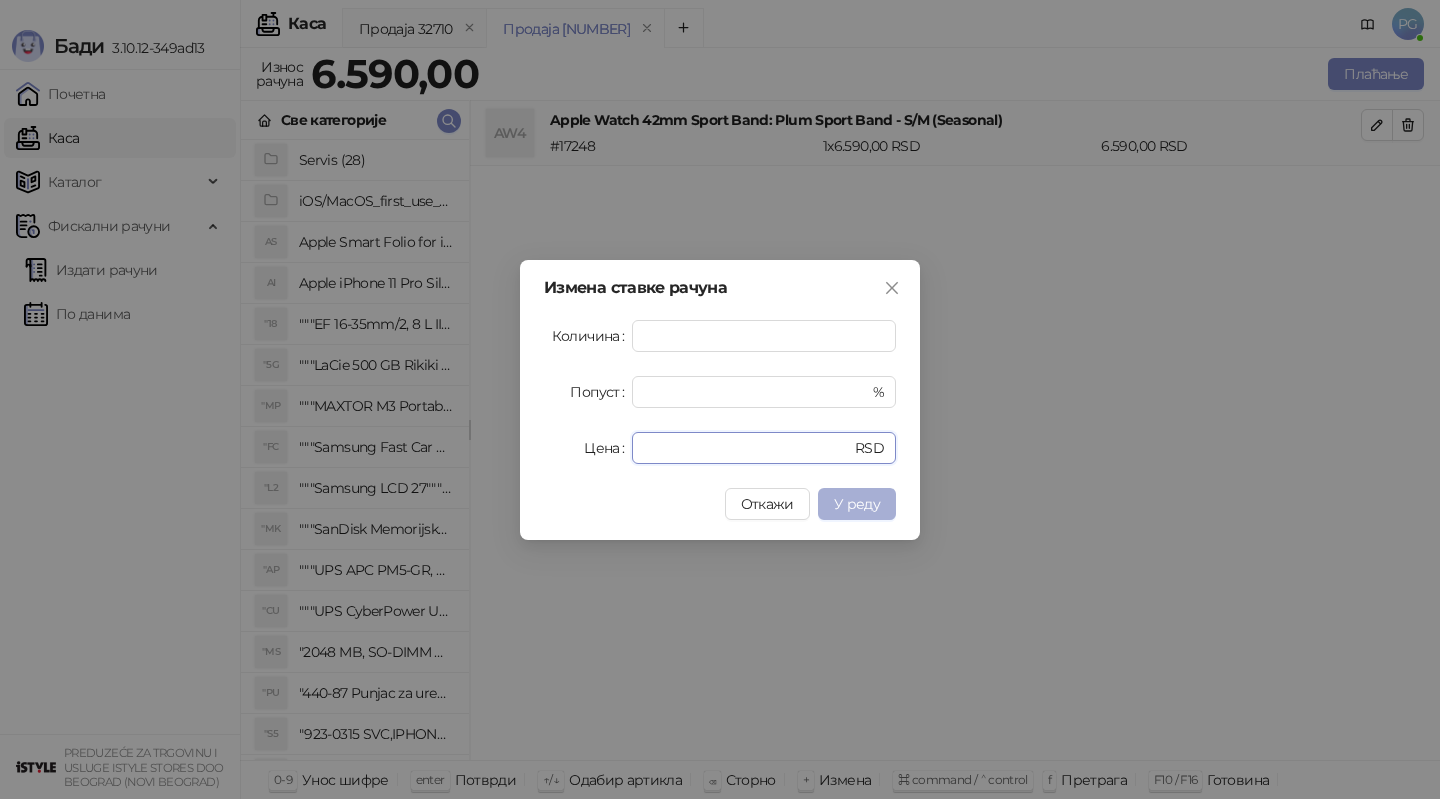 type on "****" 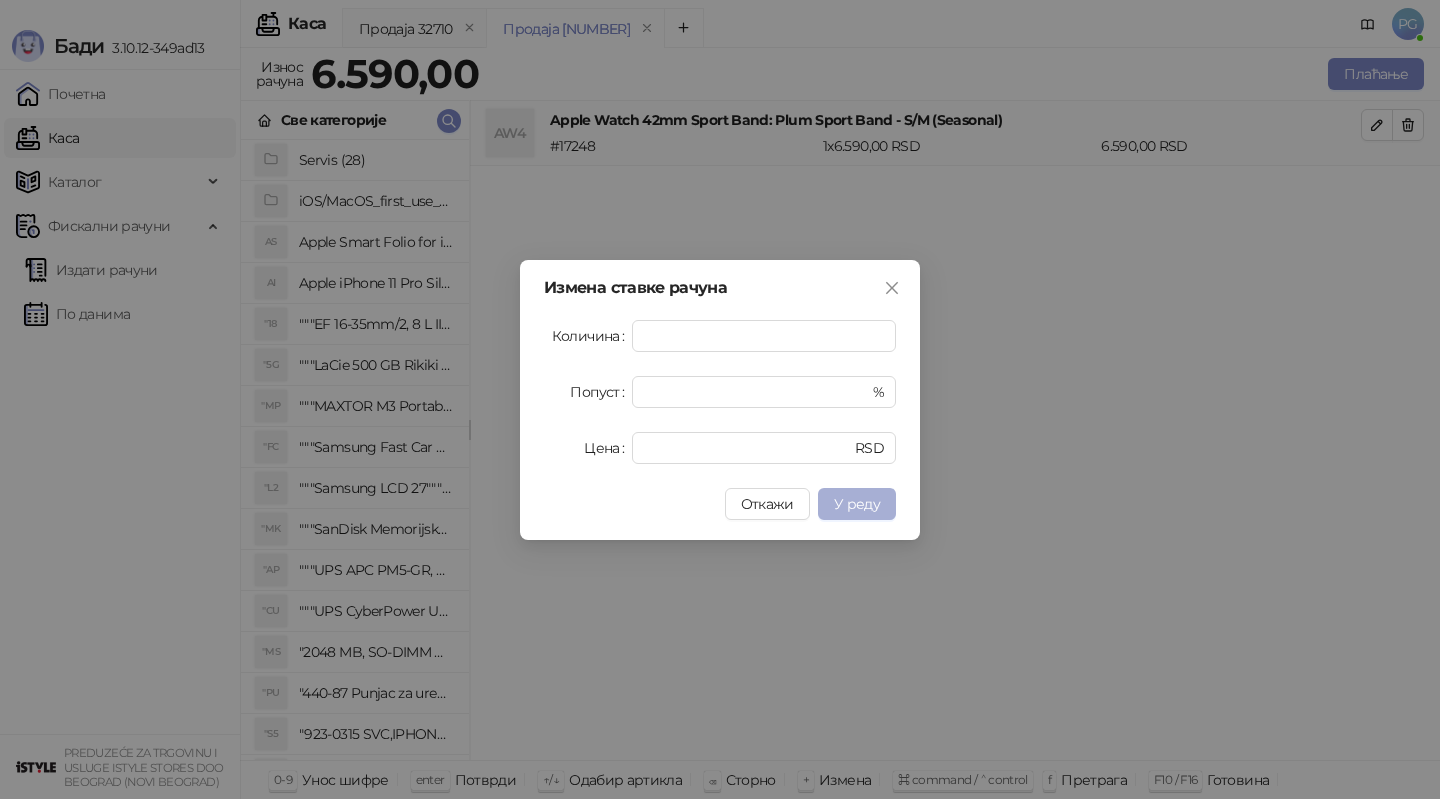 click on "У реду" at bounding box center (857, 504) 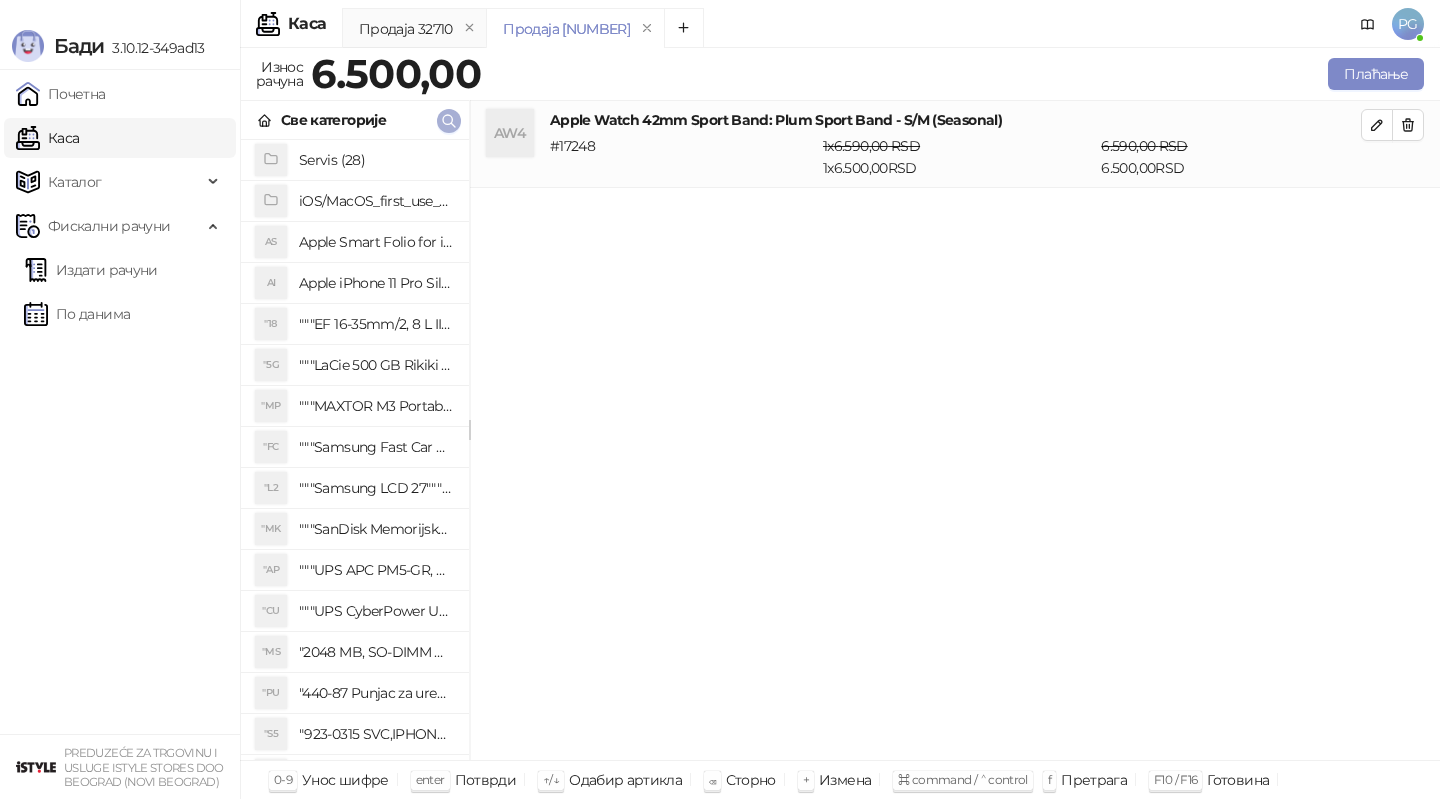 click 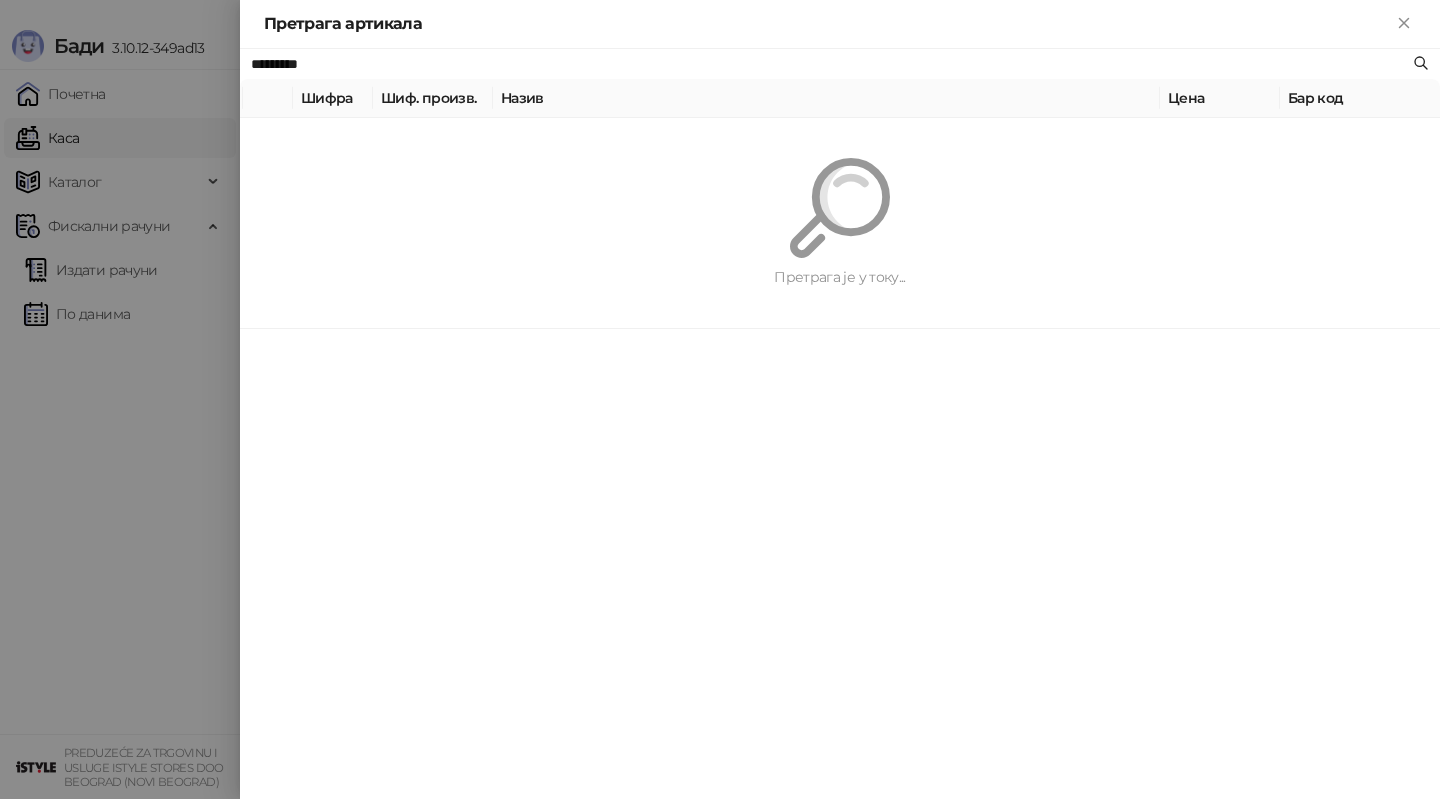 paste 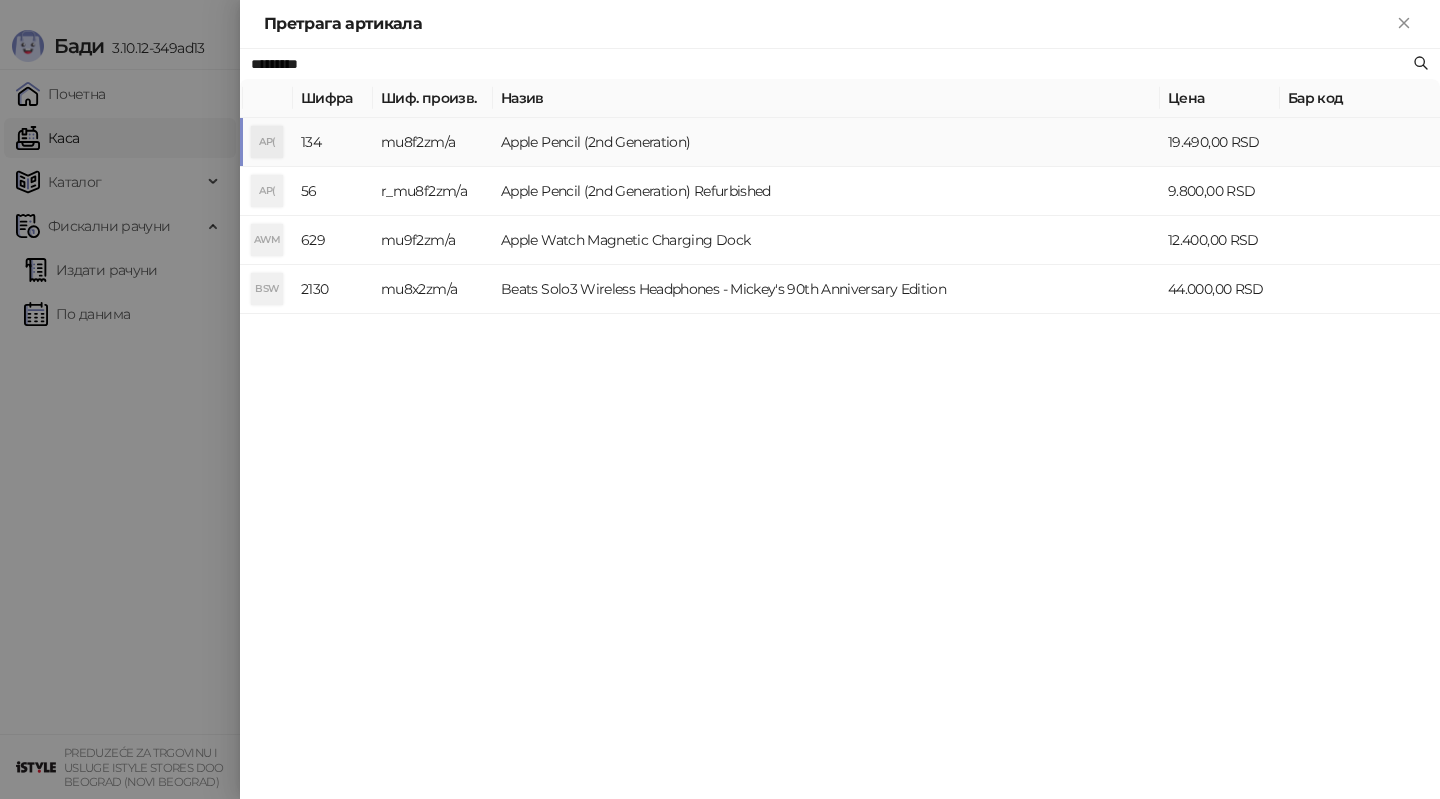click on "mu8f2zm/a" at bounding box center (433, 142) 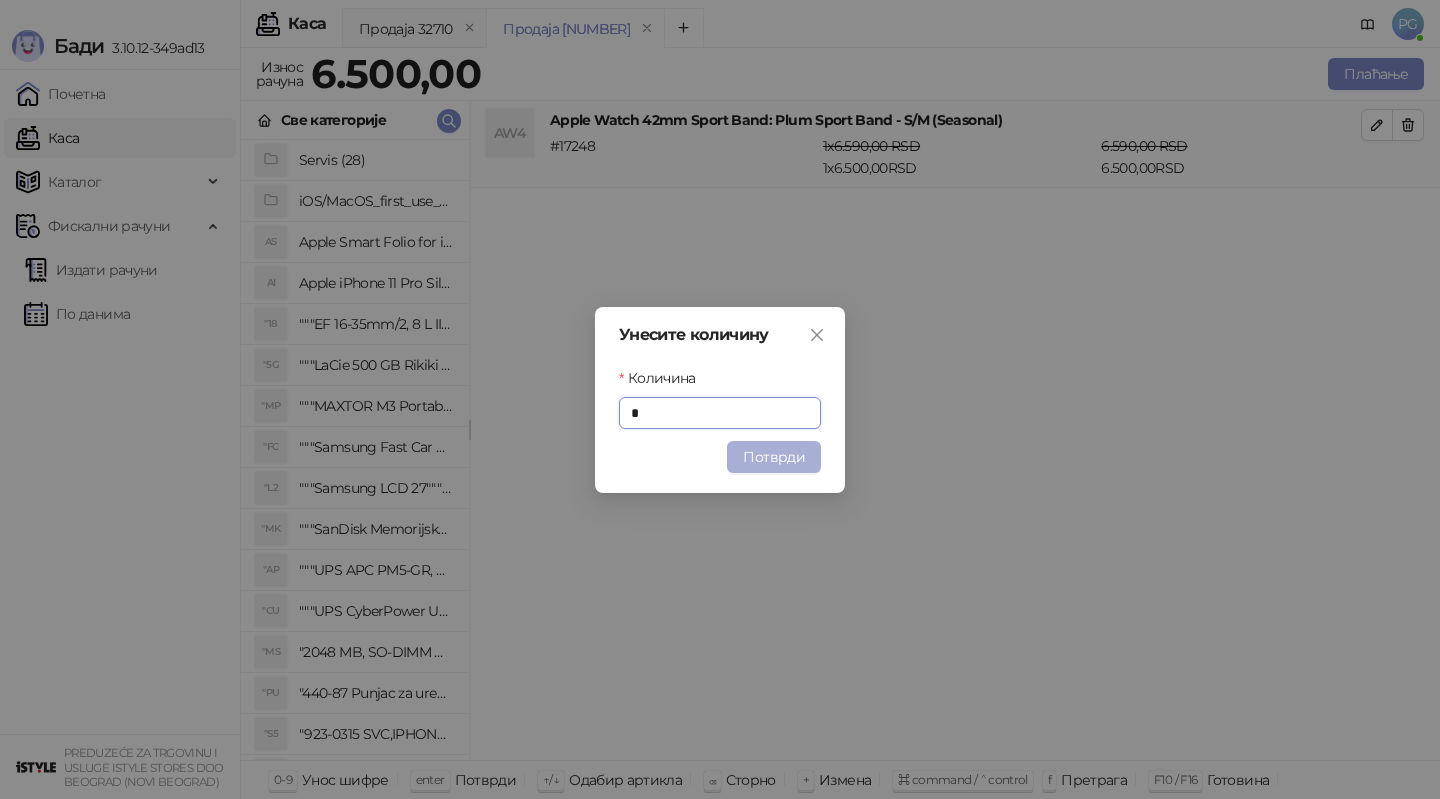 click on "Потврди" at bounding box center [774, 457] 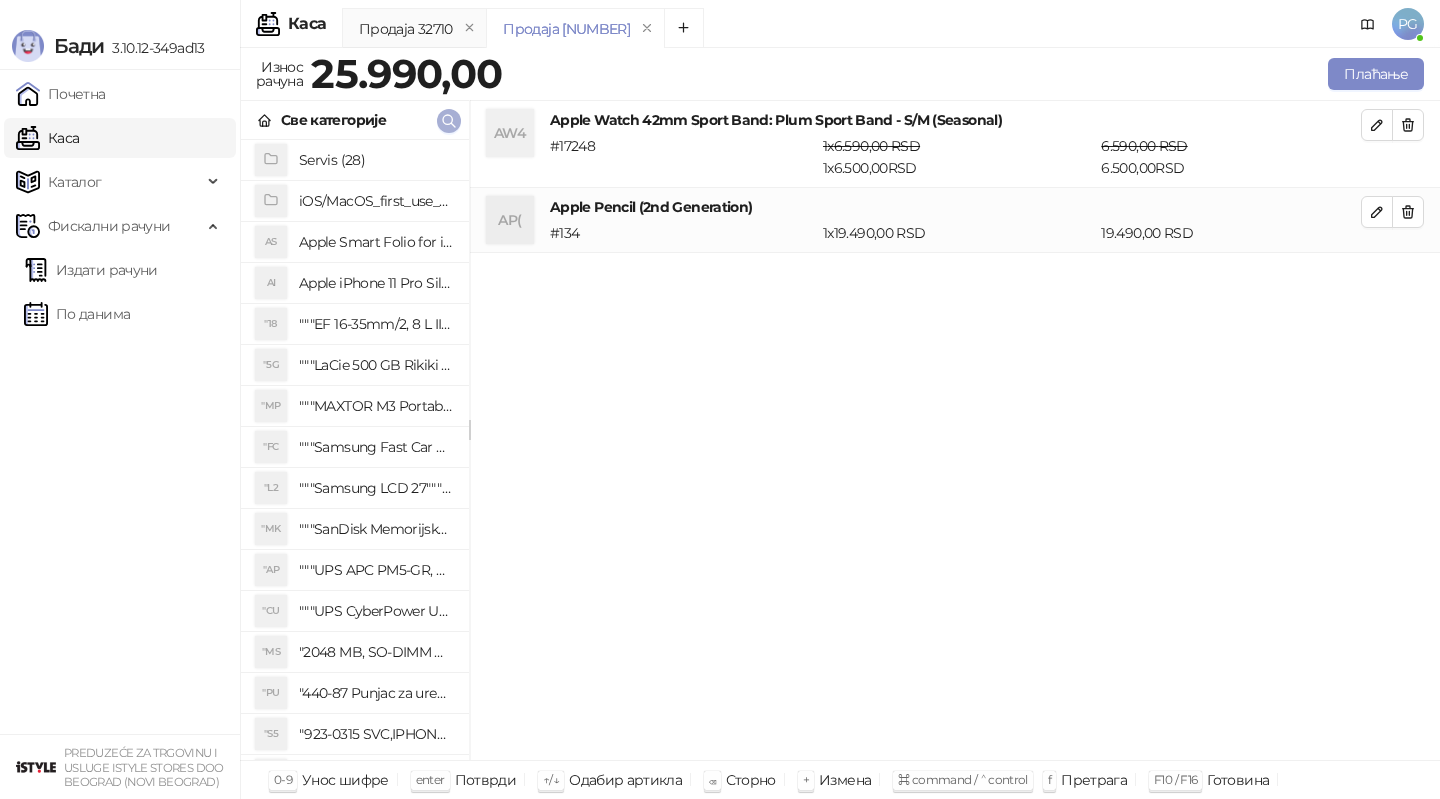 click at bounding box center [449, 121] 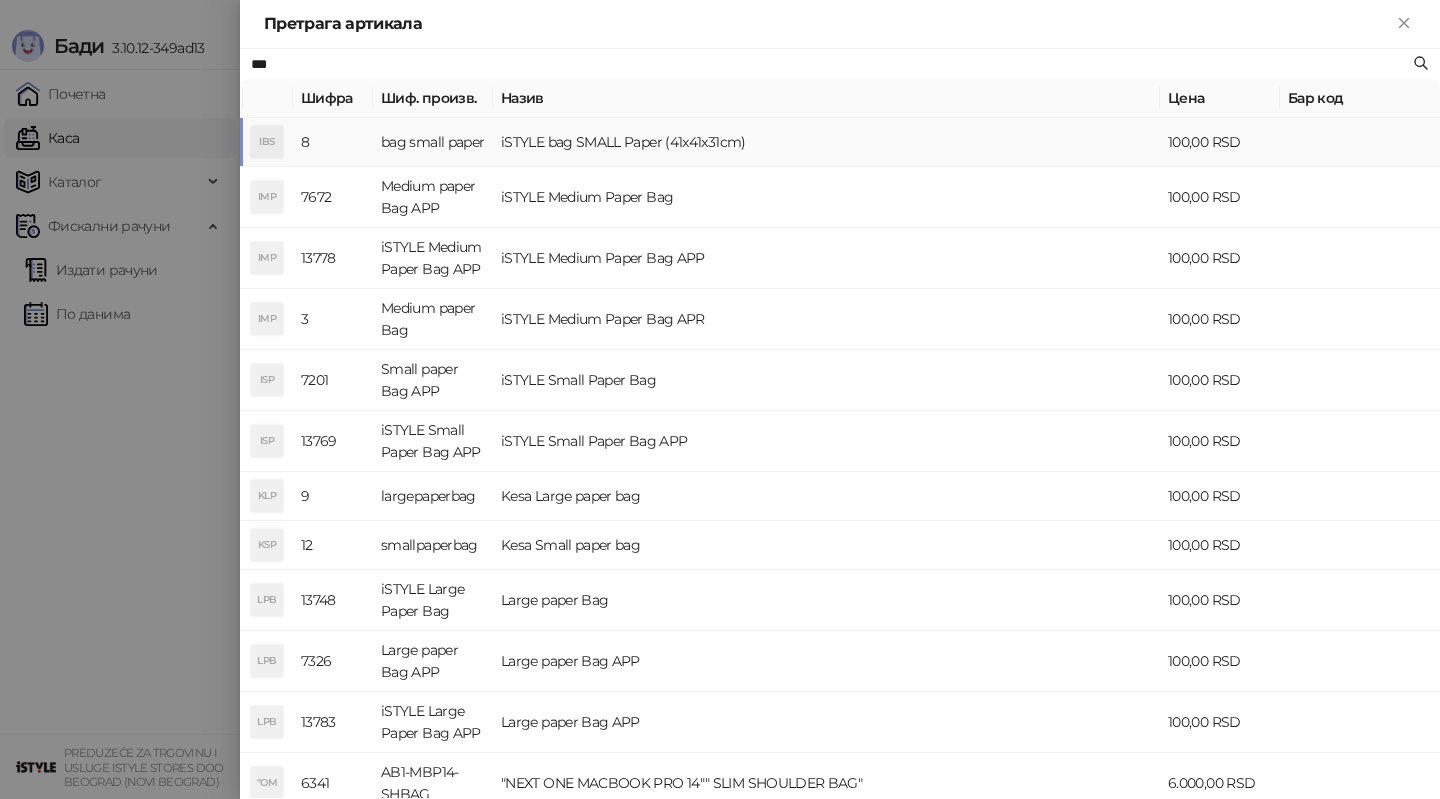 type on "***" 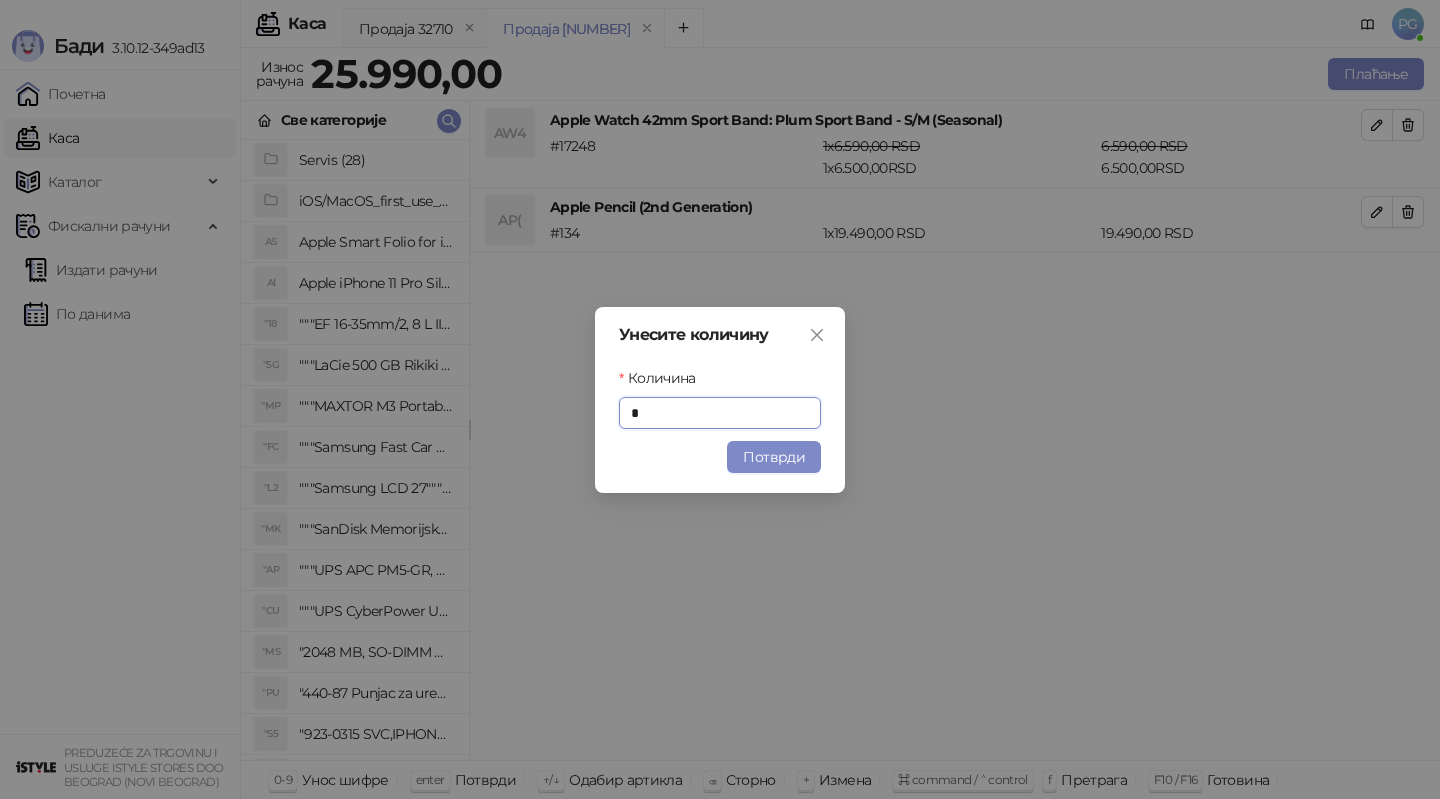 drag, startPoint x: 784, startPoint y: 448, endPoint x: 775, endPoint y: 457, distance: 12.727922 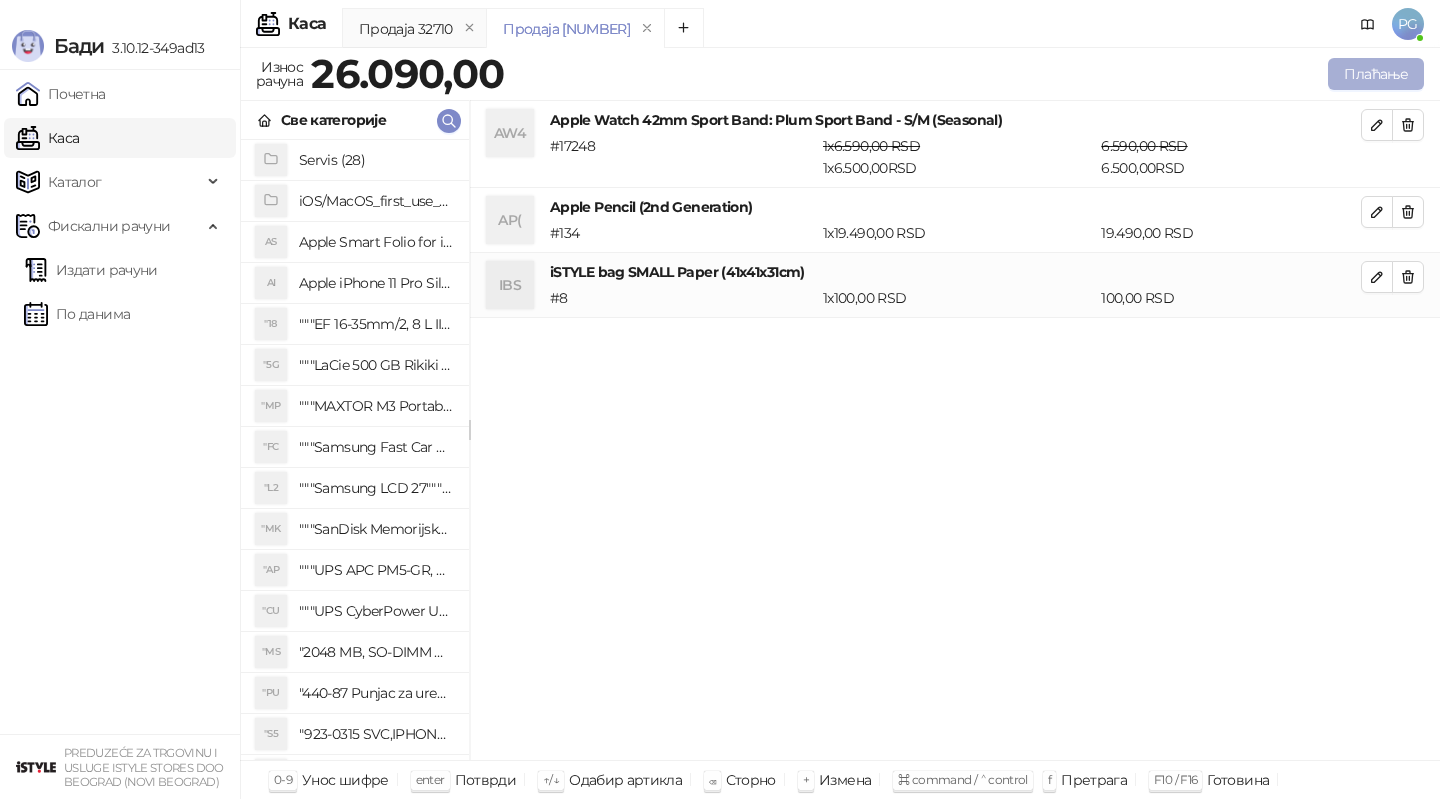 click on "Плаћање" at bounding box center [1376, 74] 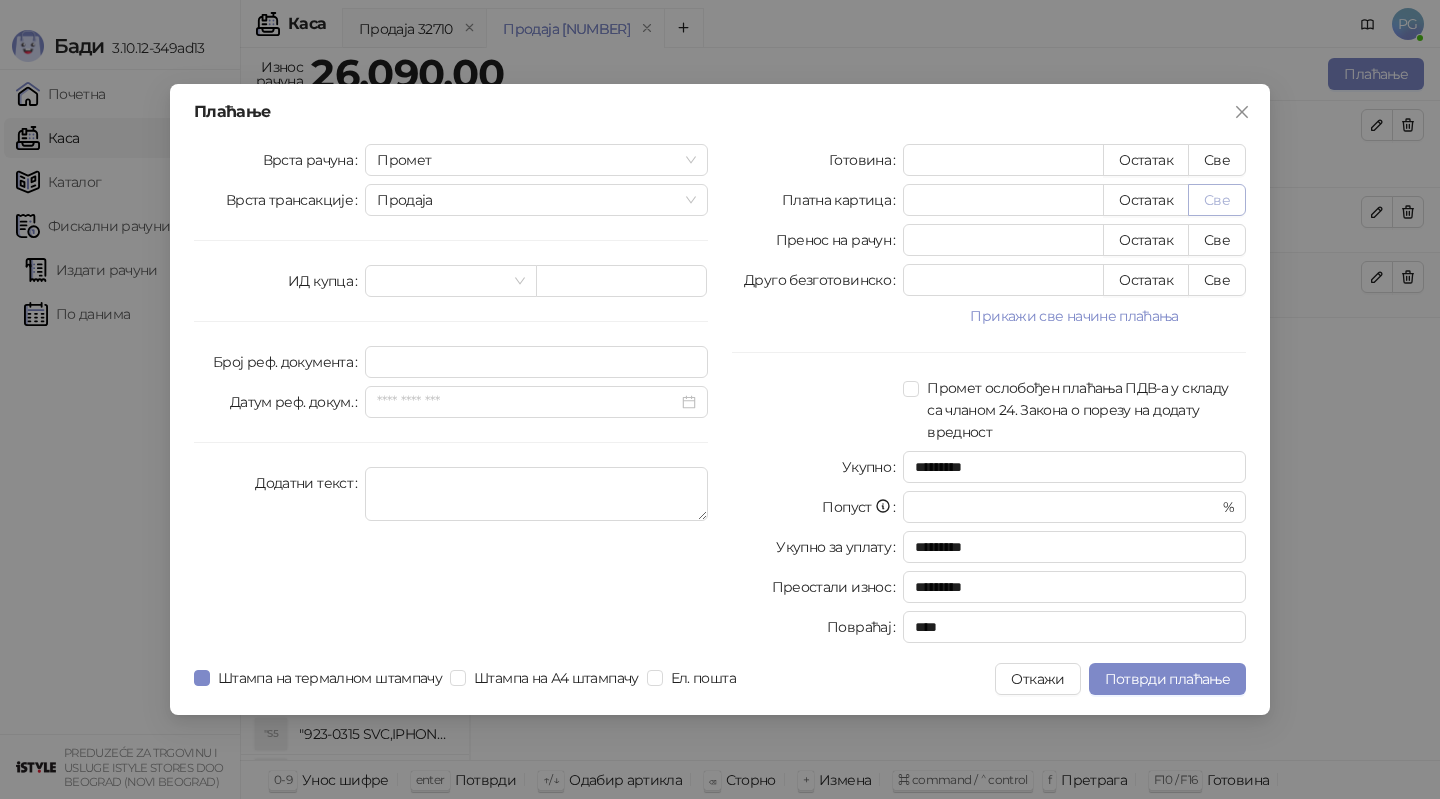 click on "Све" at bounding box center [1217, 200] 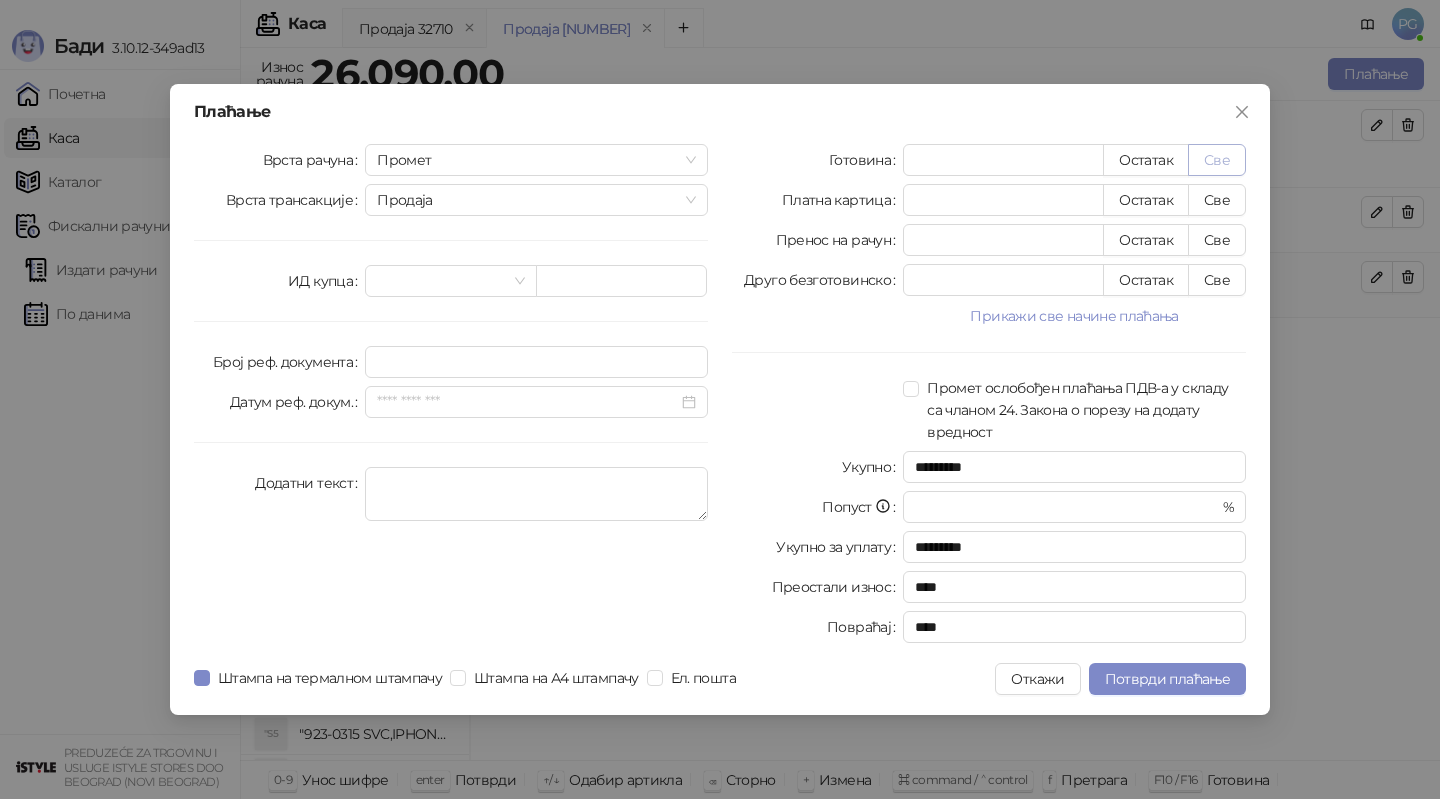 click on "Све" at bounding box center [1217, 160] 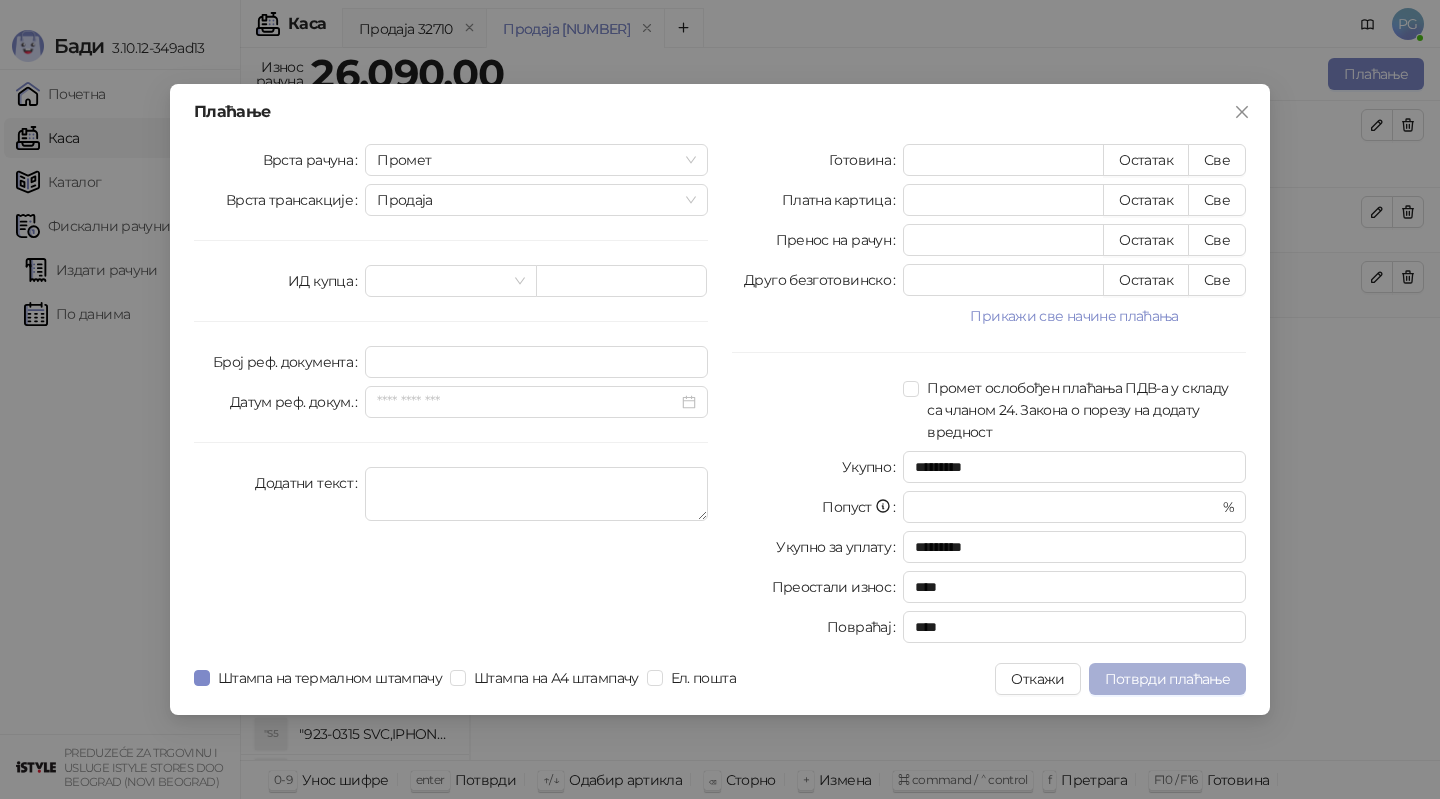 click on "Потврди плаћање" at bounding box center [1167, 679] 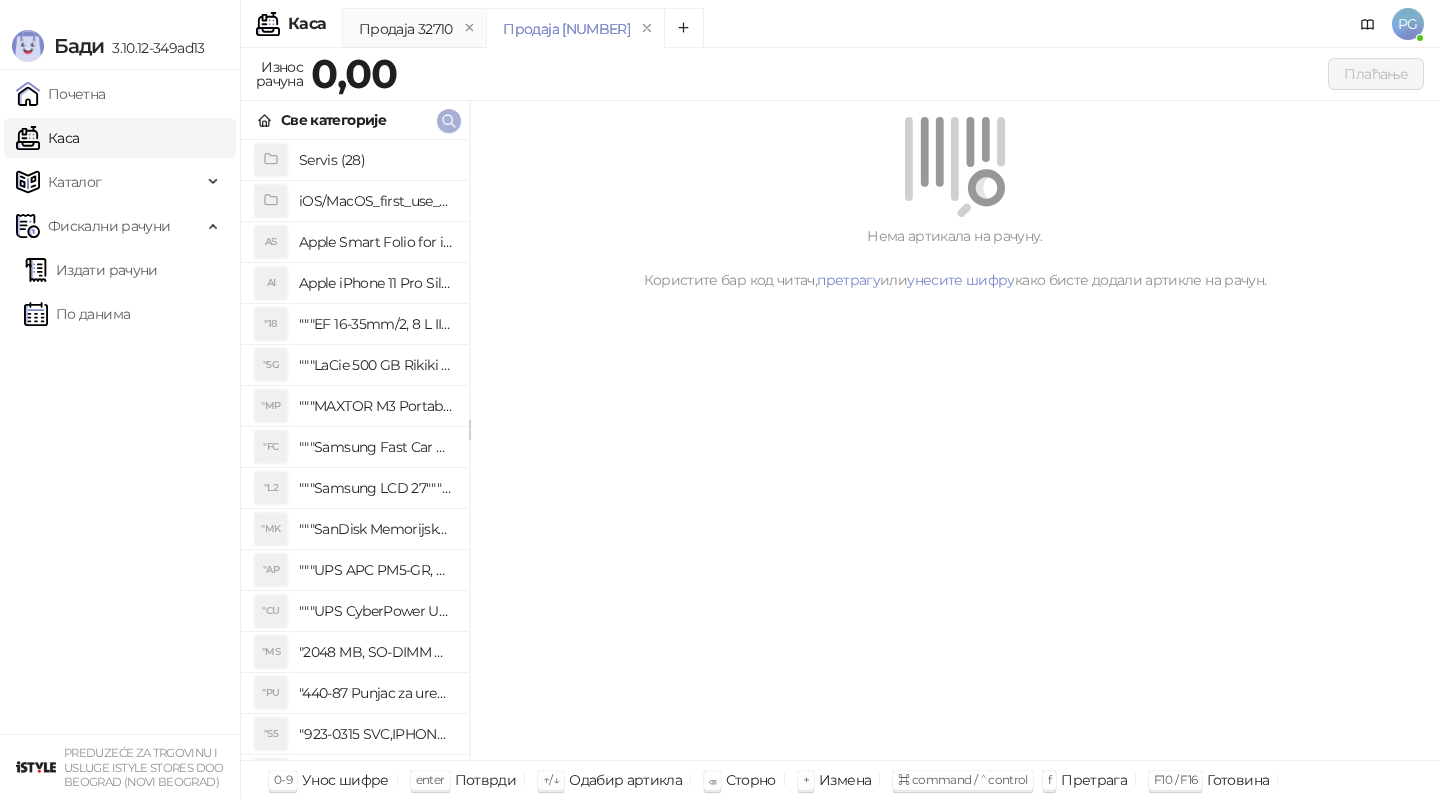click 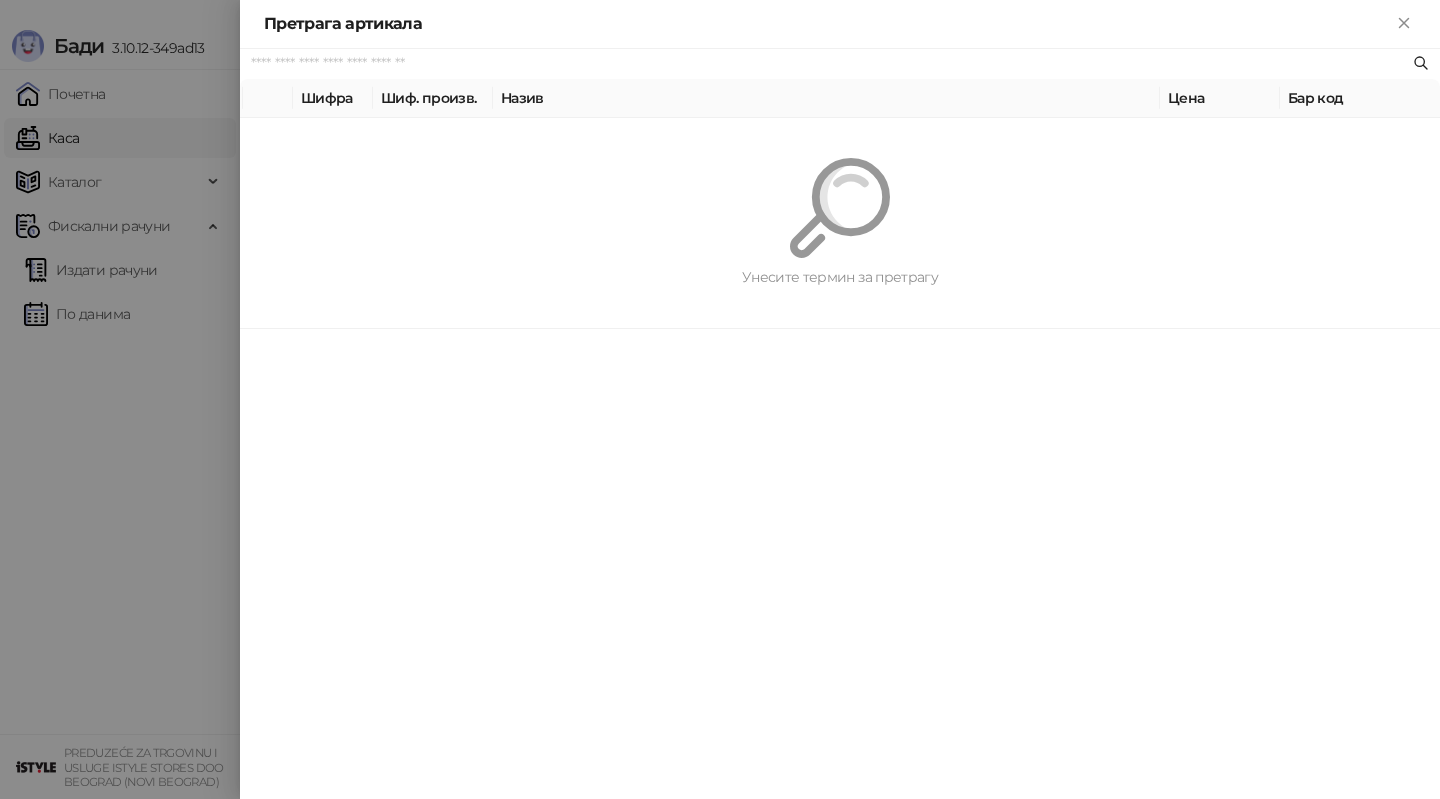 paste on "*********" 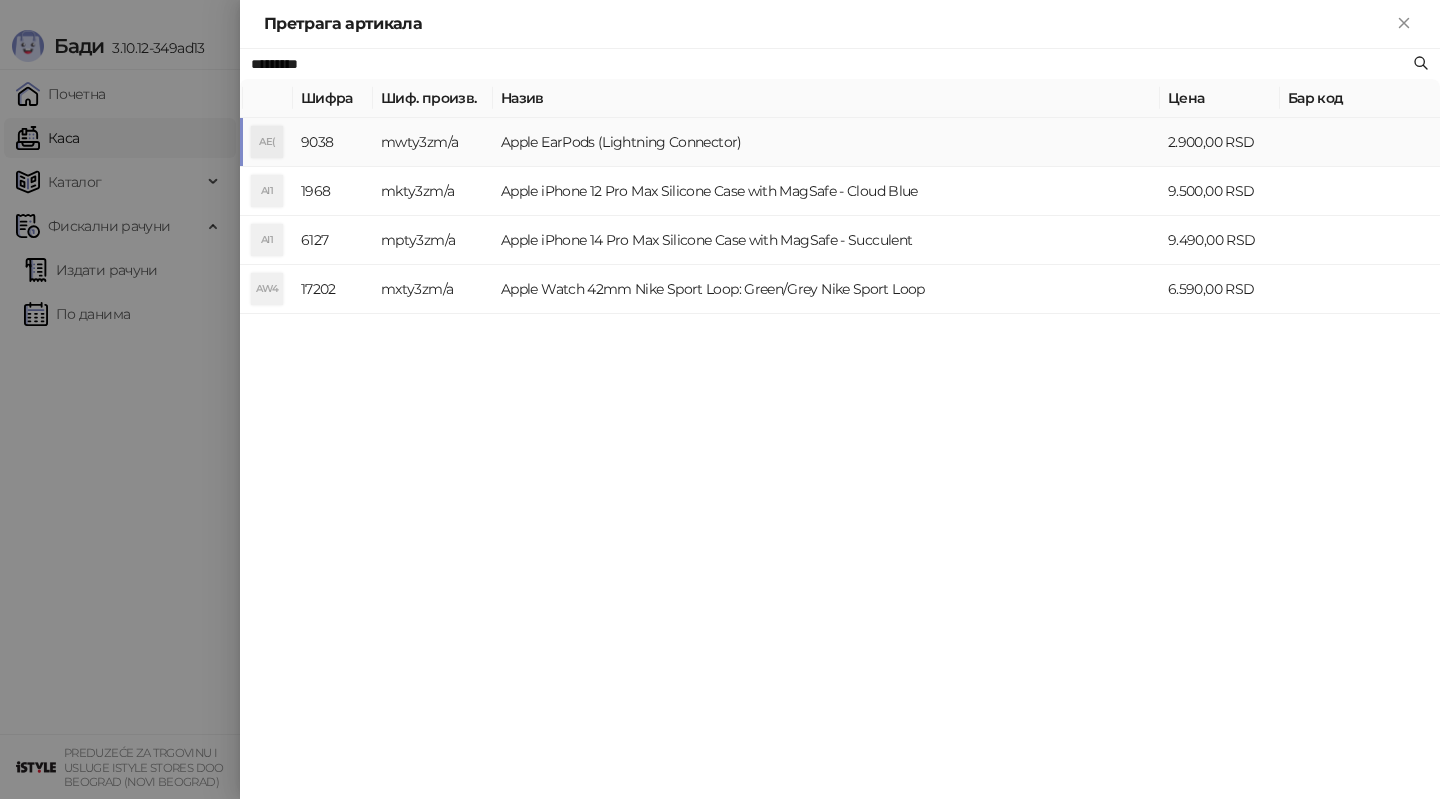 click on "mwty3zm/a" at bounding box center (433, 142) 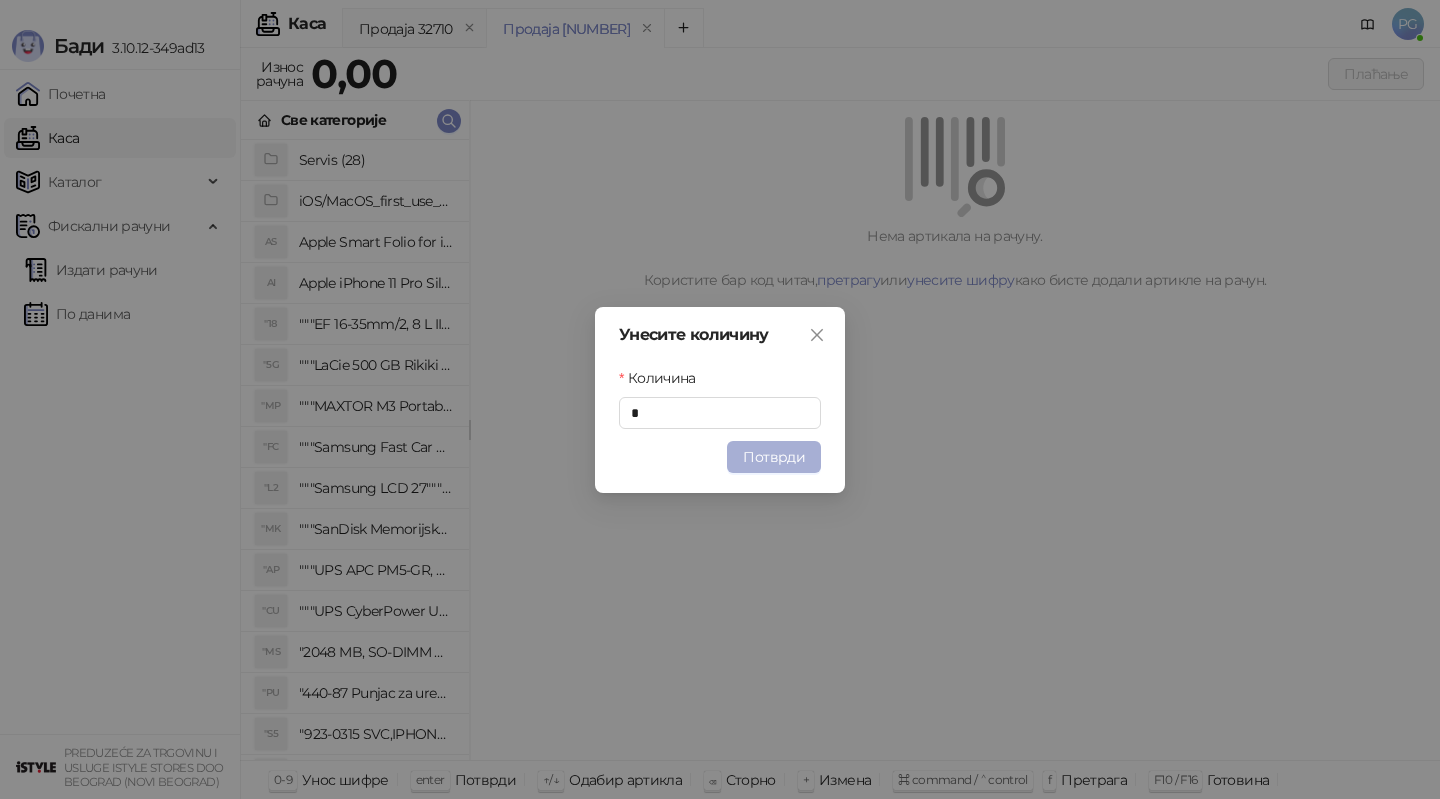 click on "Потврди" at bounding box center [774, 457] 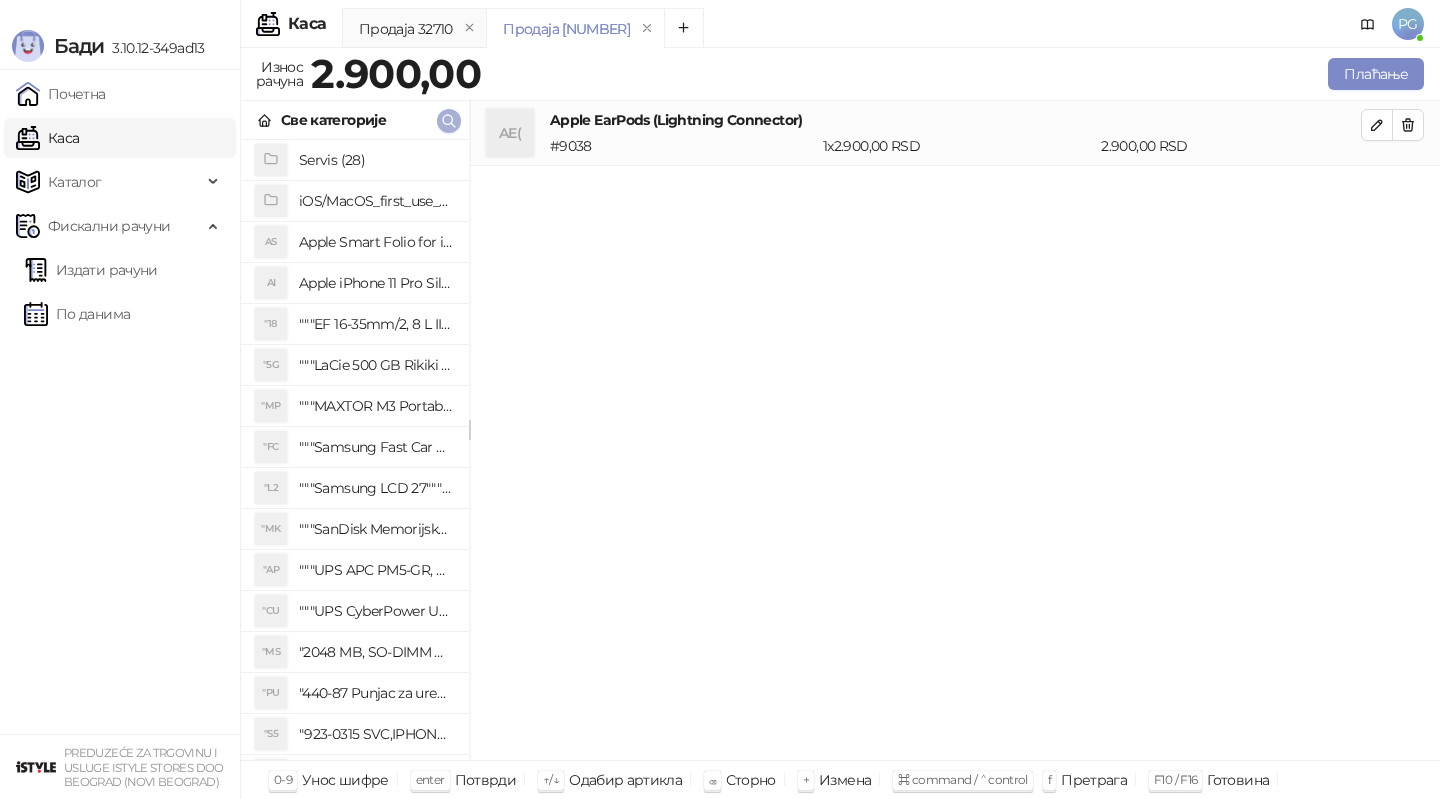 click 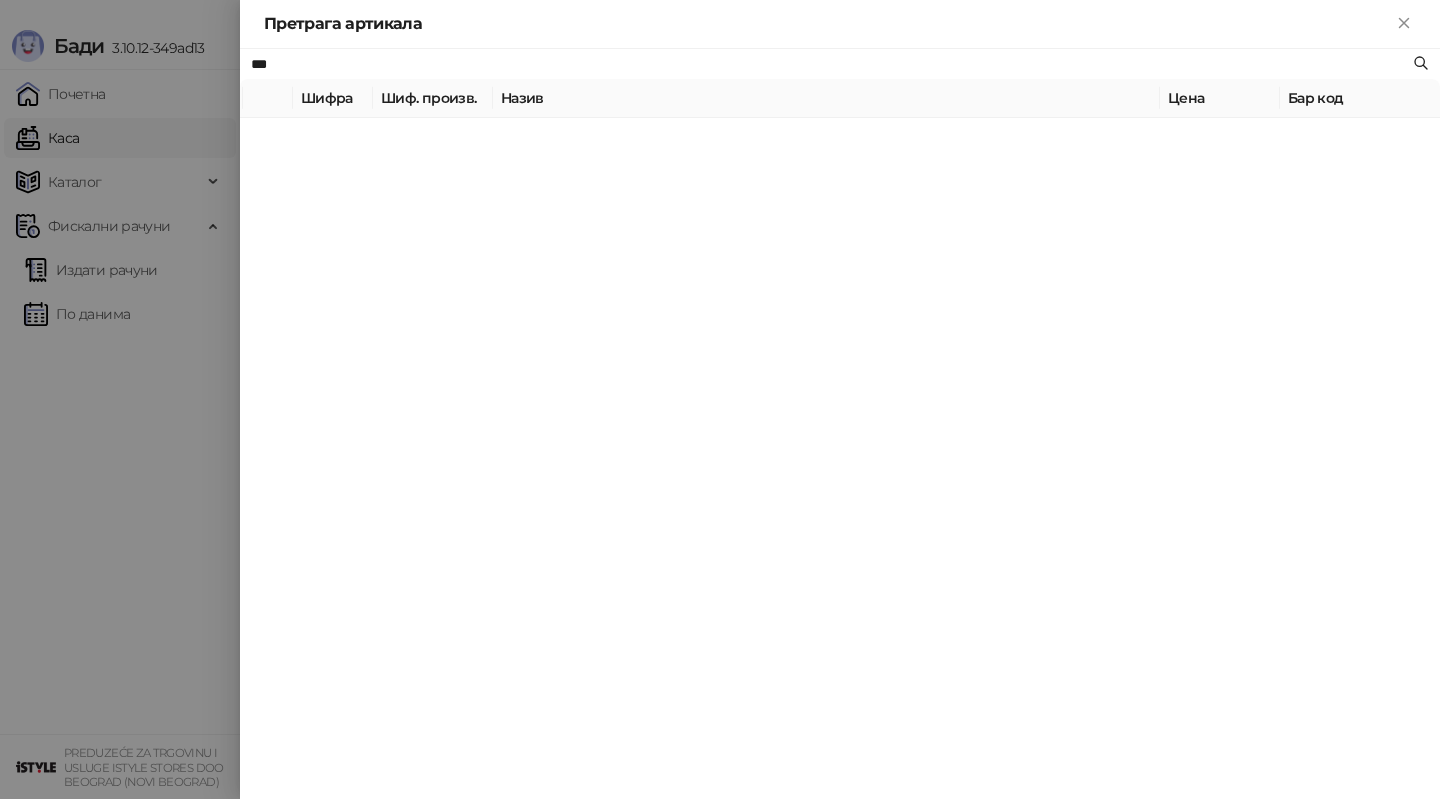 type on "***" 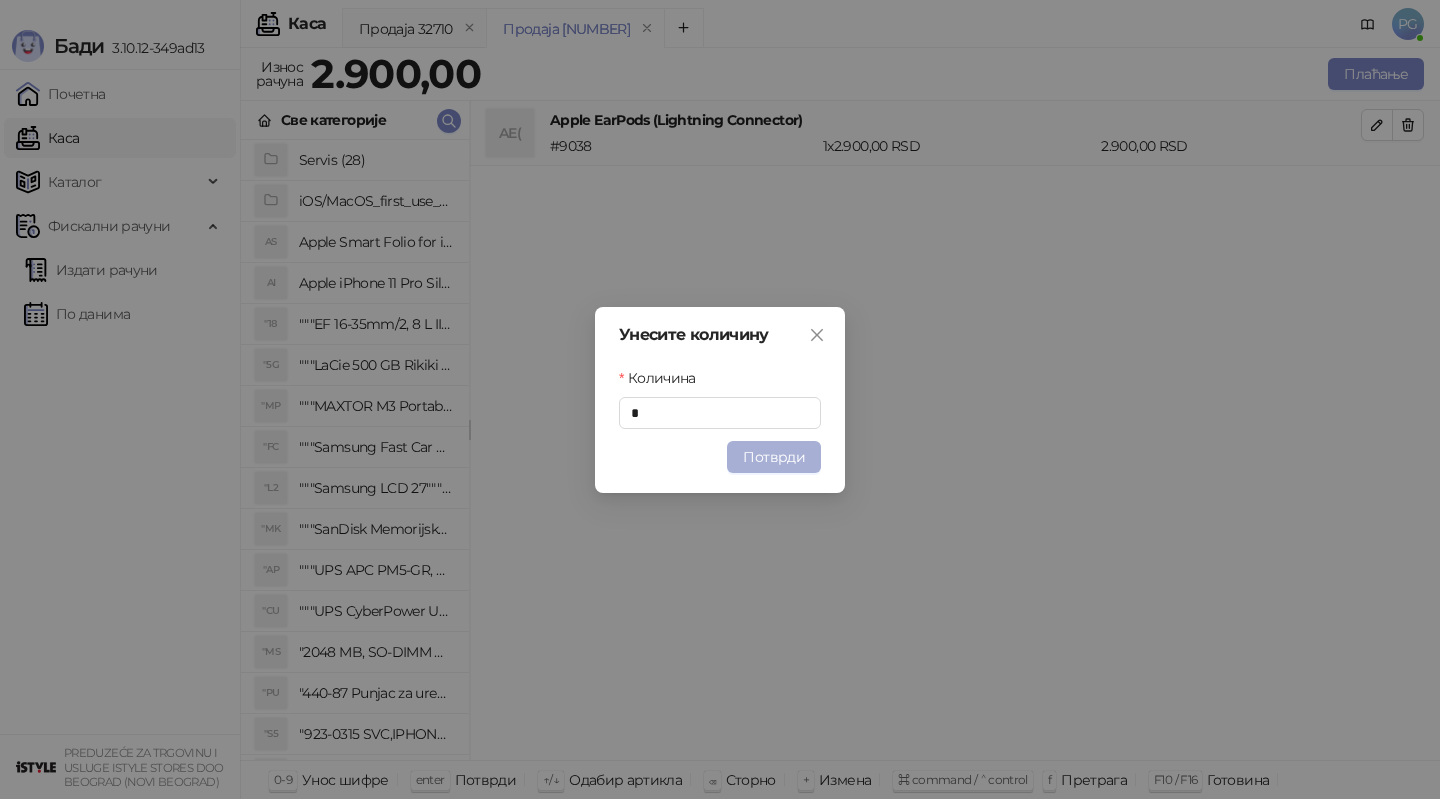click on "Потврди" at bounding box center [774, 457] 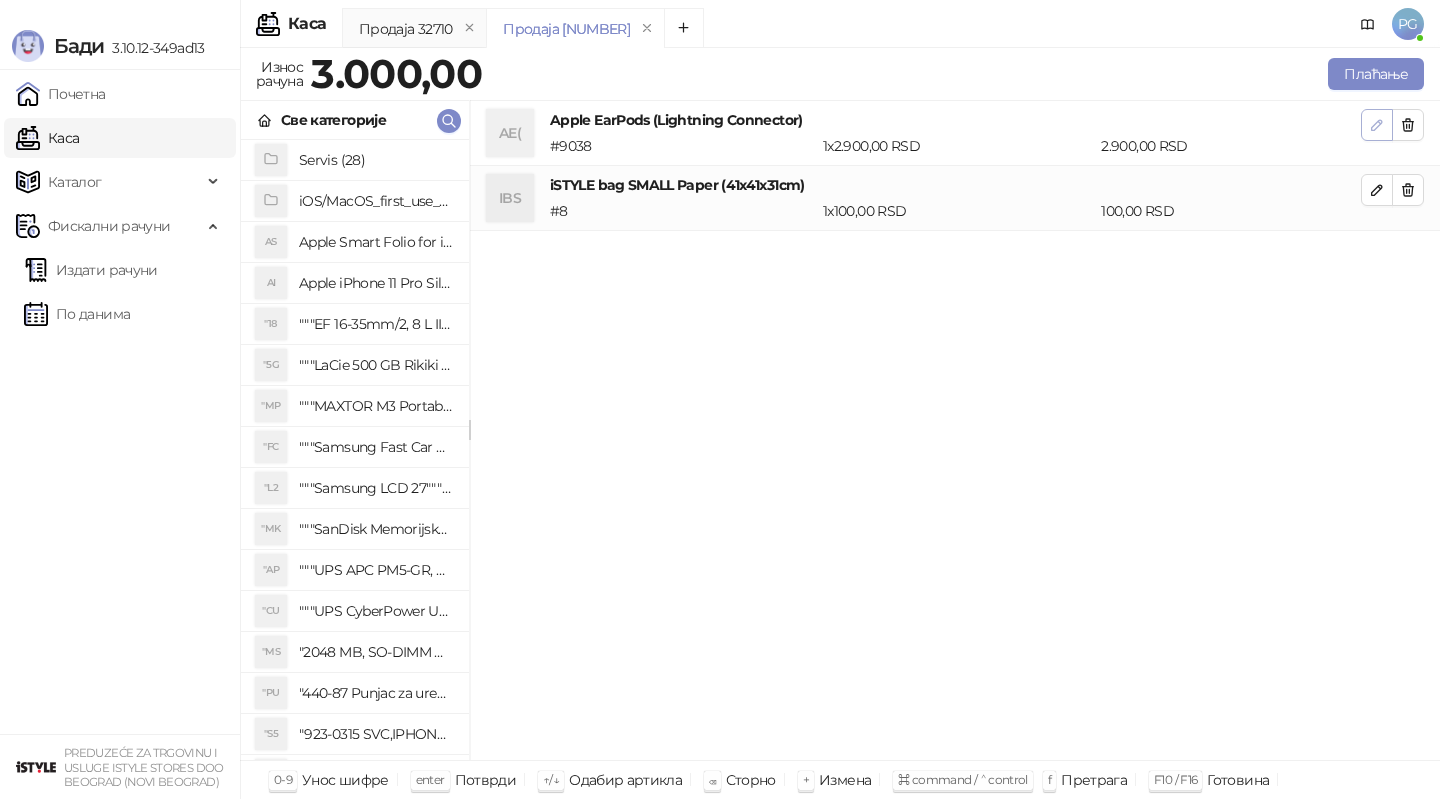 click at bounding box center (1377, 125) 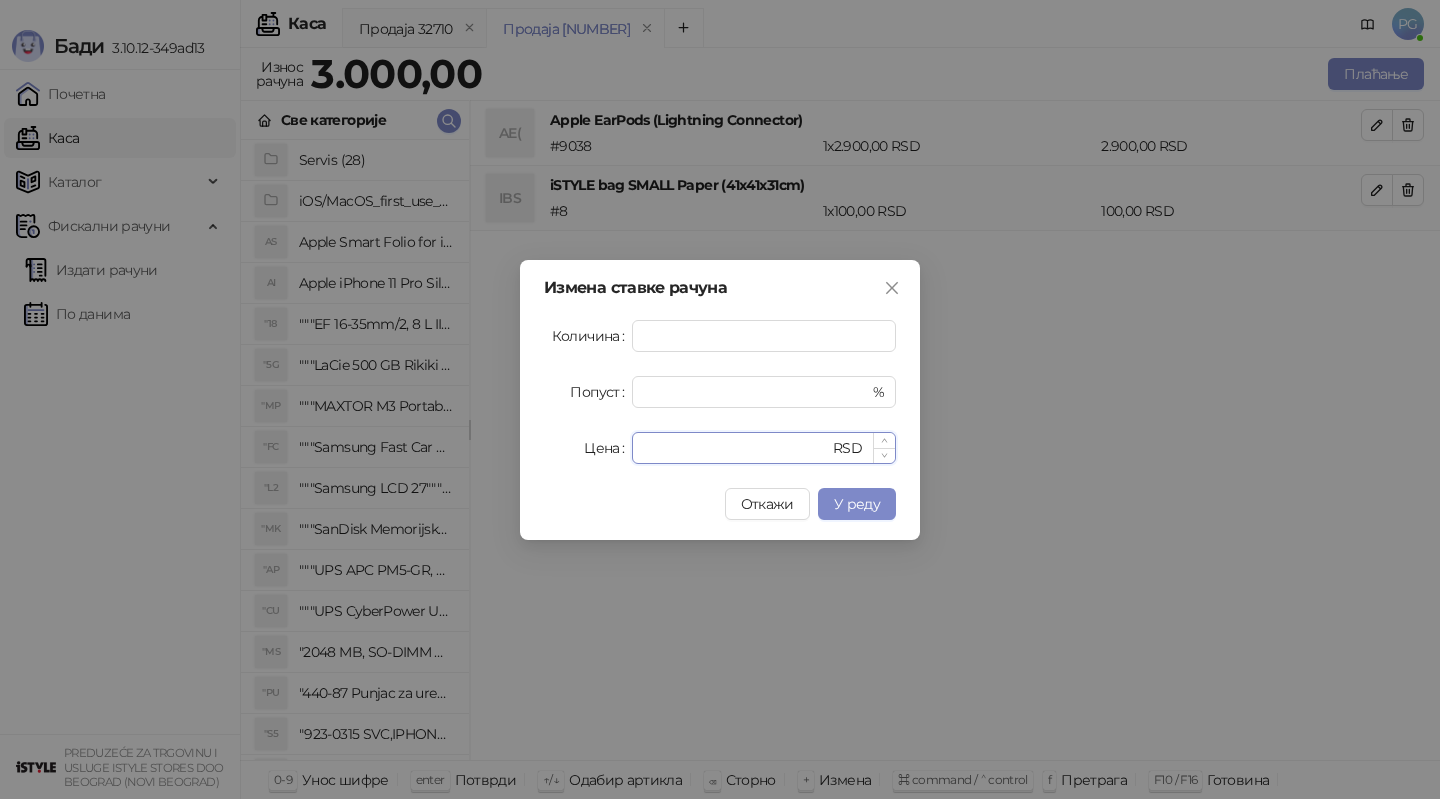 click on "****" at bounding box center (736, 448) 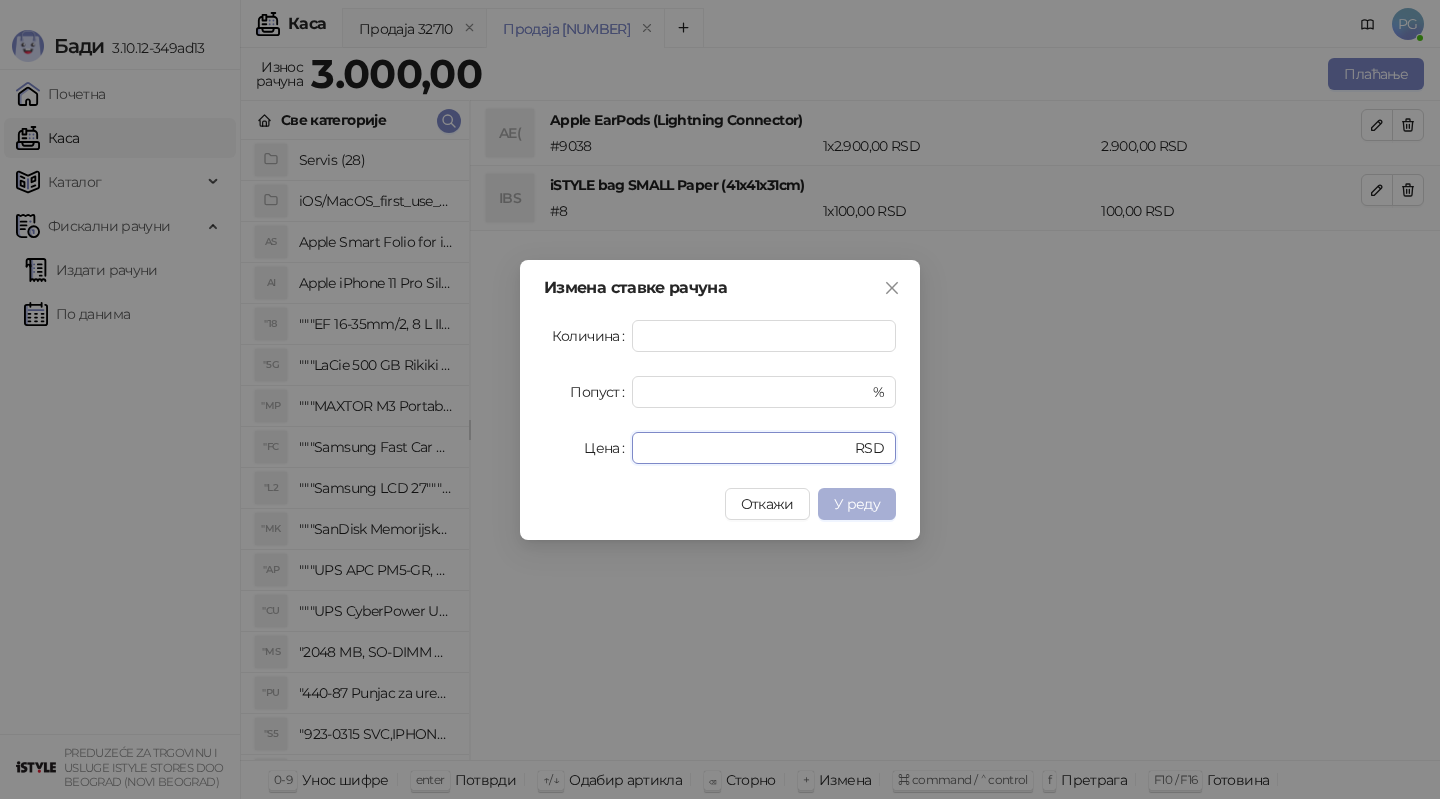 type on "****" 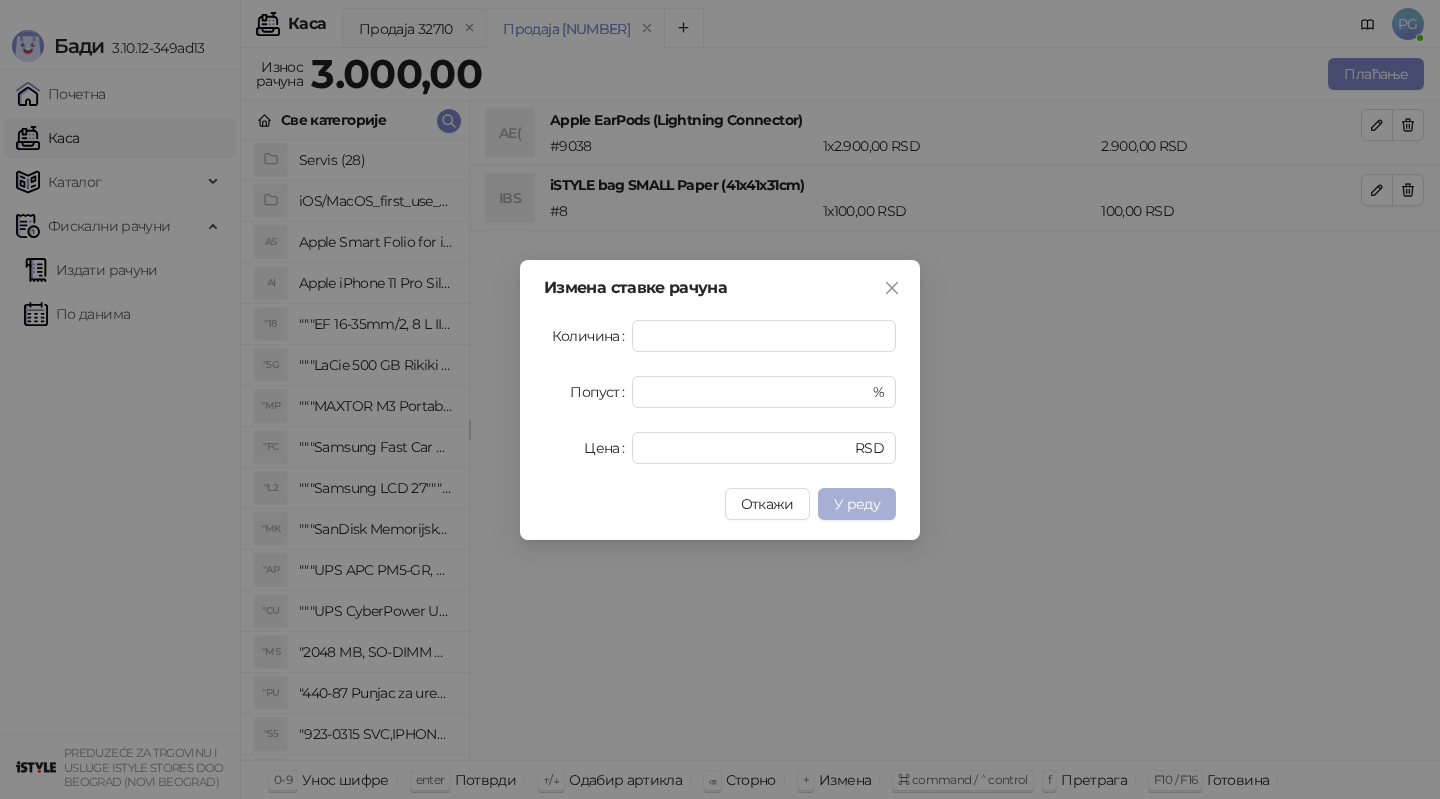 click on "У реду" at bounding box center [857, 504] 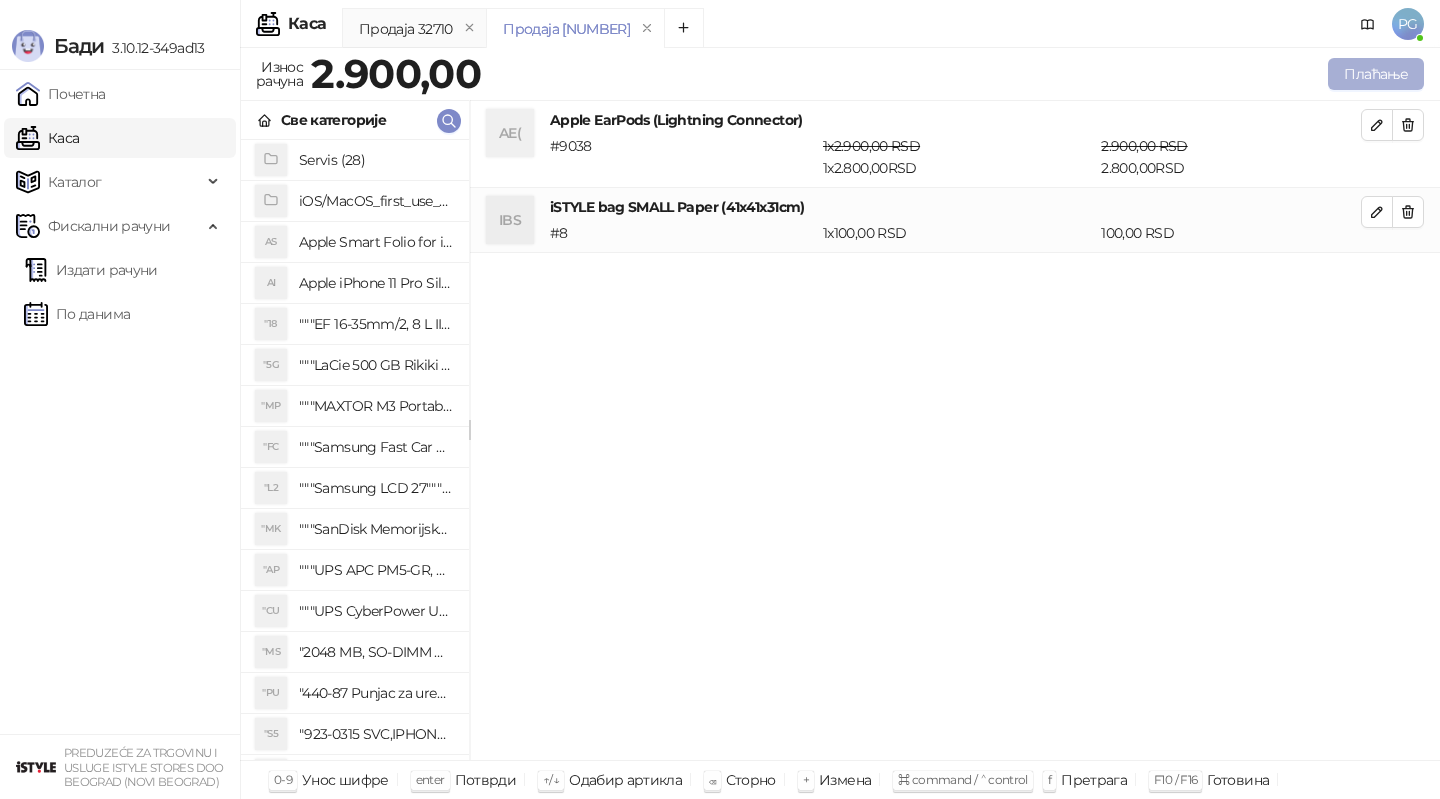 click on "Плаћање" at bounding box center (1376, 74) 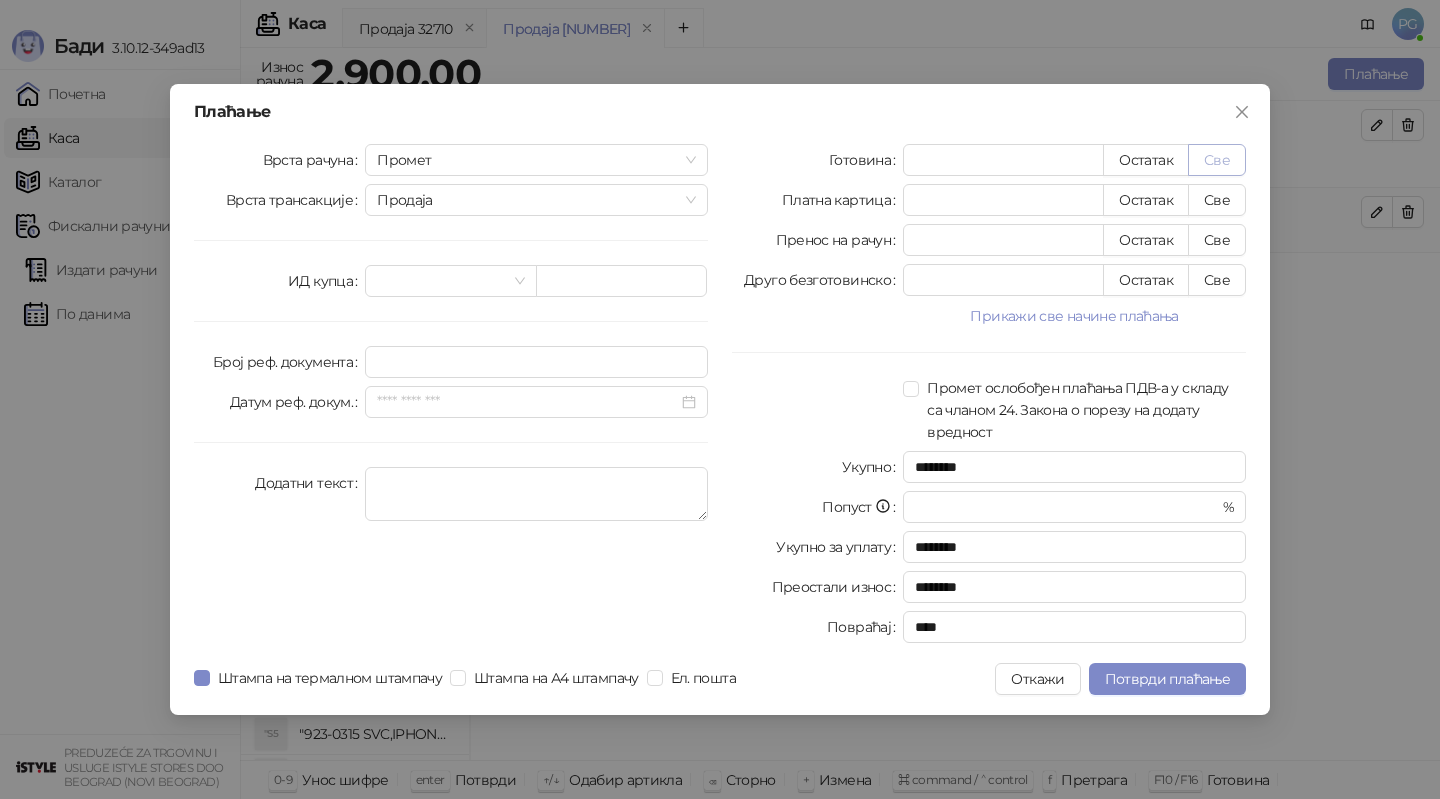 click on "Све" at bounding box center [1217, 160] 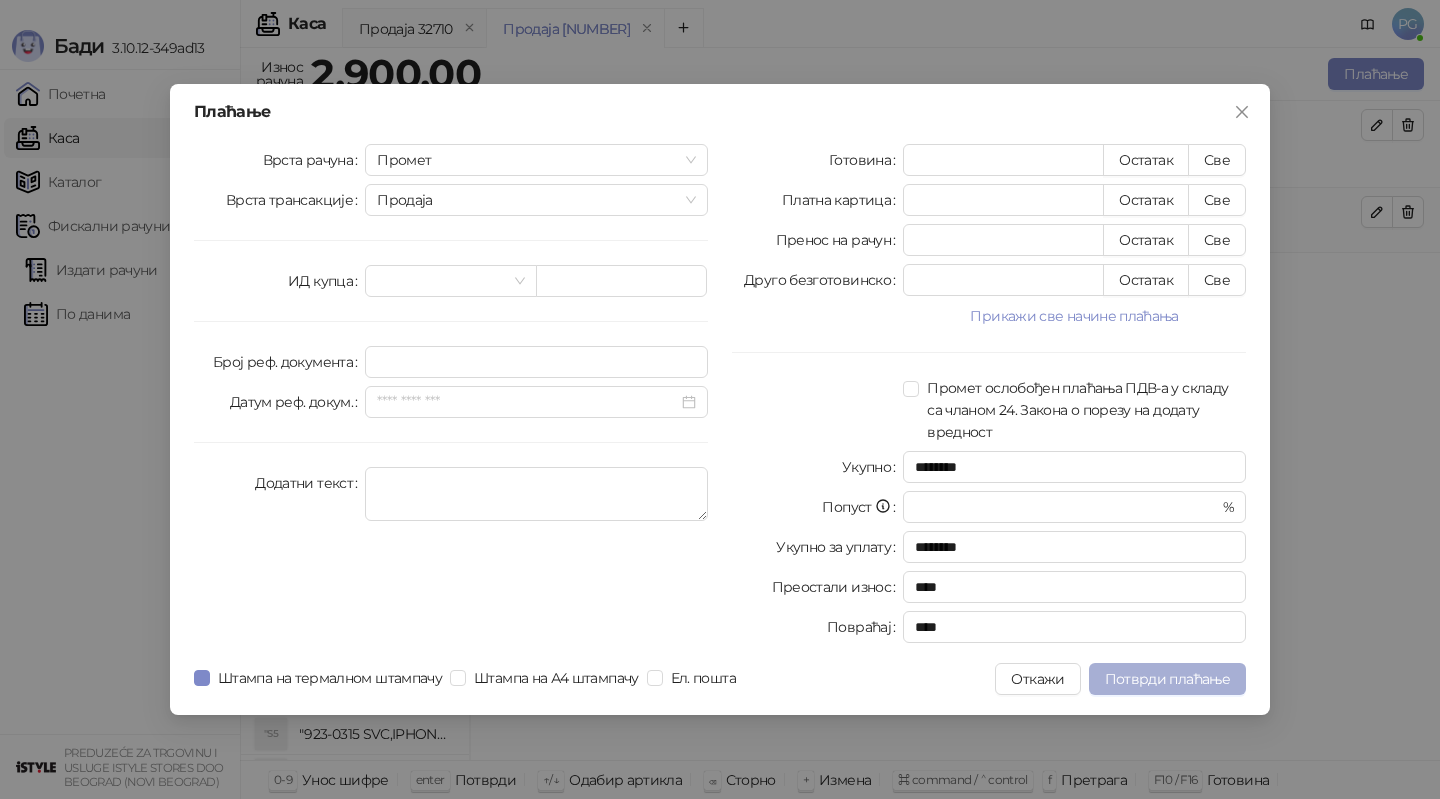 click on "Потврди плаћање" at bounding box center [1167, 679] 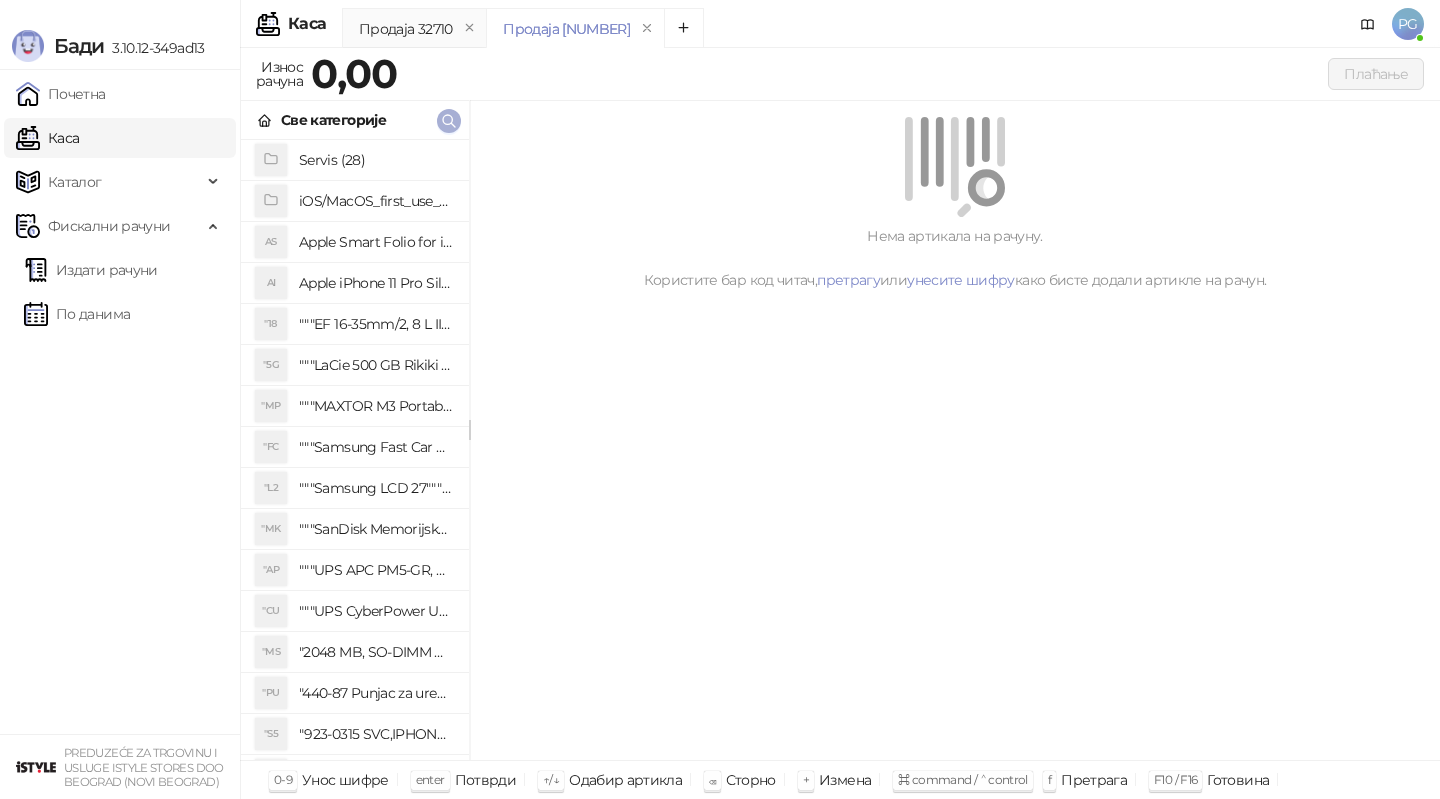 click 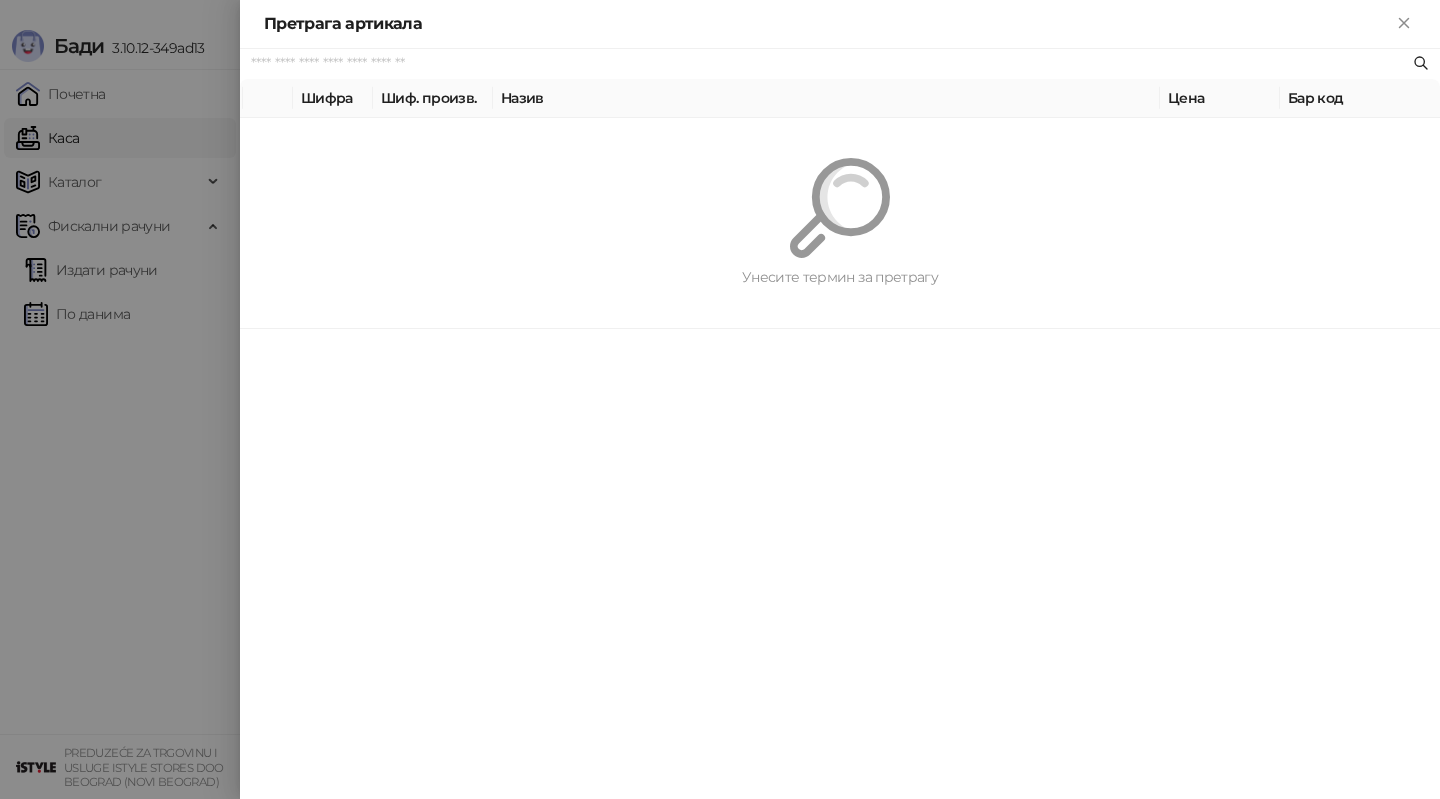 paste on "*********" 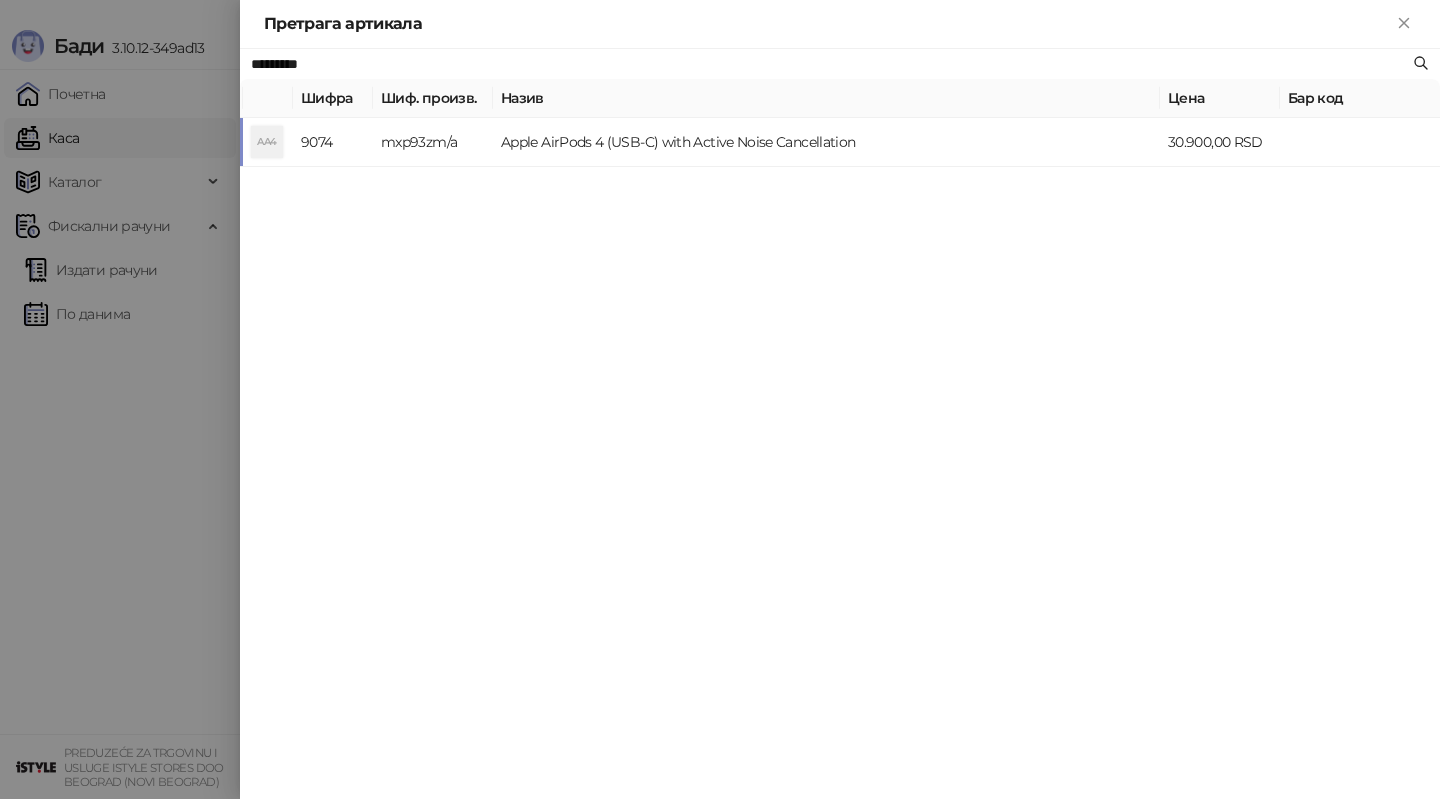 type on "*********" 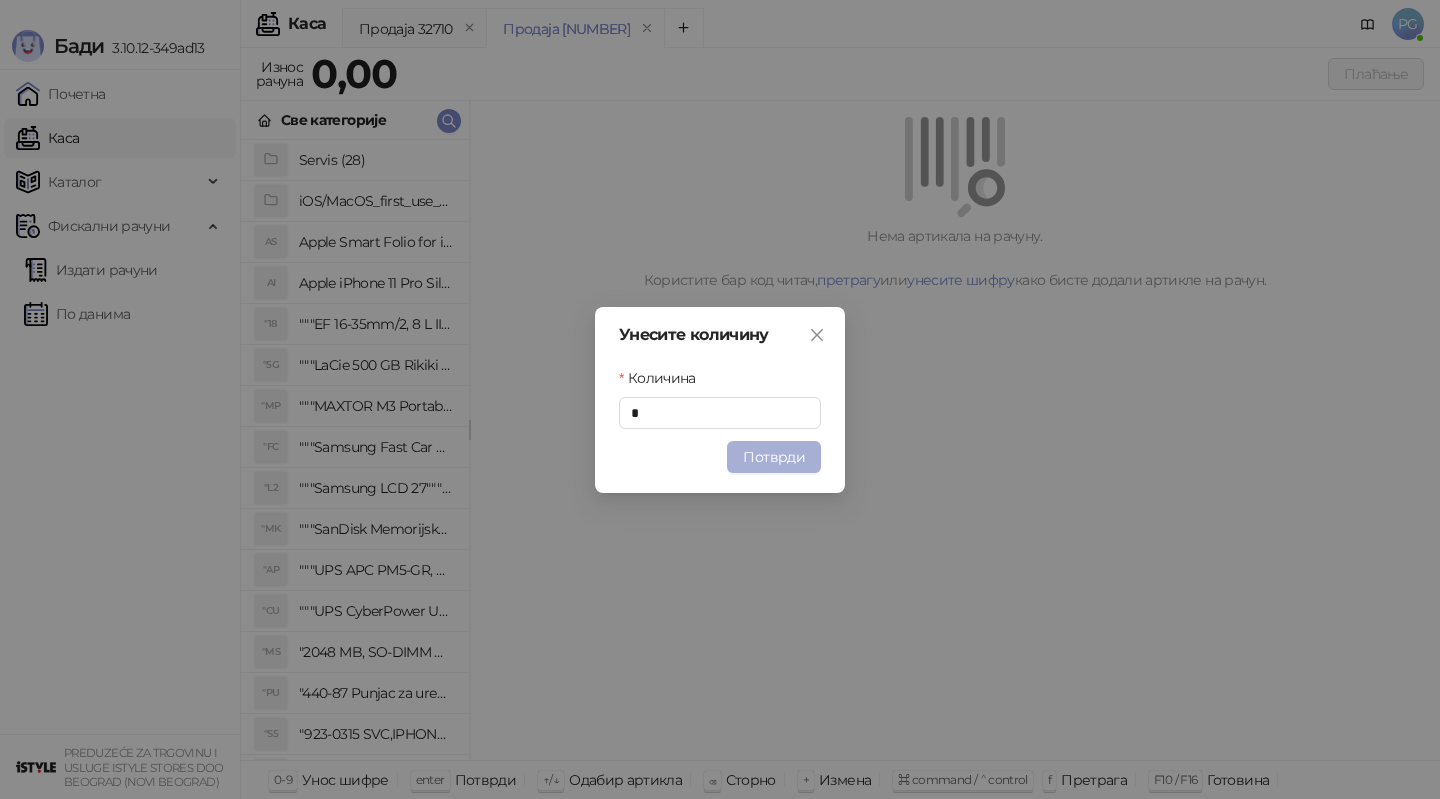 click on "Потврди" at bounding box center [774, 457] 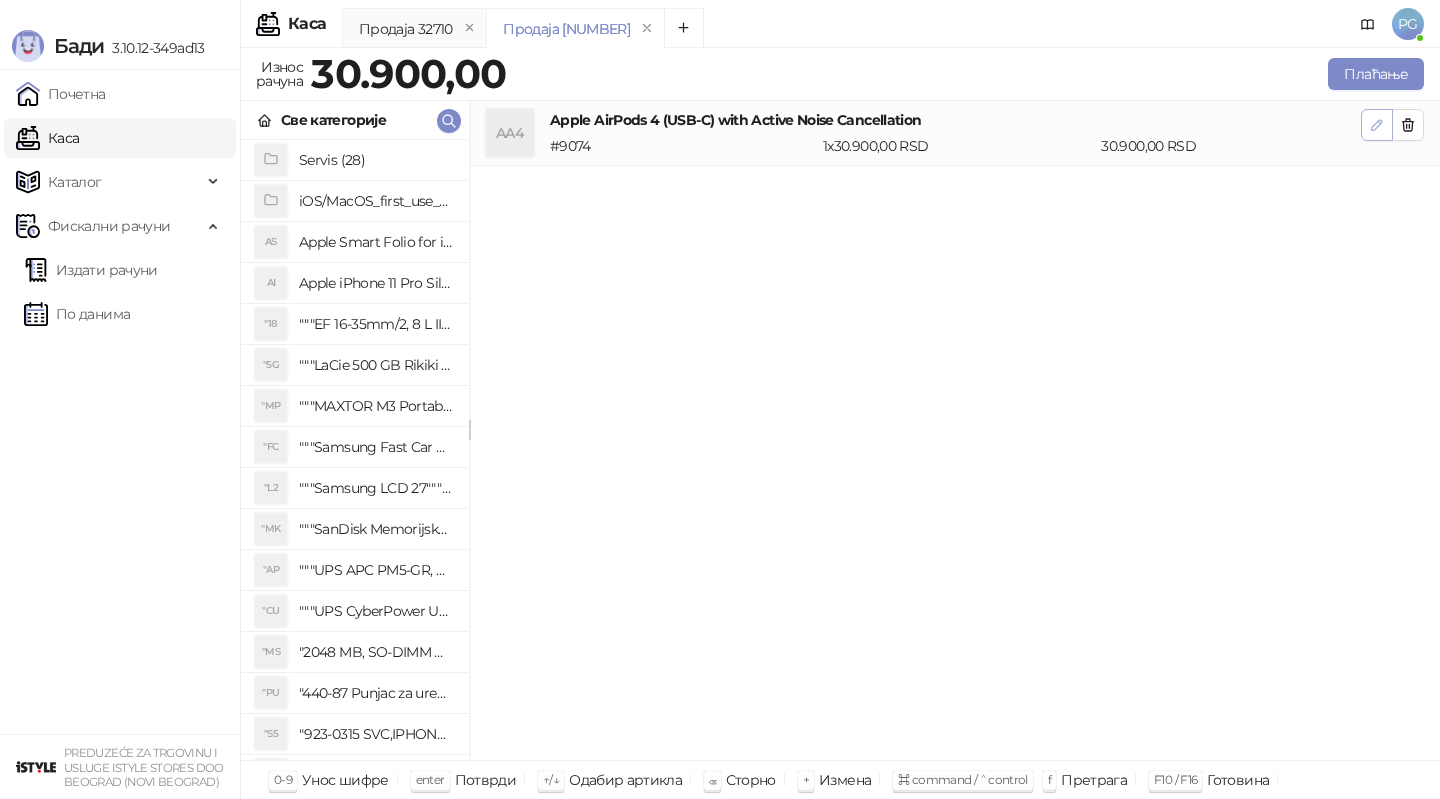 click at bounding box center [1377, 124] 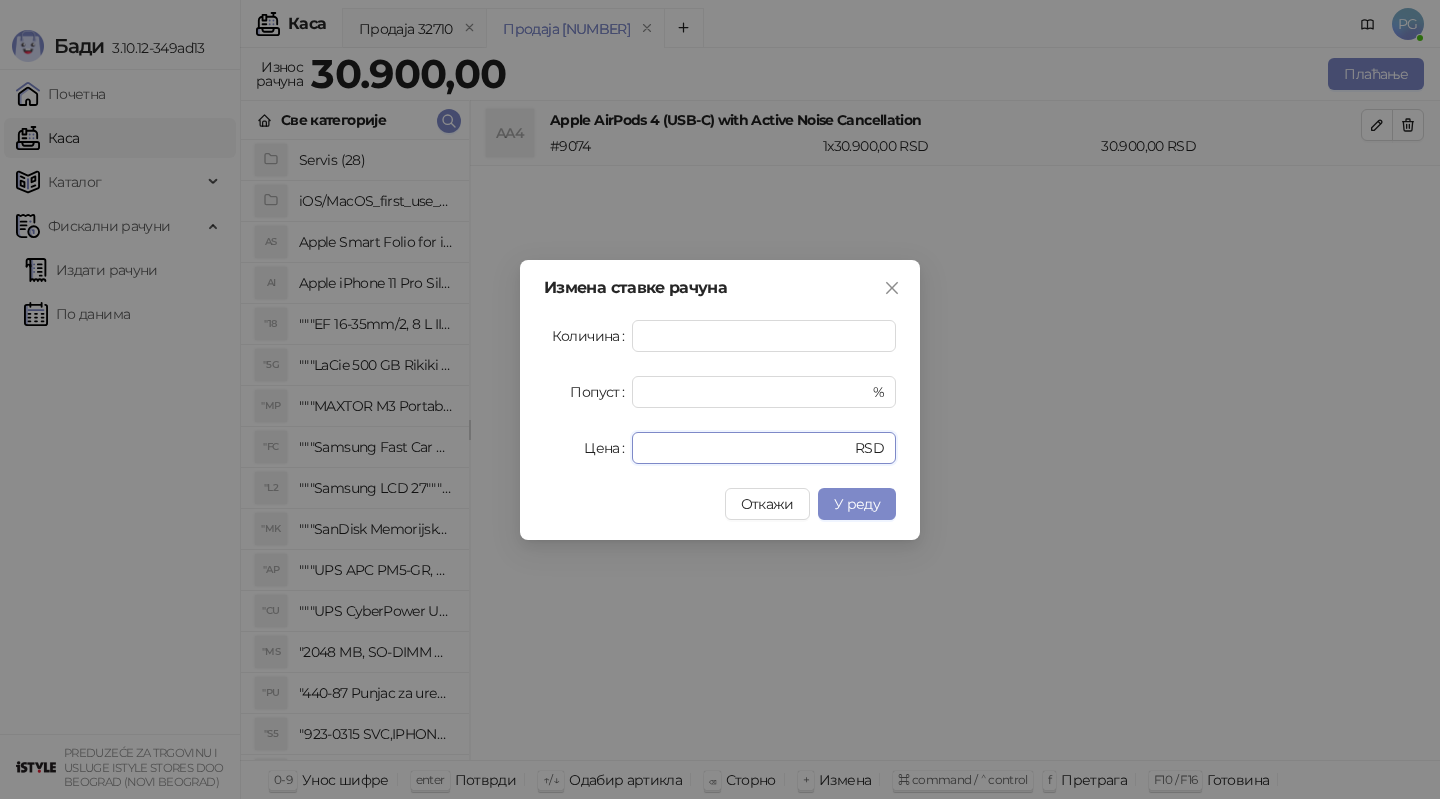 drag, startPoint x: 663, startPoint y: 447, endPoint x: 622, endPoint y: 446, distance: 41.01219 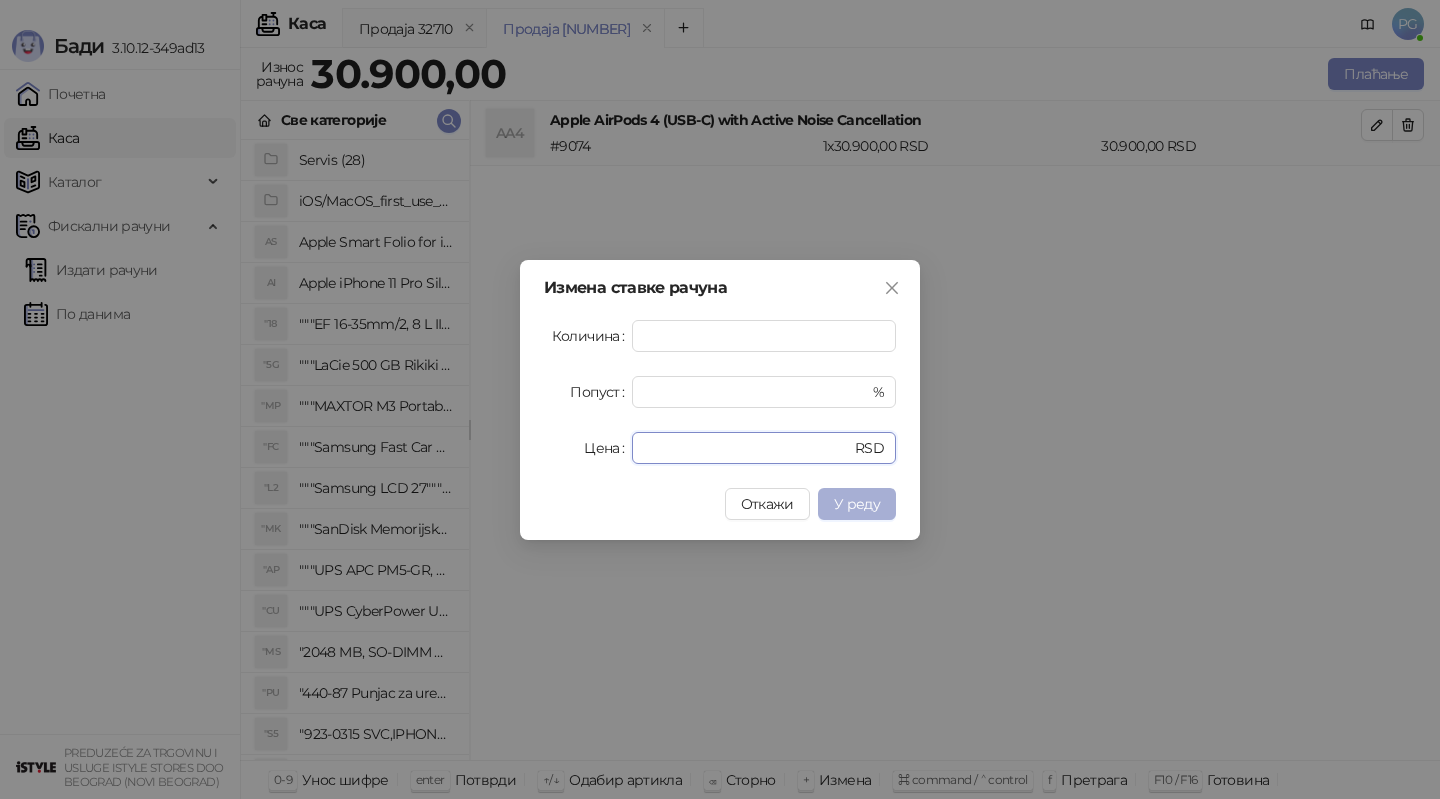 type on "*****" 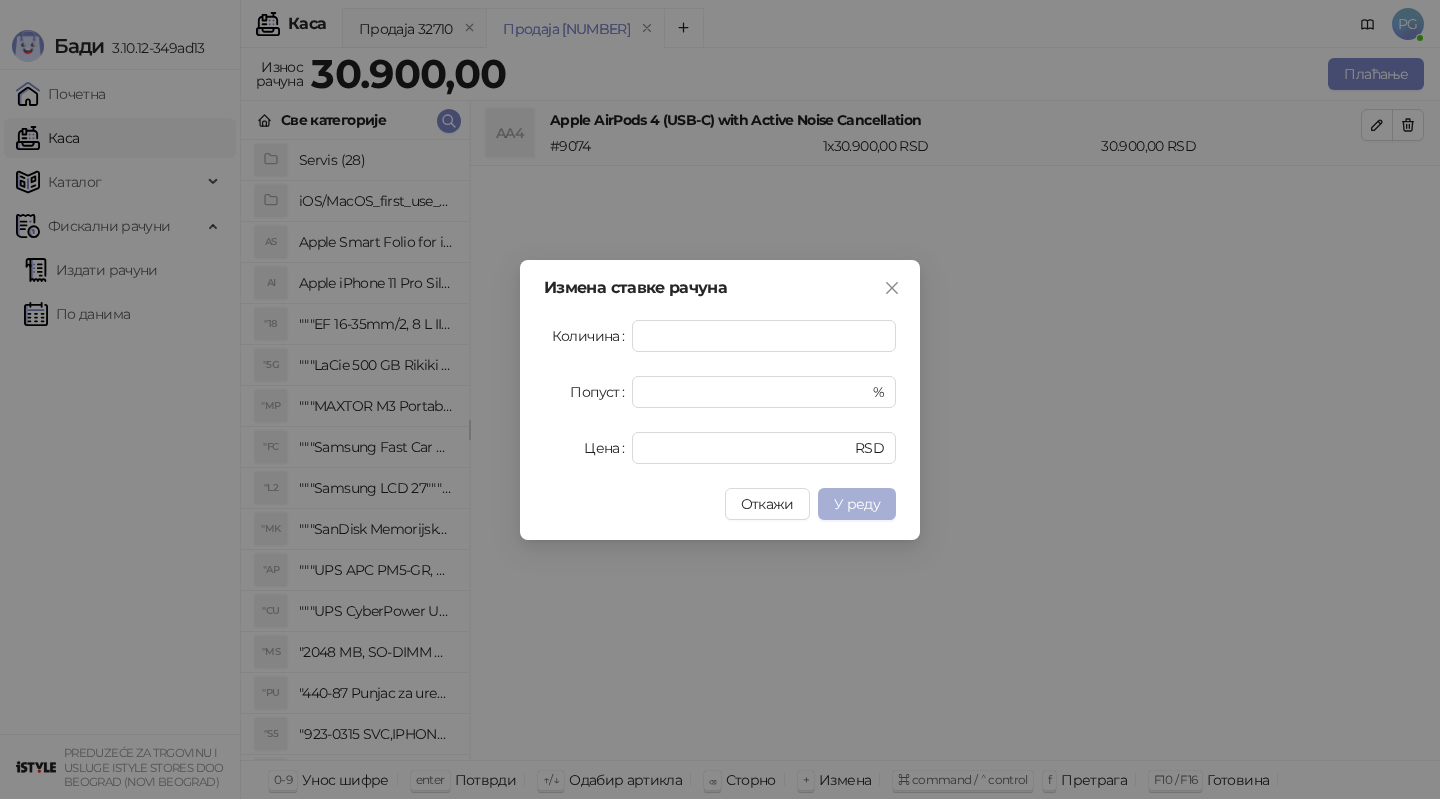 click on "У реду" at bounding box center (857, 504) 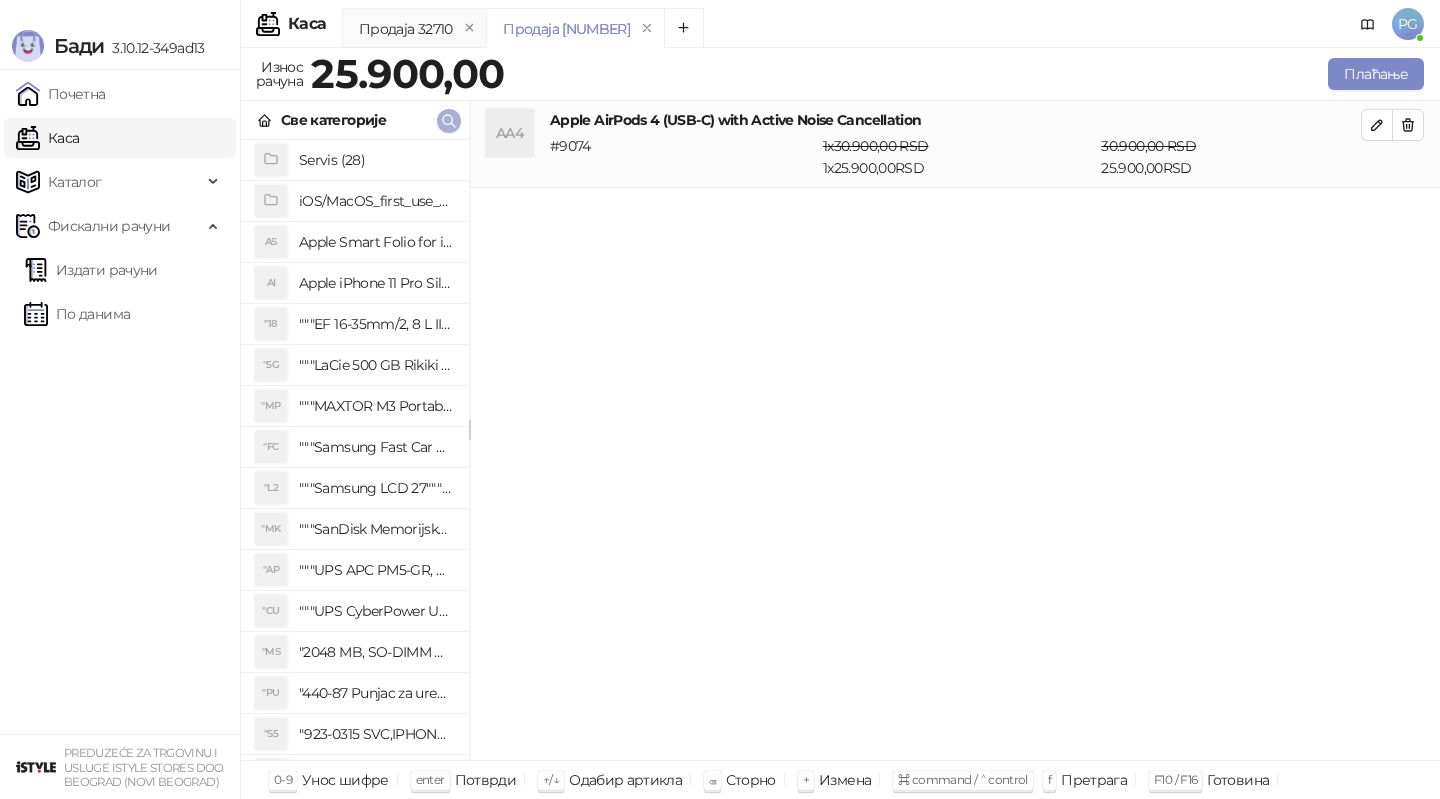 click 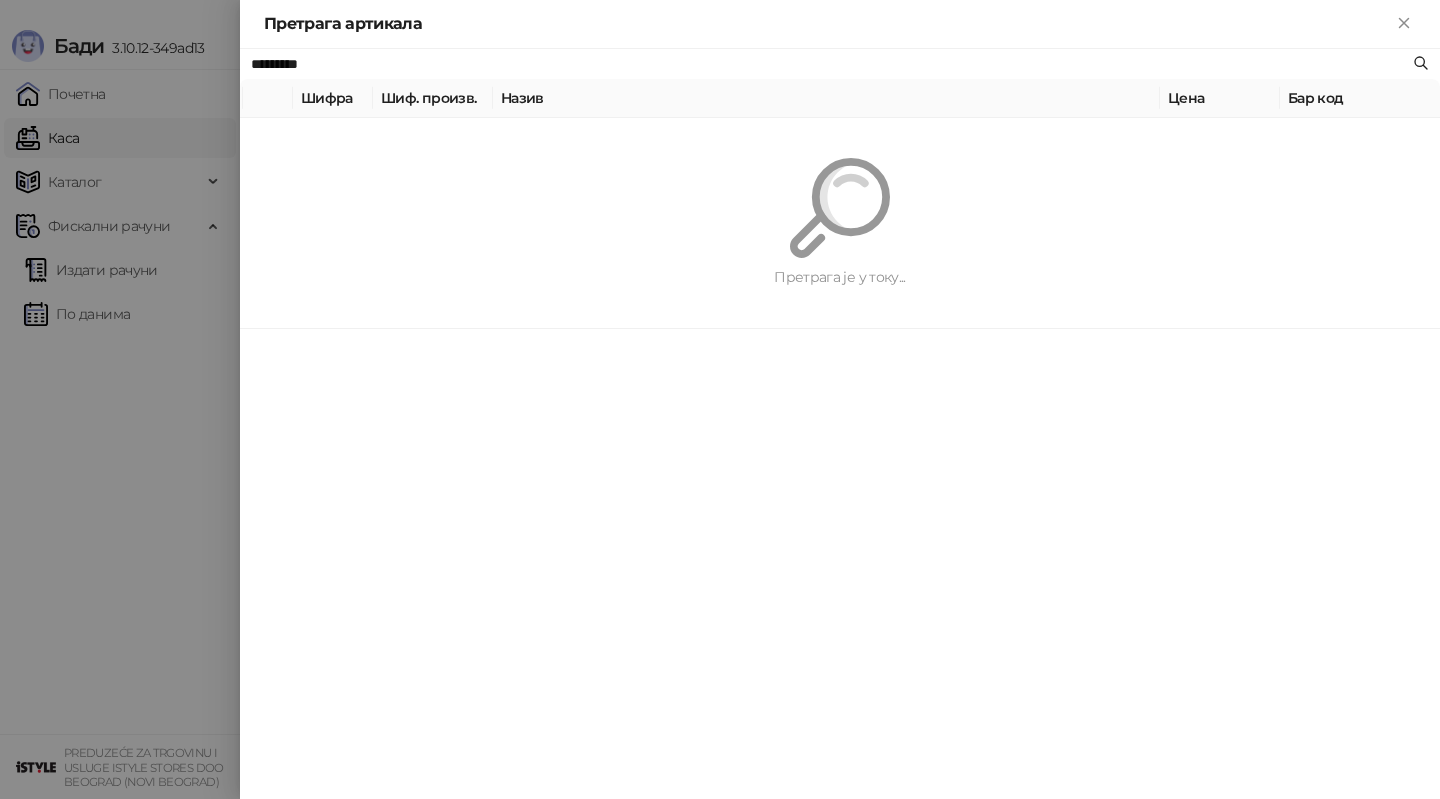 paste on "****" 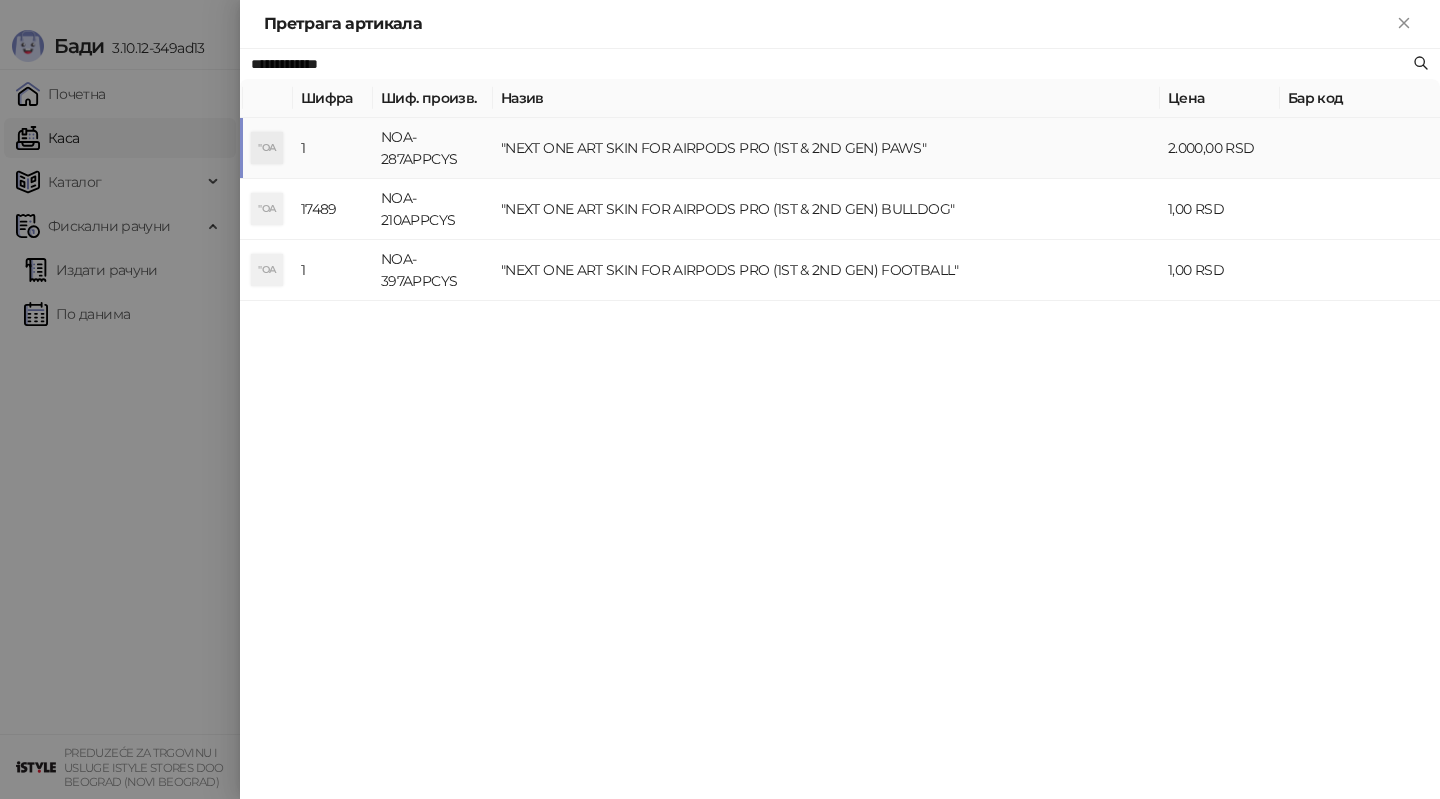 type on "**********" 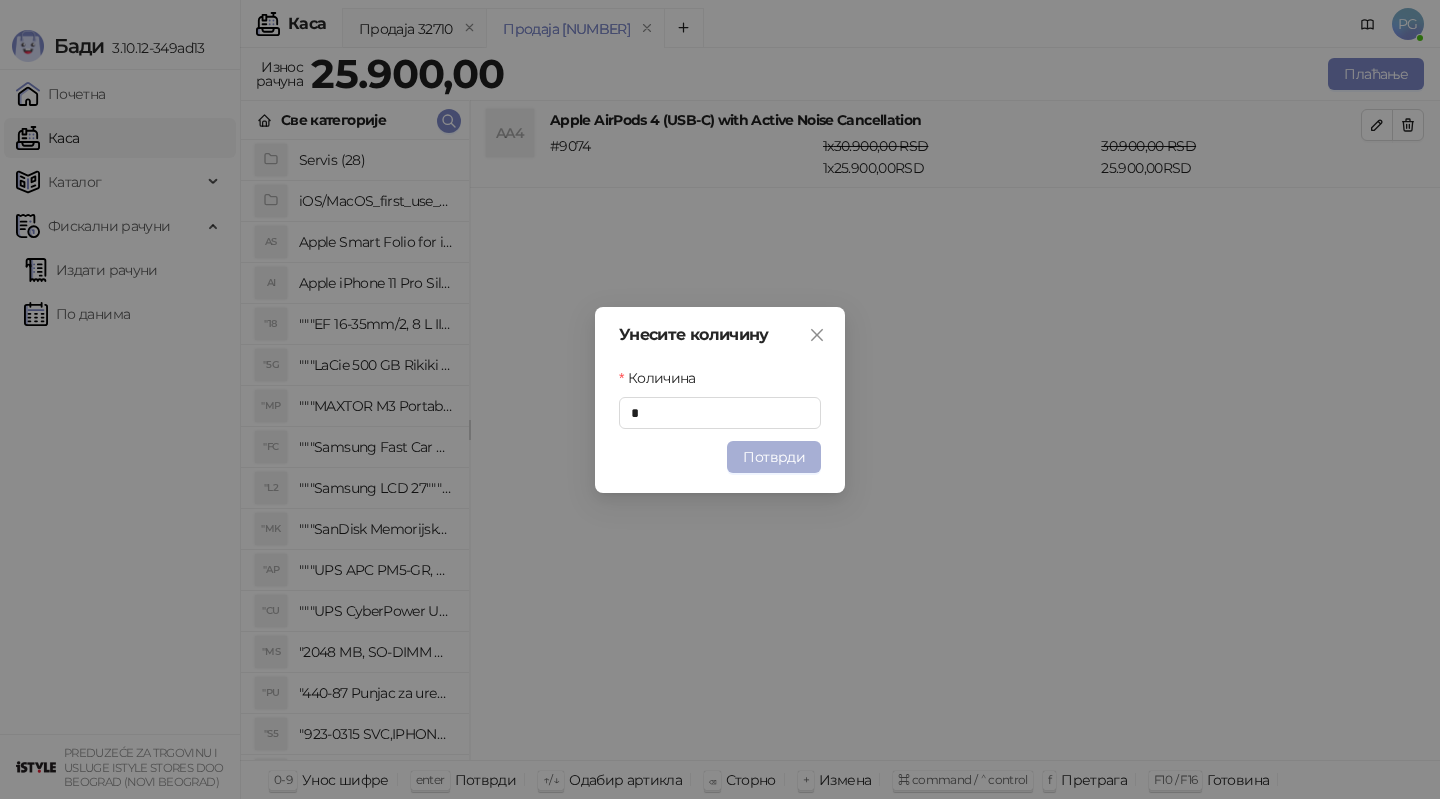 click on "Потврди" at bounding box center (774, 457) 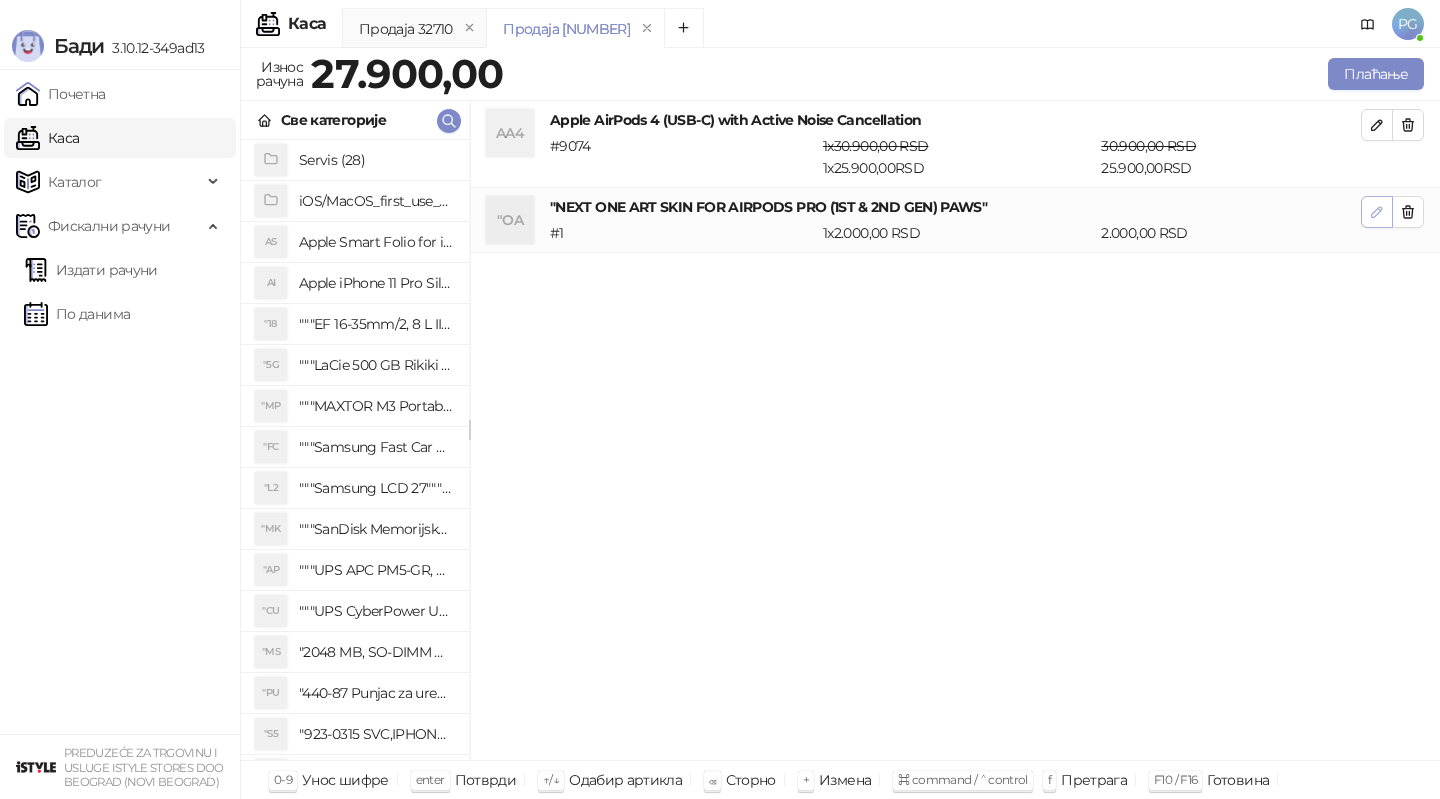 click 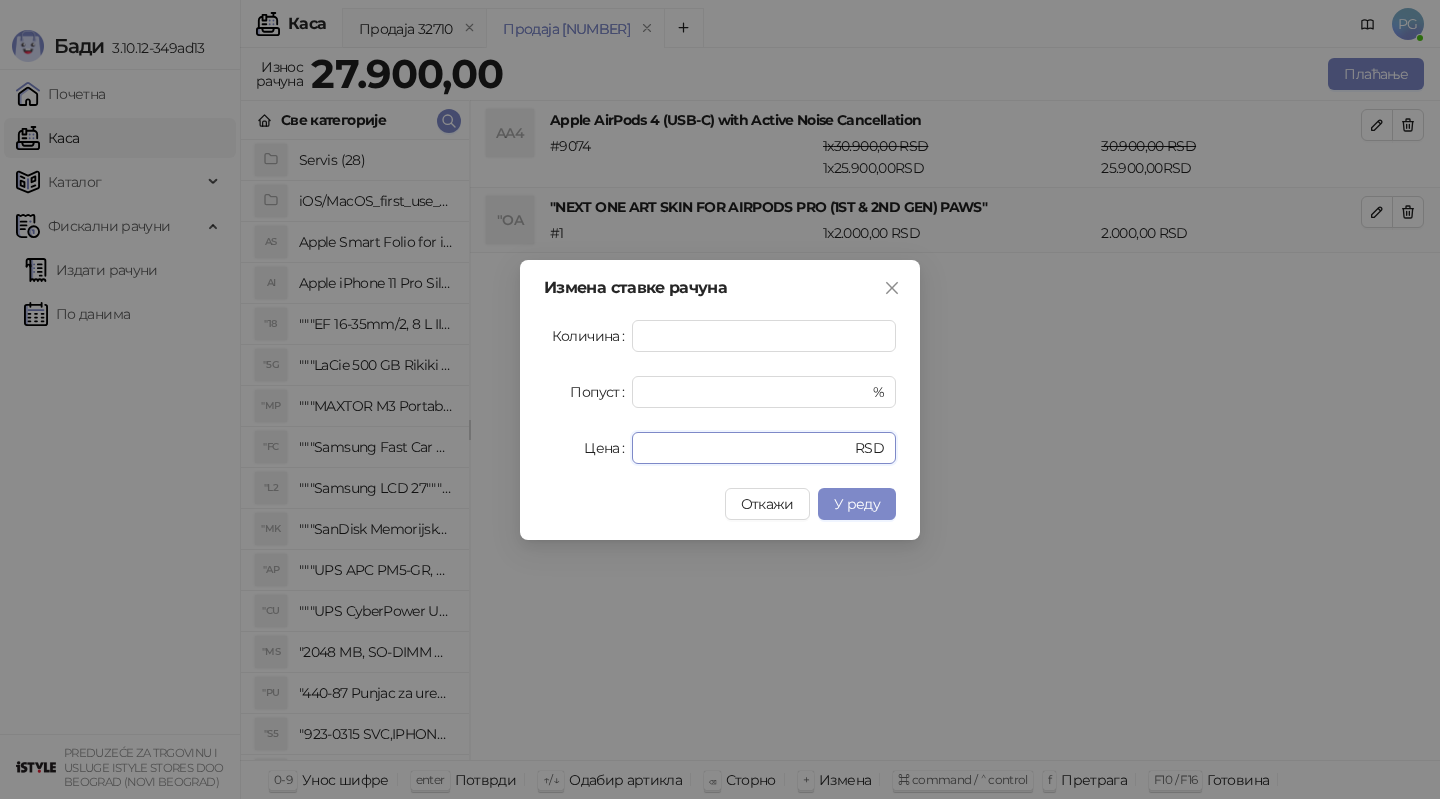 drag, startPoint x: 696, startPoint y: 441, endPoint x: 614, endPoint y: 443, distance: 82.02438 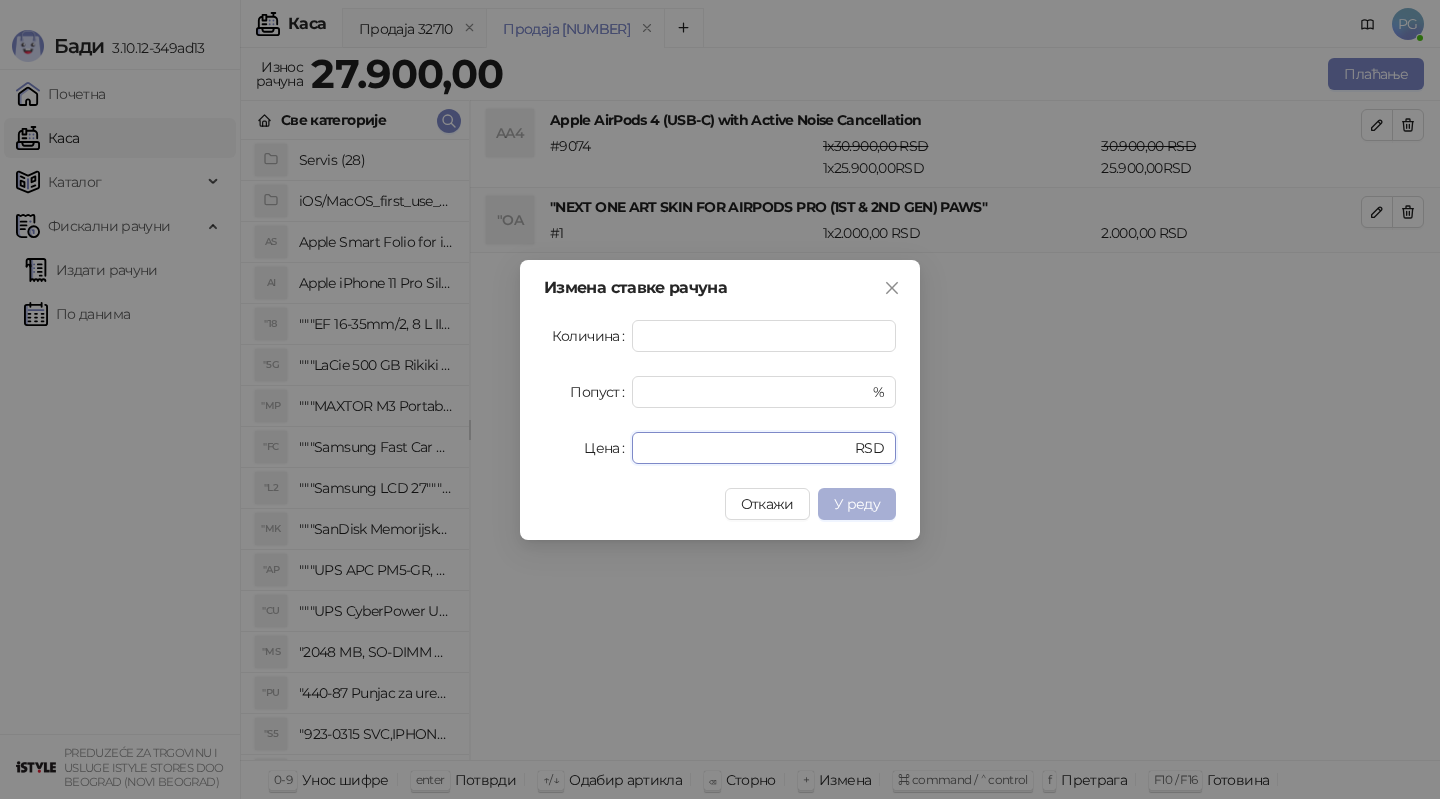 type on "*" 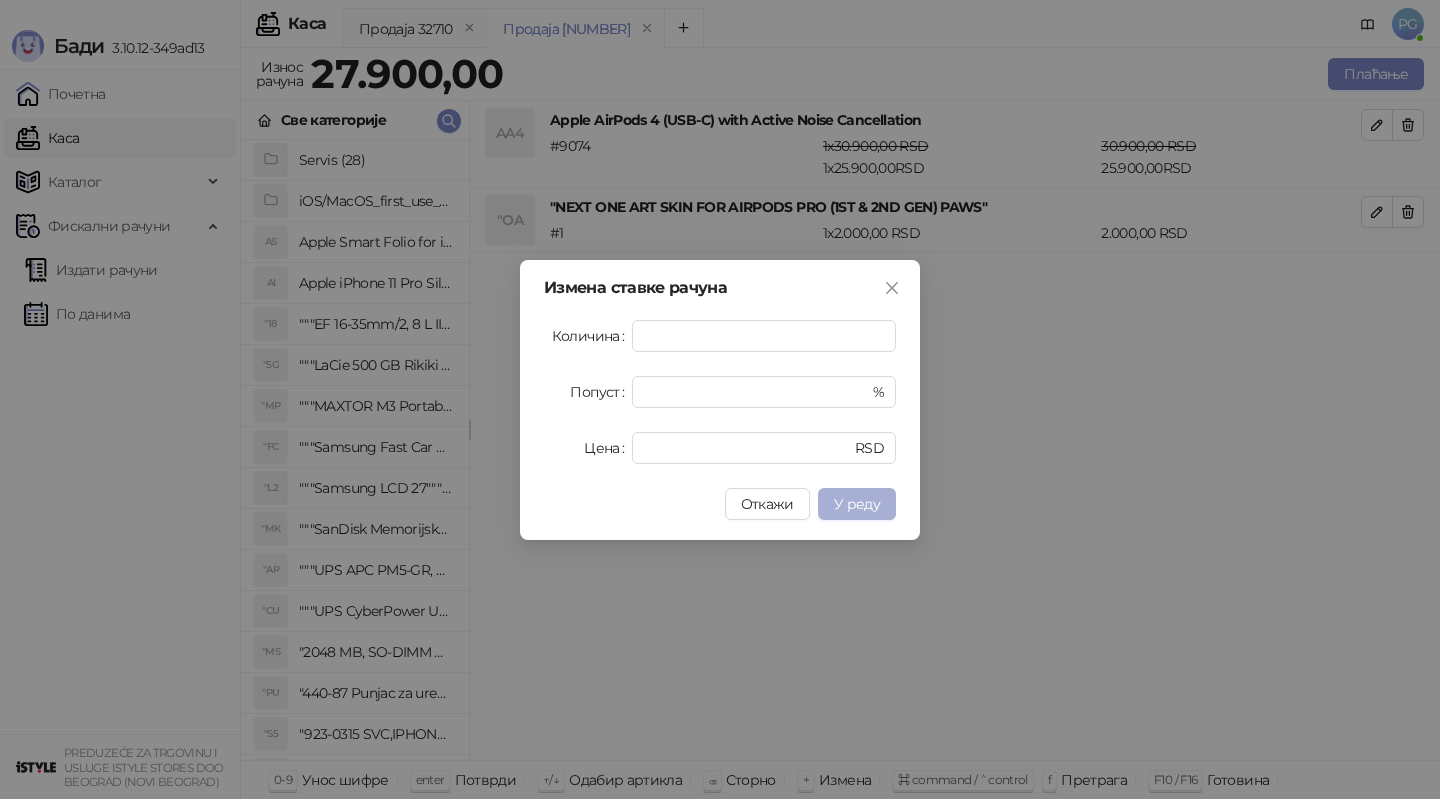 click on "У реду" at bounding box center (857, 504) 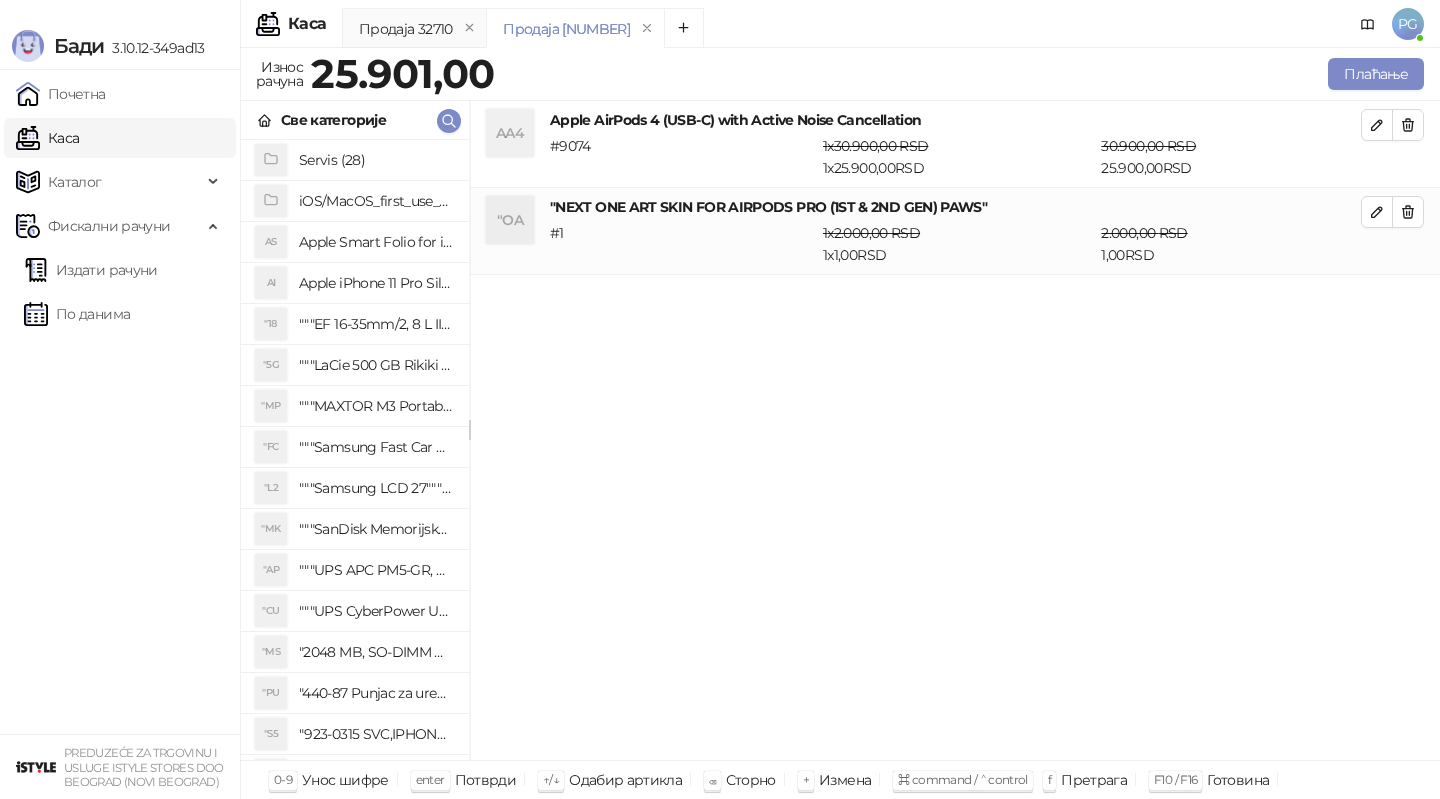 click on "Плаћање" at bounding box center [963, 74] 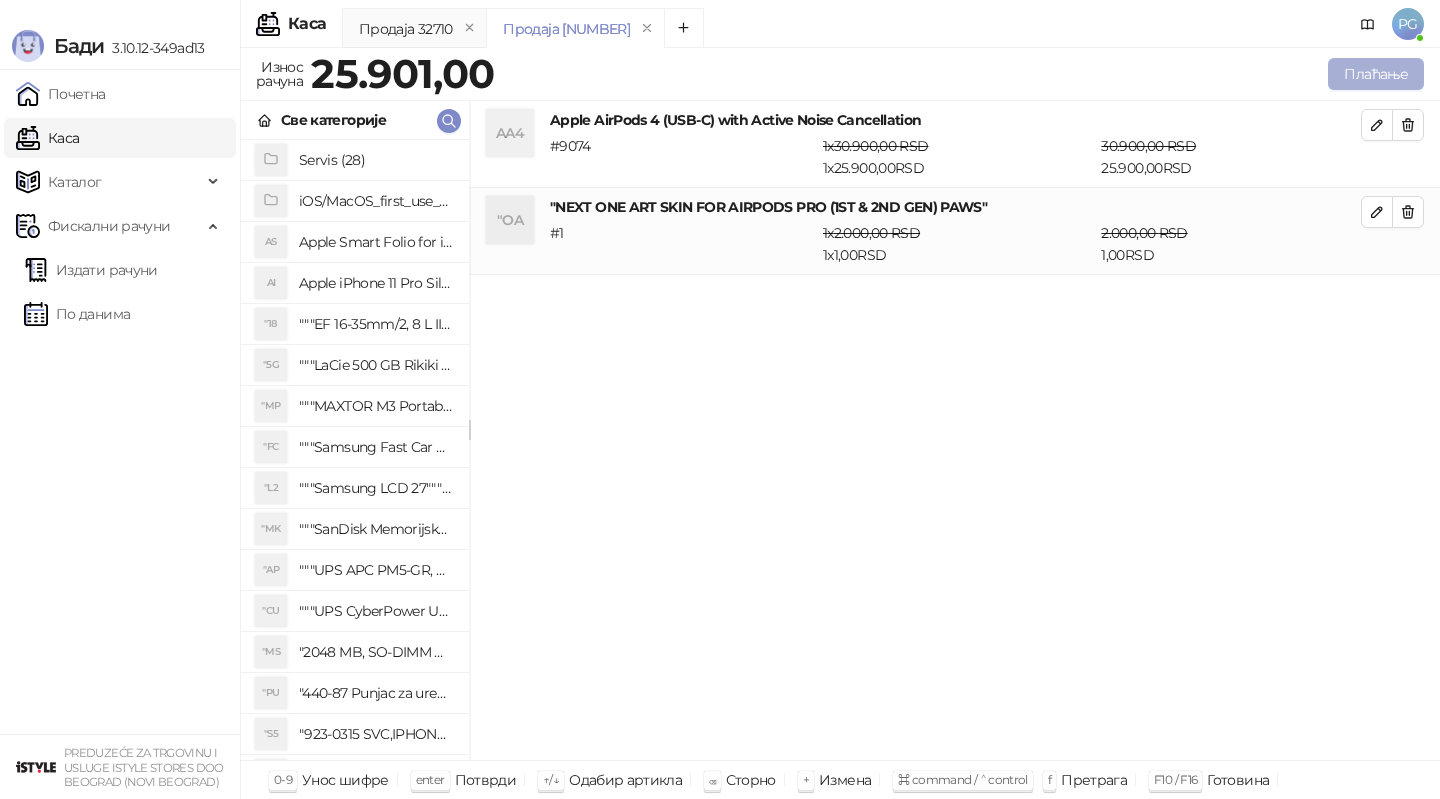 click on "Плаћање" at bounding box center (1376, 74) 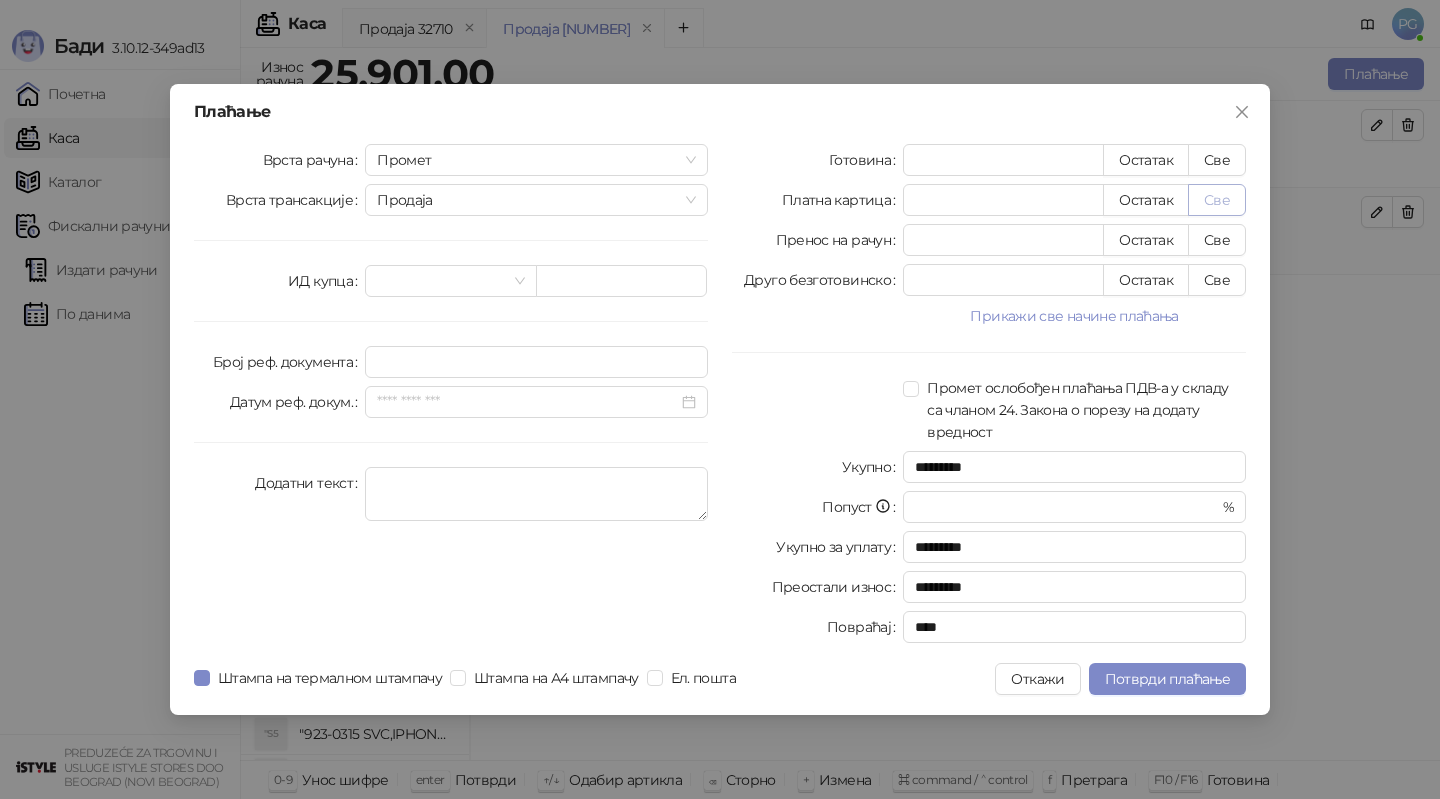 click on "Све" at bounding box center [1217, 200] 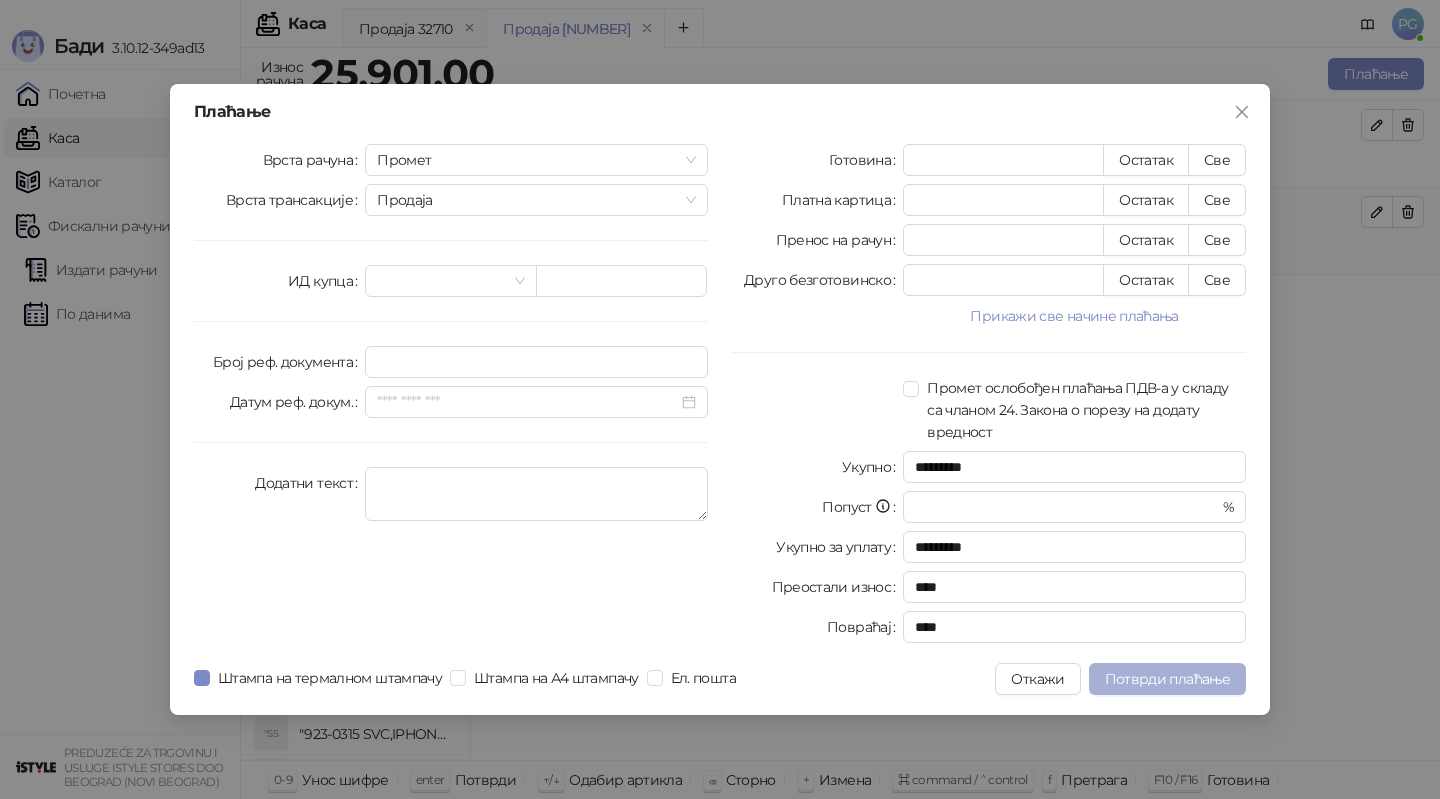 click on "Потврди плаћање" at bounding box center [1167, 679] 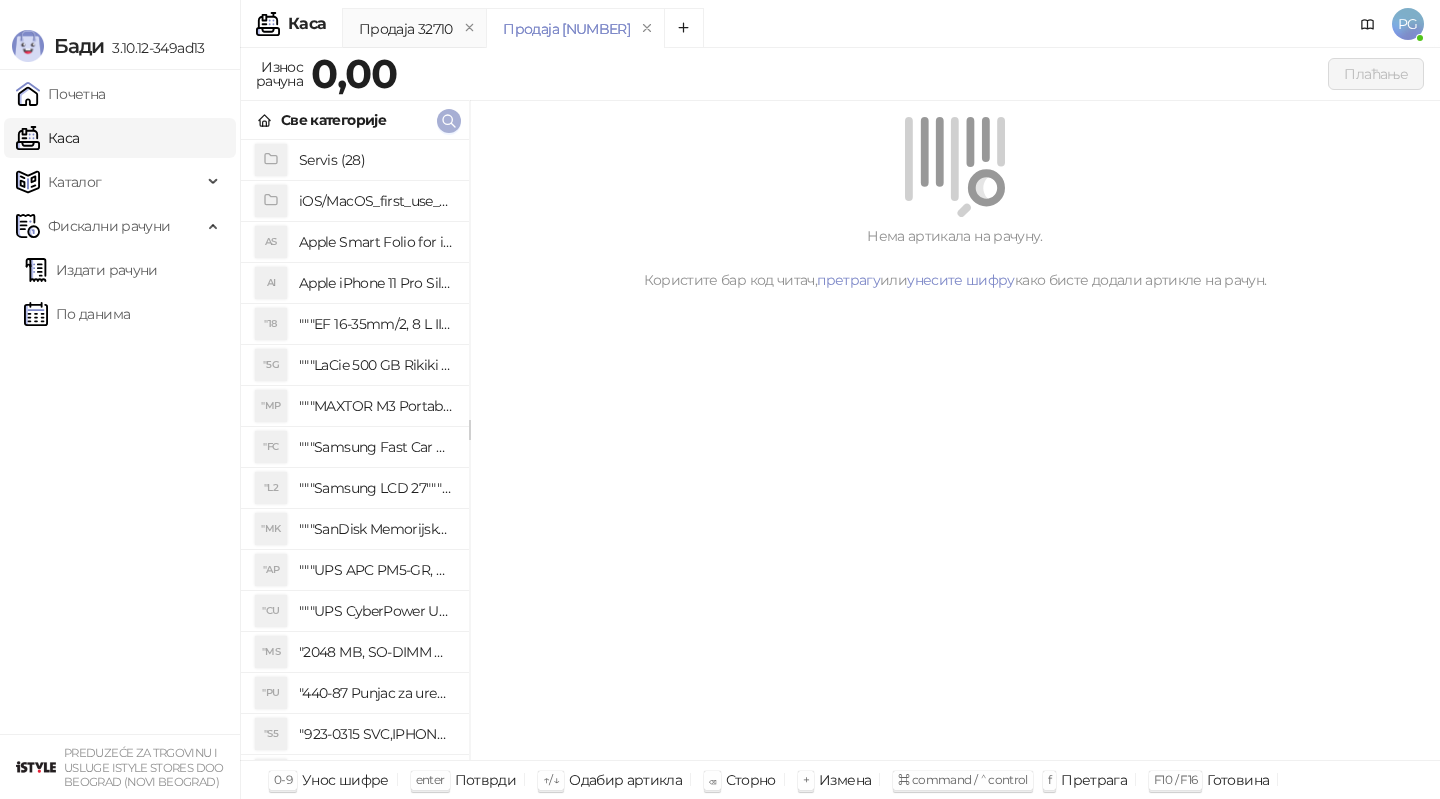 click at bounding box center [449, 120] 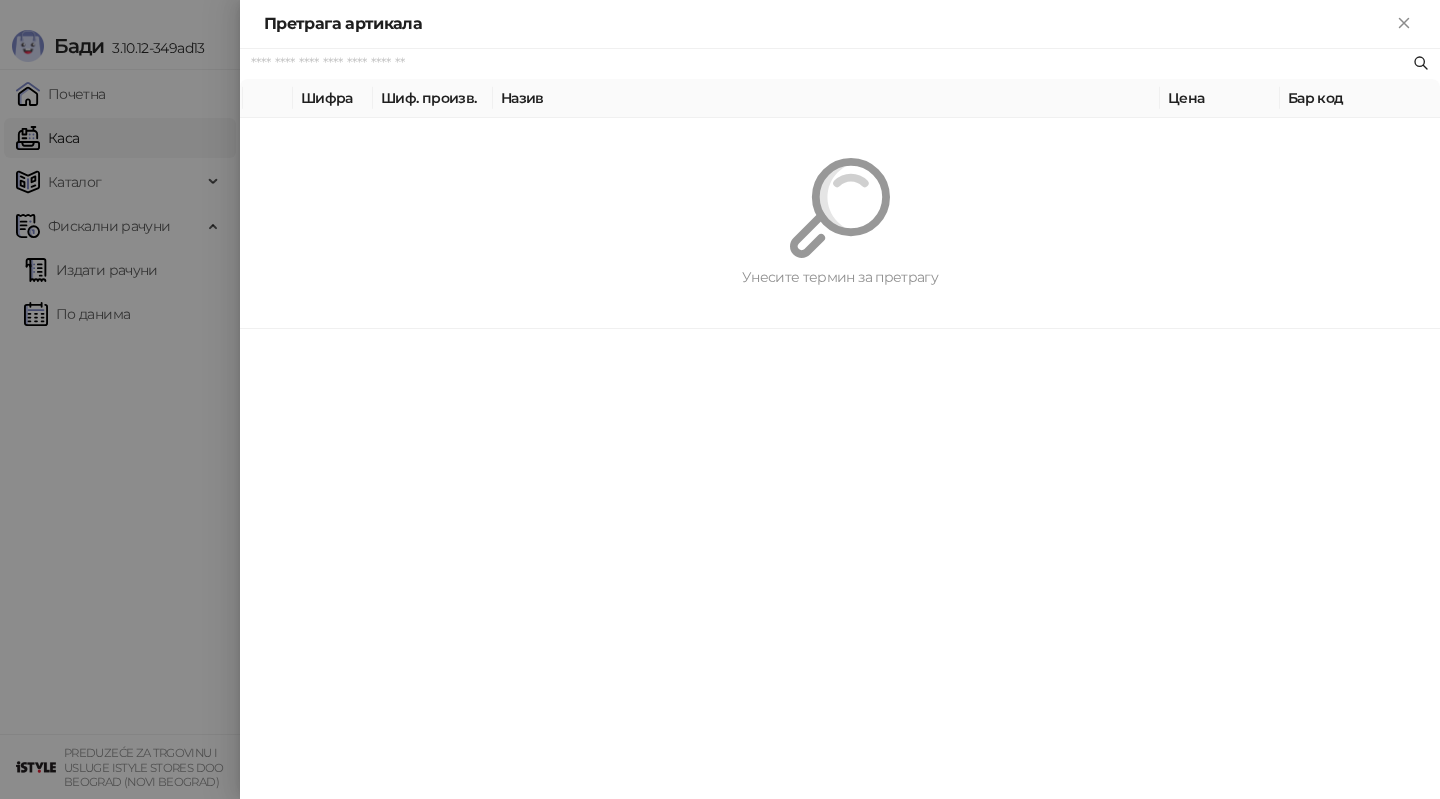 paste on "*********" 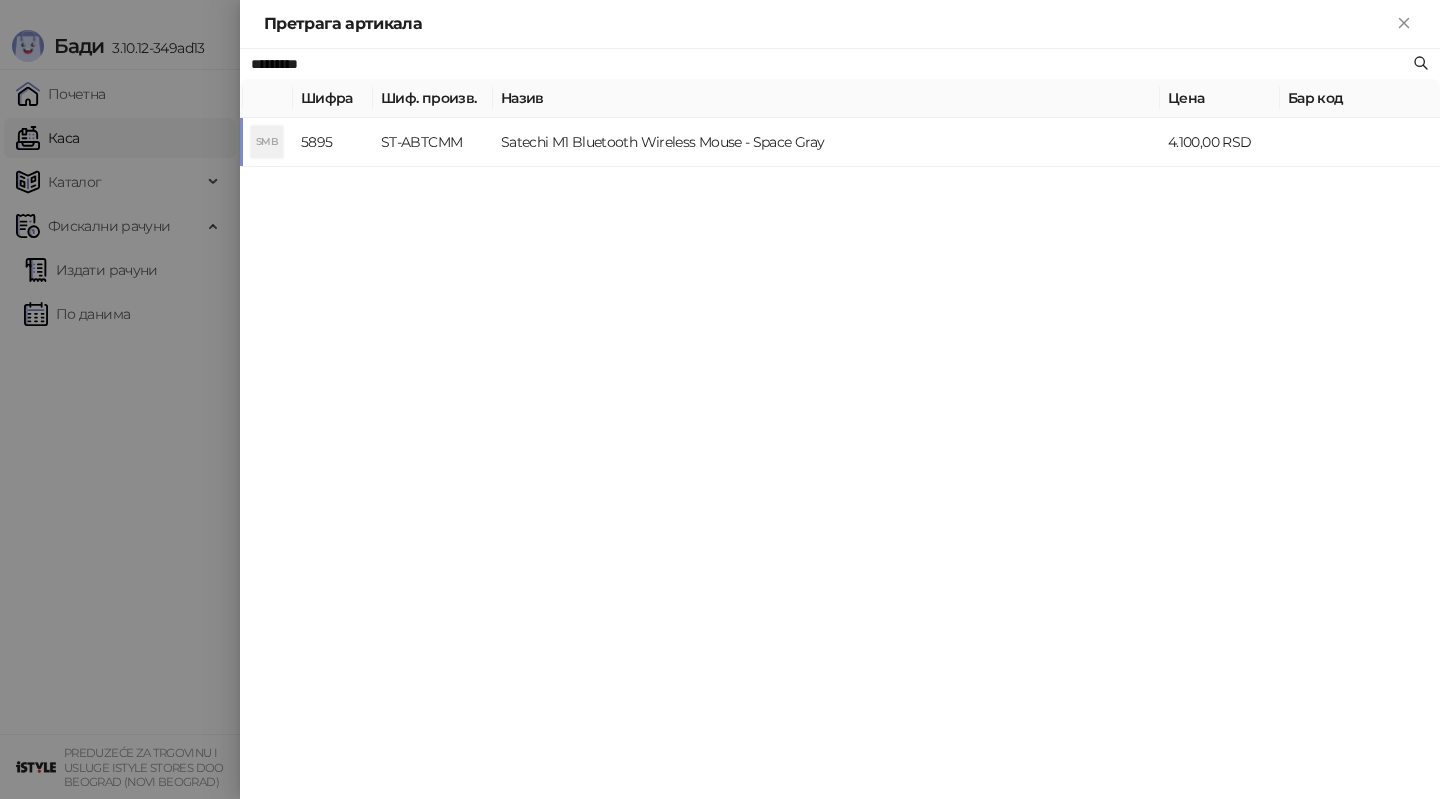 click on "ST-ABTCMM" at bounding box center (433, 142) 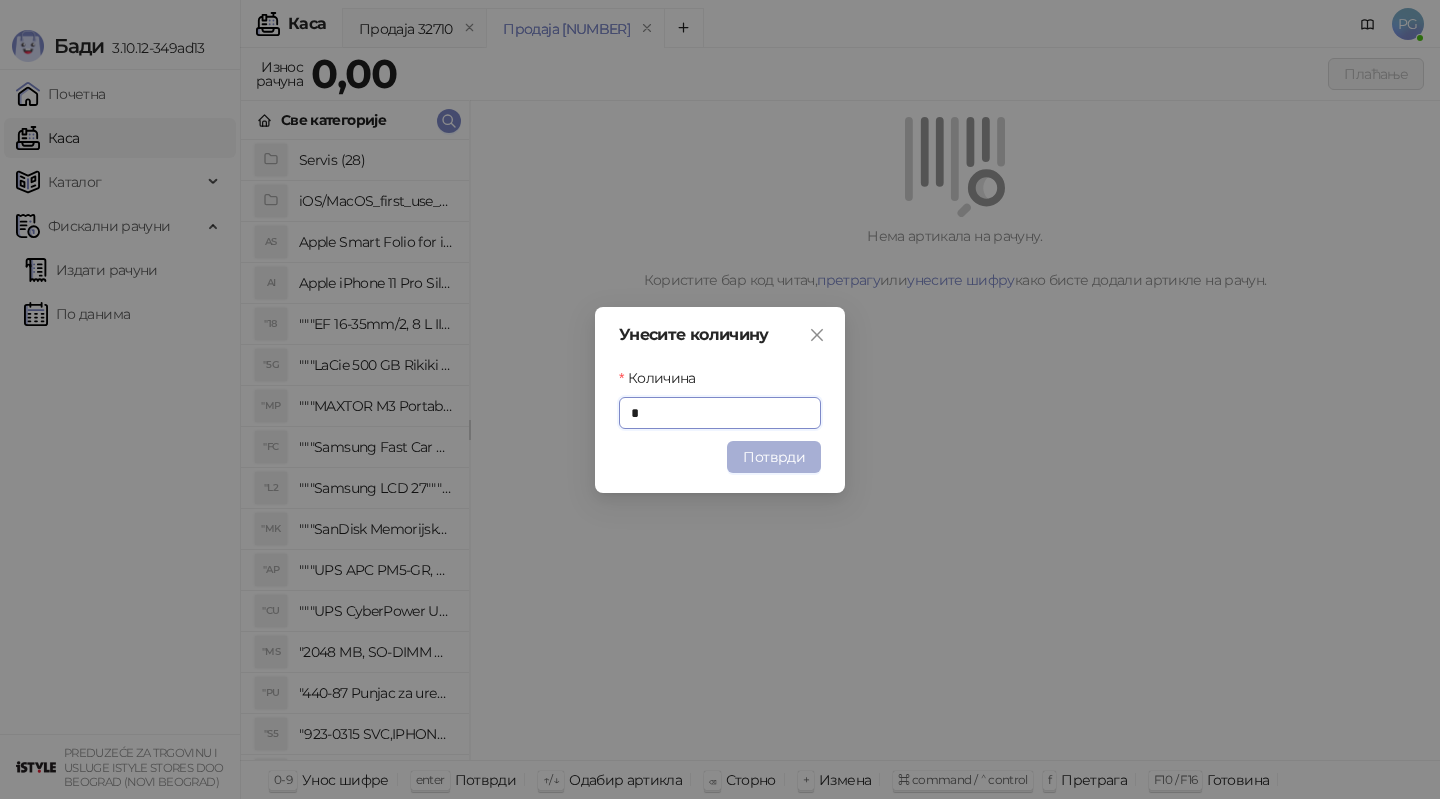 click on "Потврди" at bounding box center (774, 457) 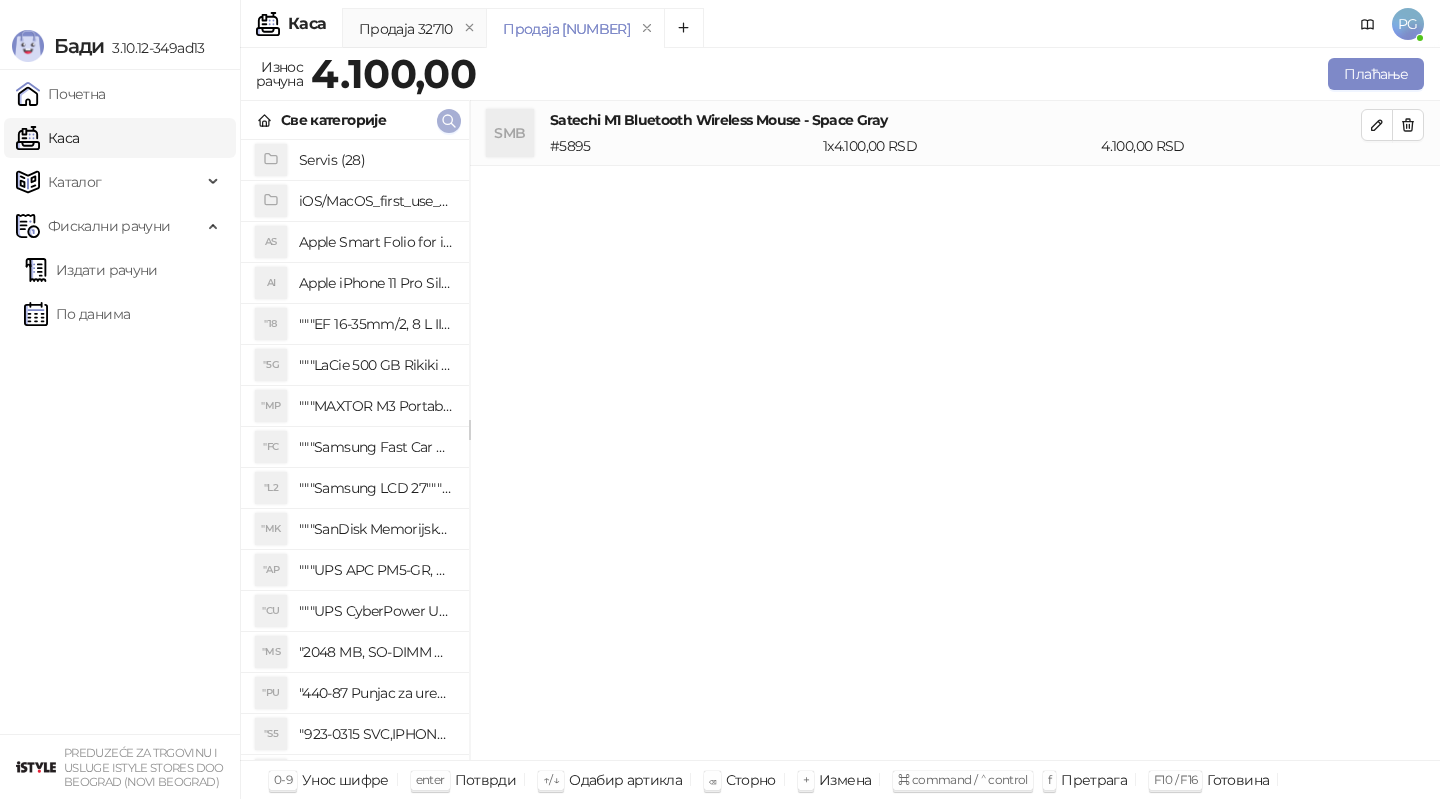 click 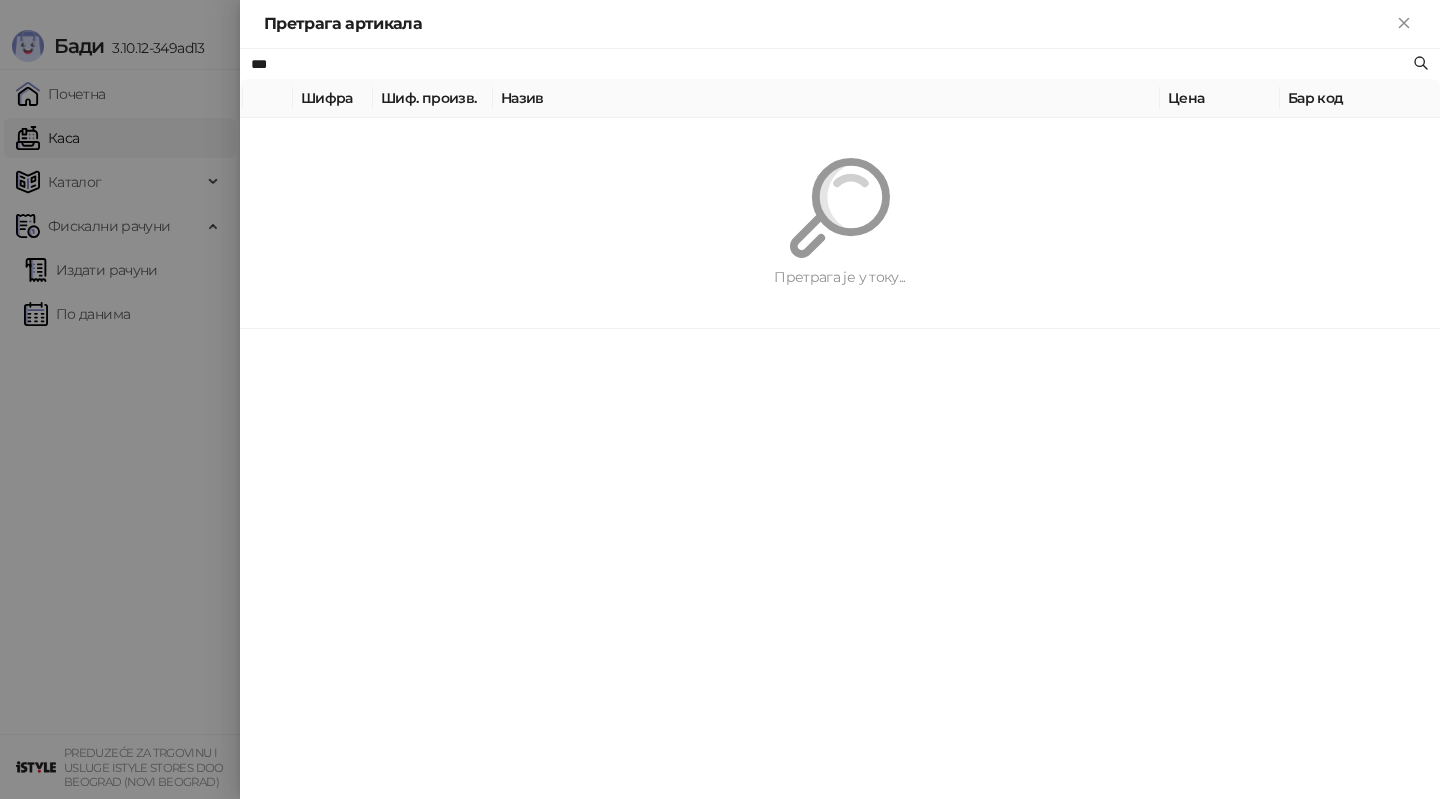 type on "***" 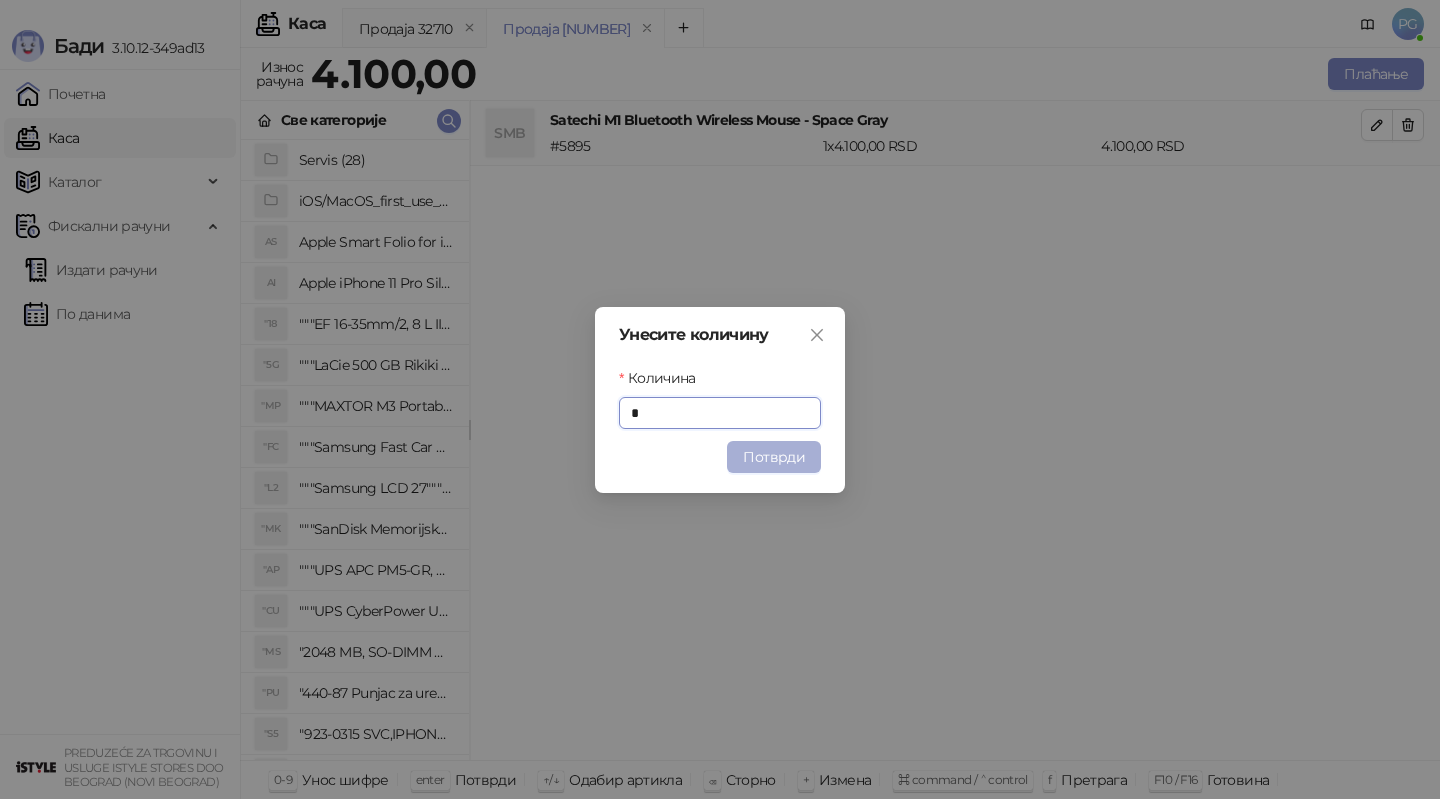 click on "Потврди" at bounding box center [774, 457] 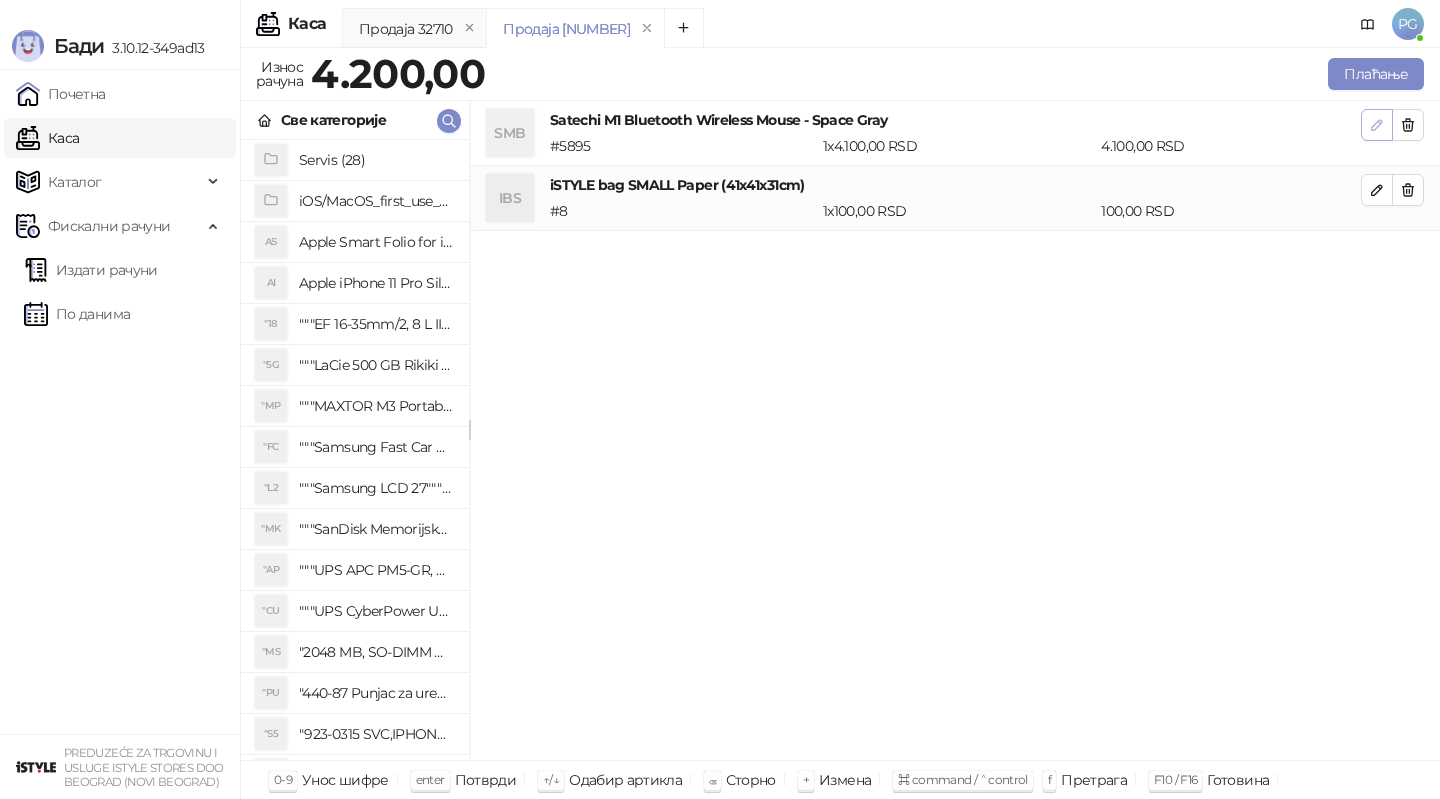 click 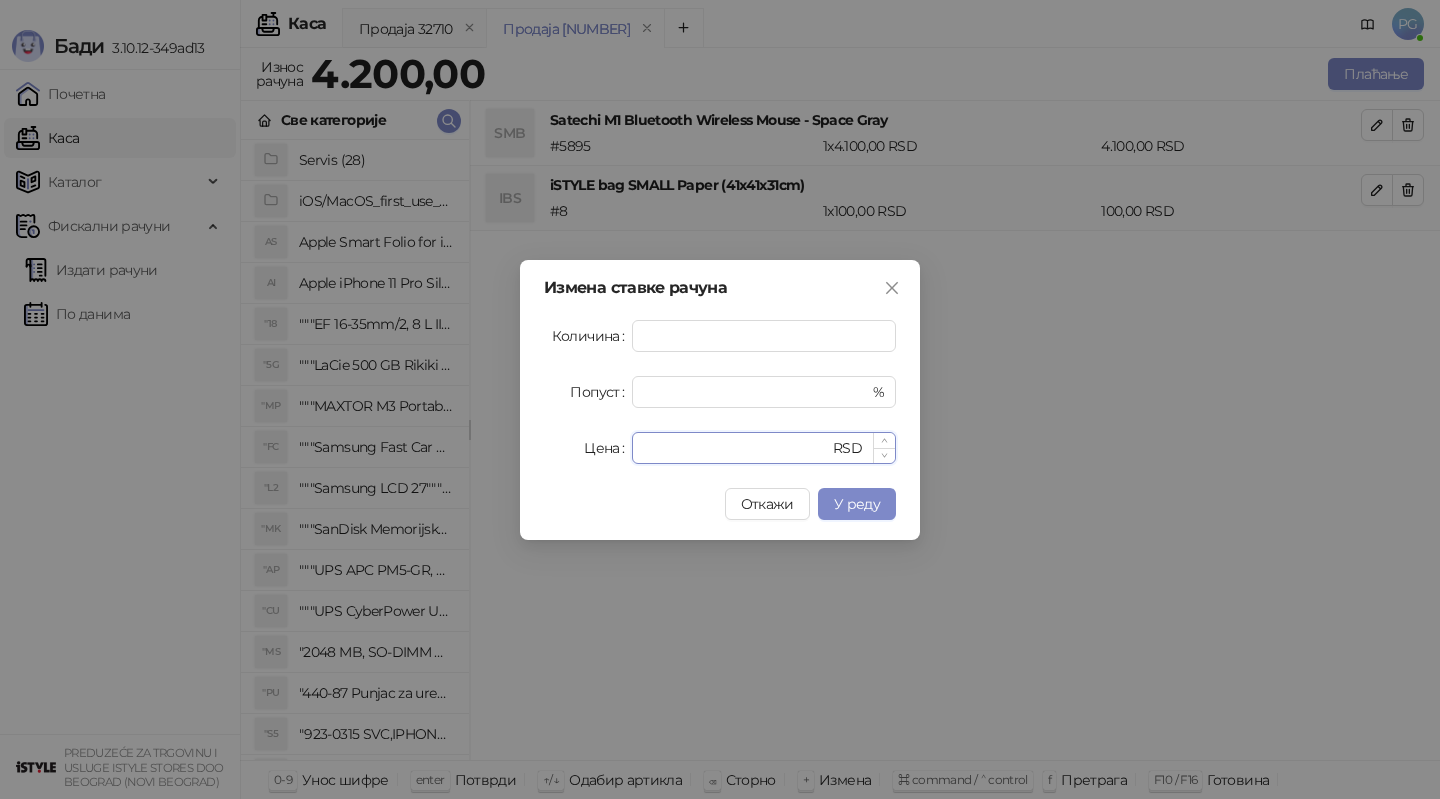 click on "****" at bounding box center [736, 448] 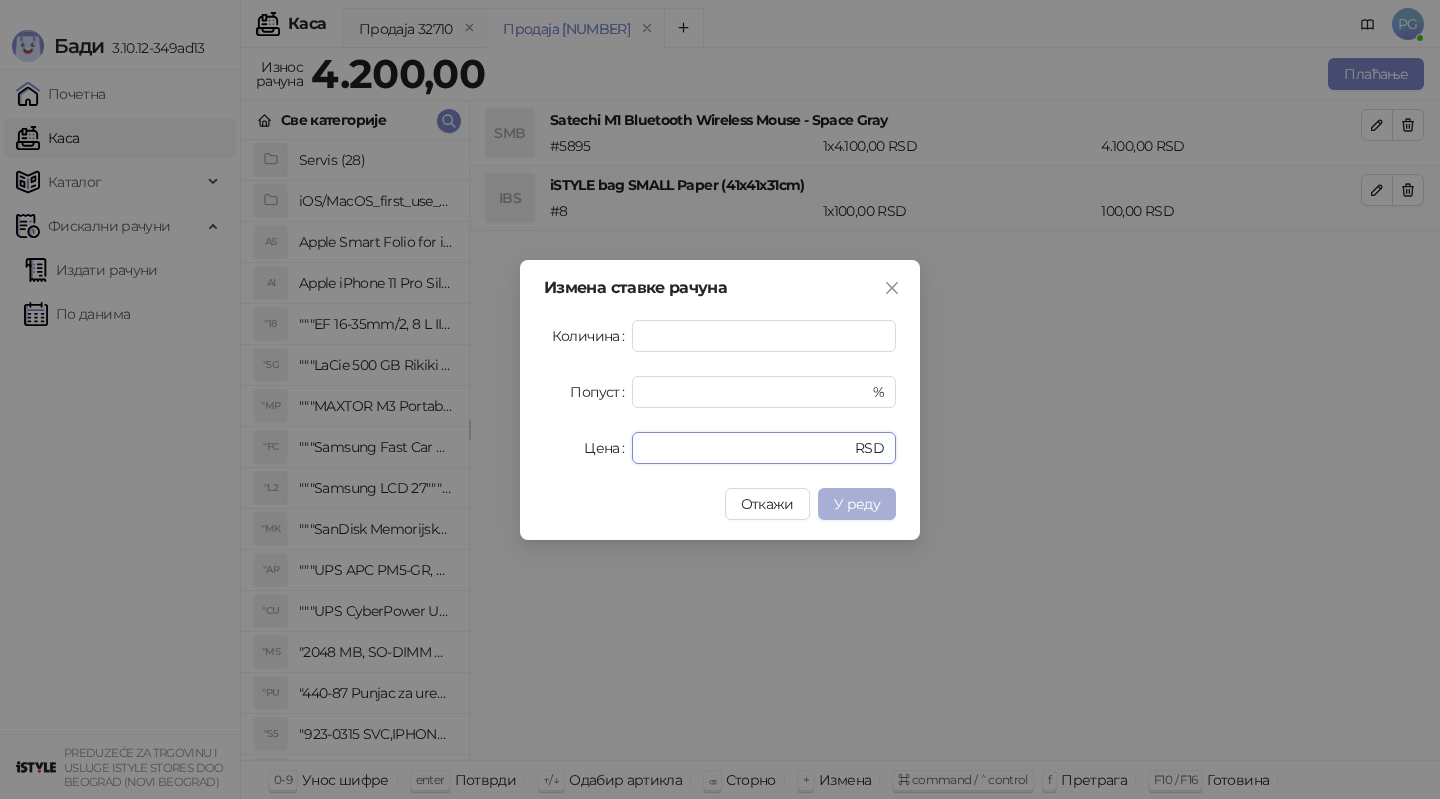 type on "****" 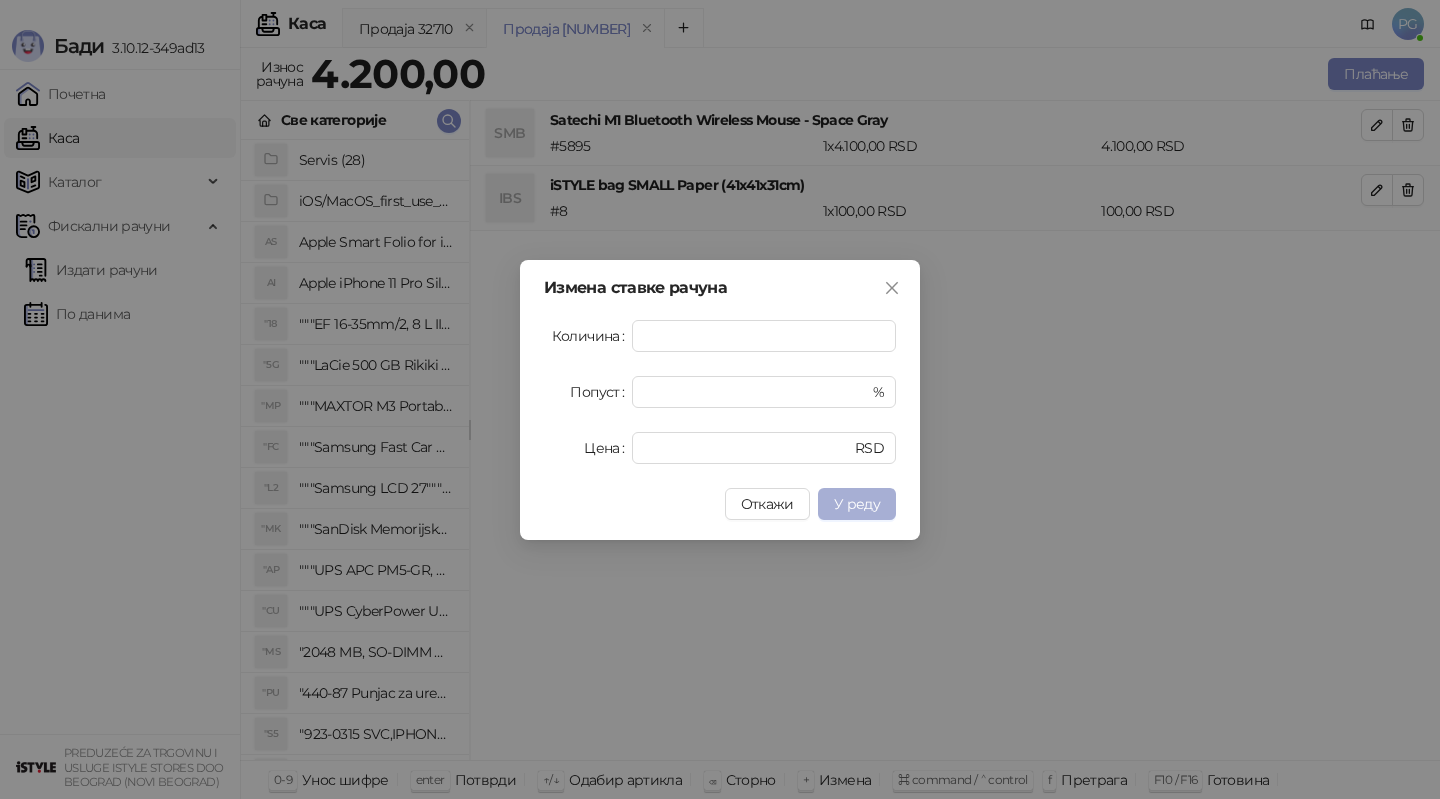 click on "У реду" at bounding box center (857, 504) 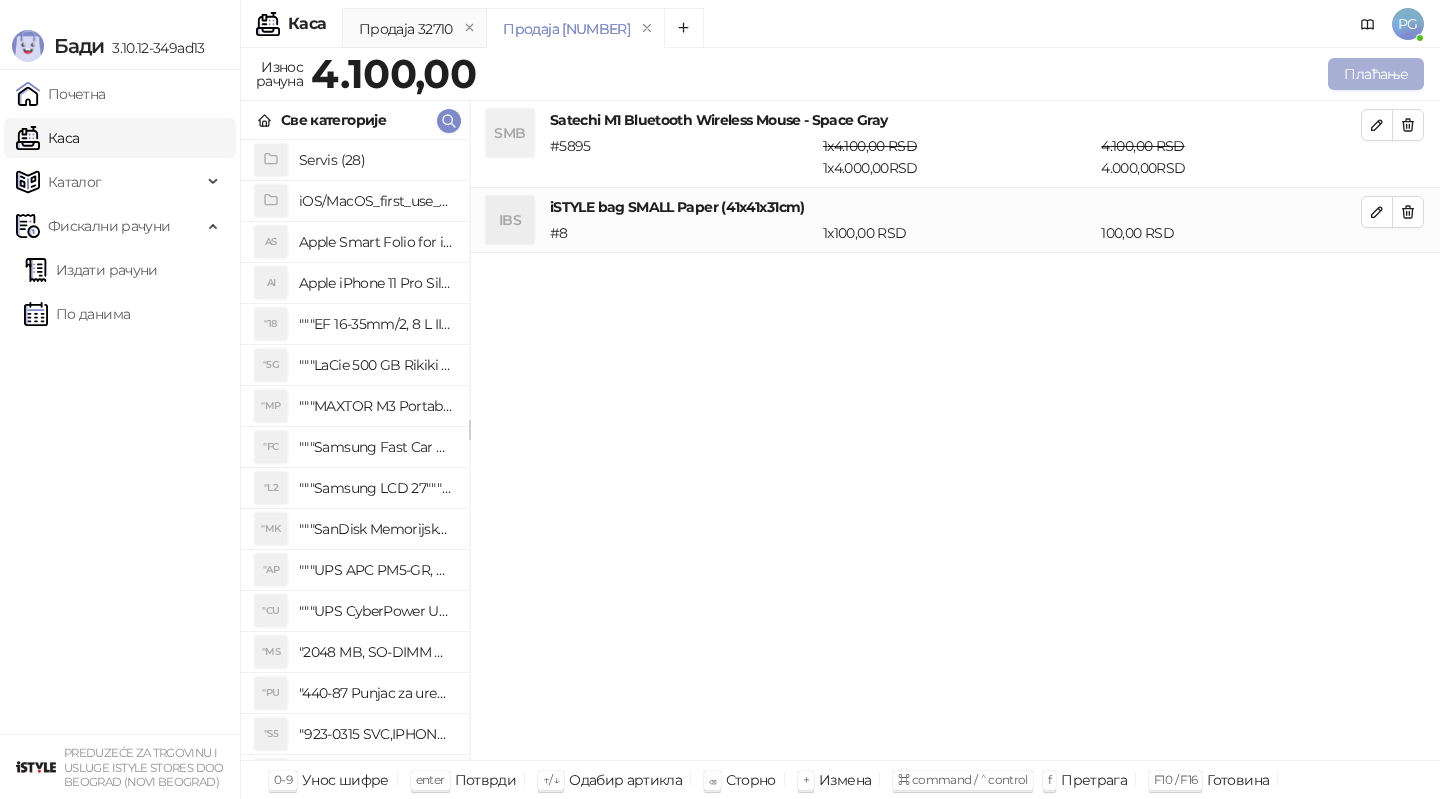 click on "Плаћање" at bounding box center (1376, 74) 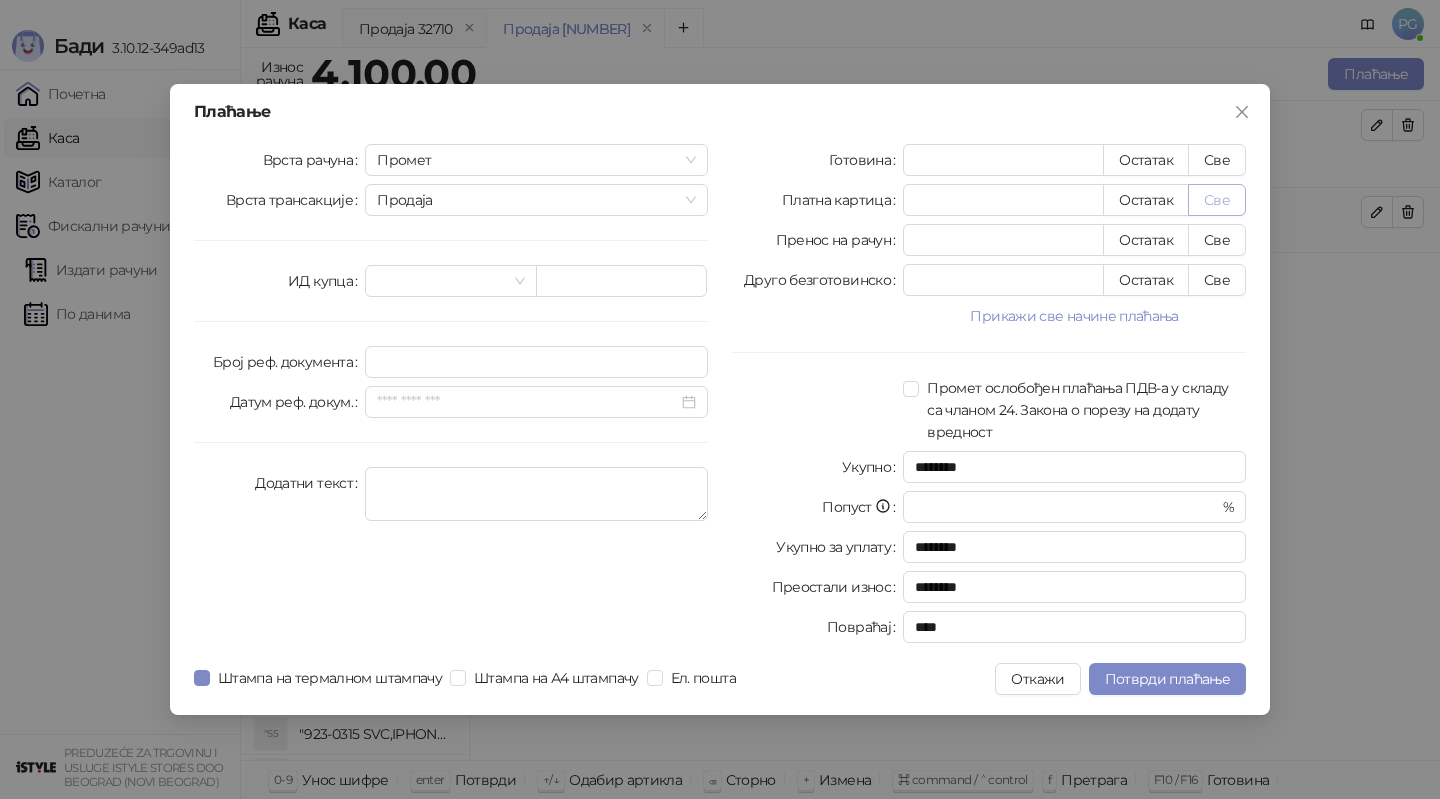 click on "Све" at bounding box center (1217, 200) 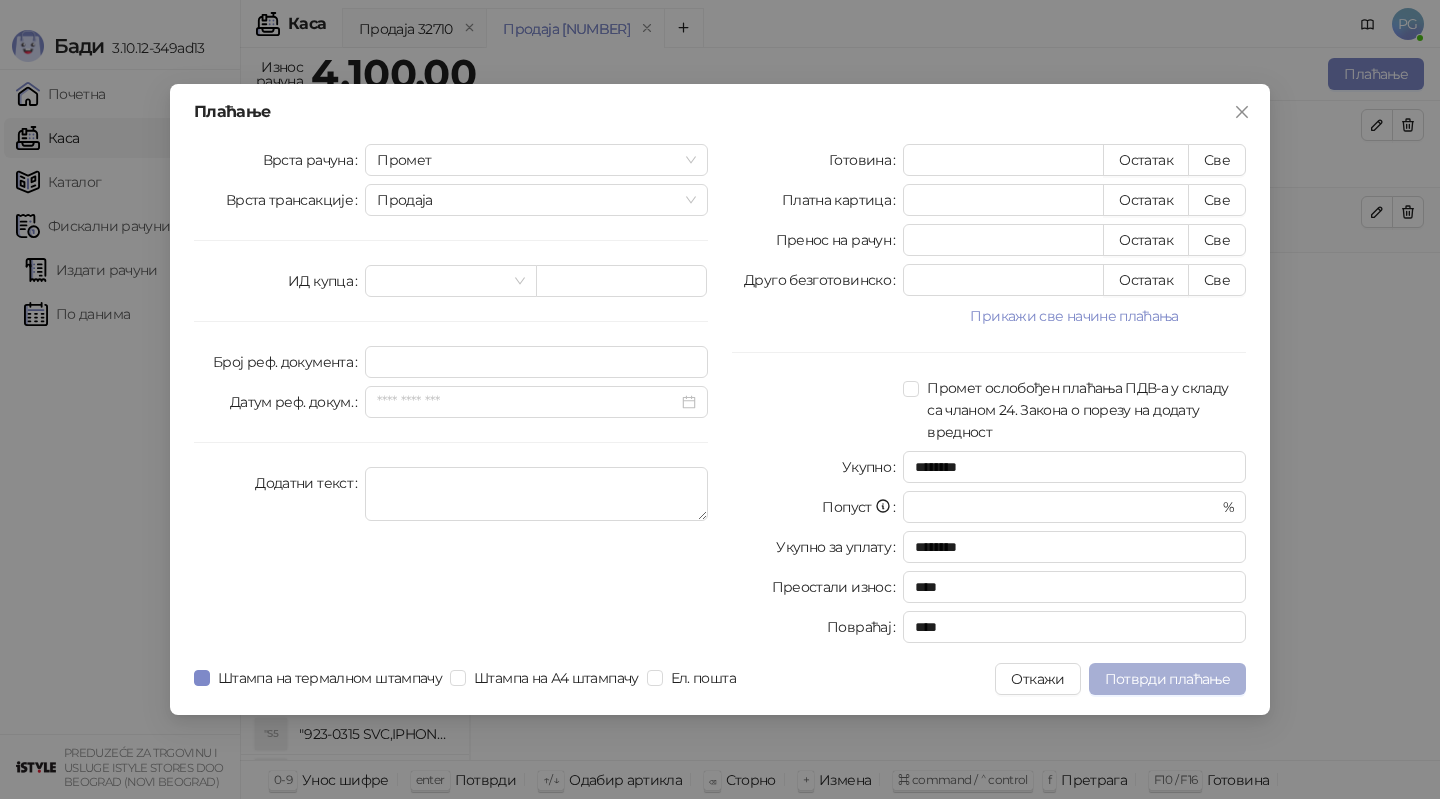 click on "Потврди плаћање" at bounding box center (1167, 679) 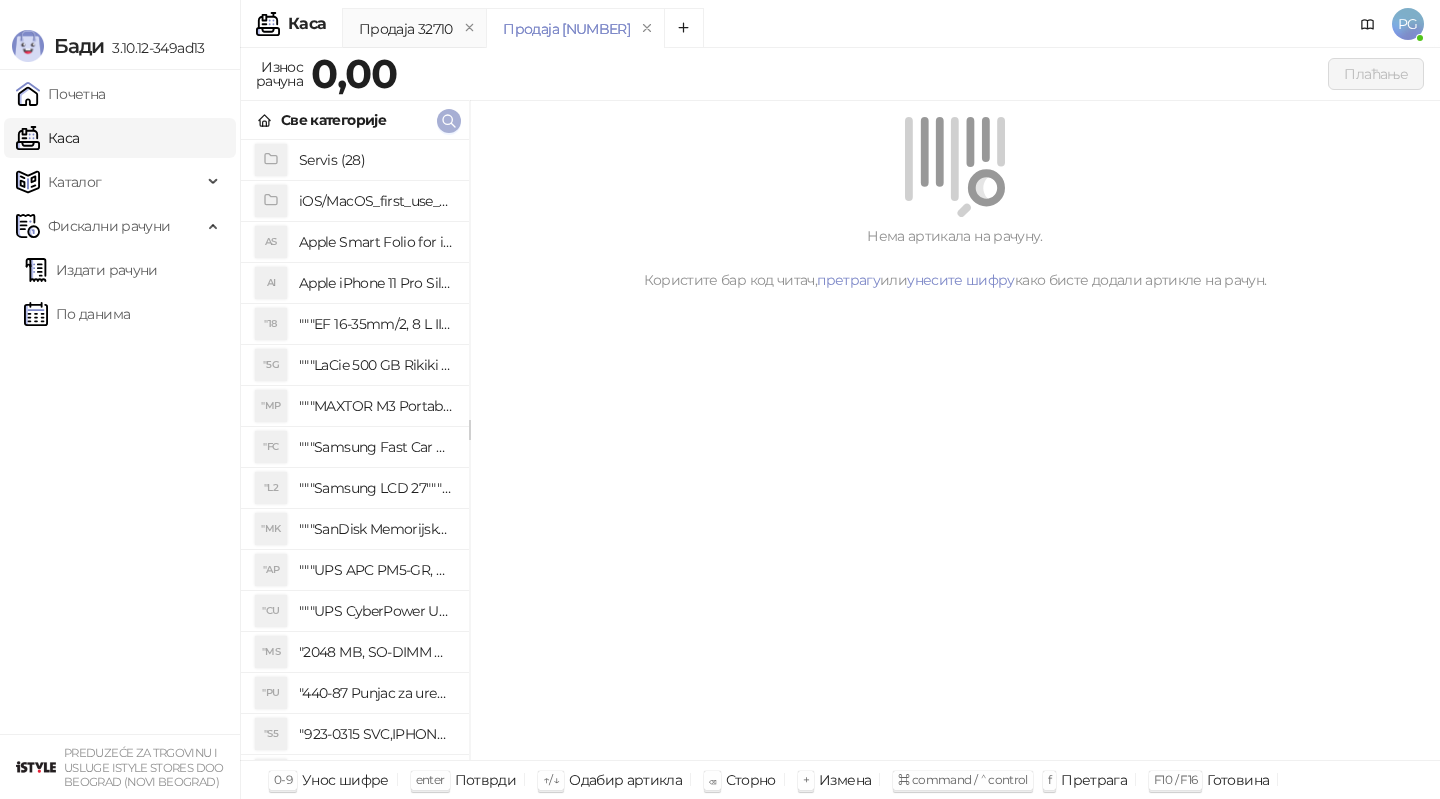 click 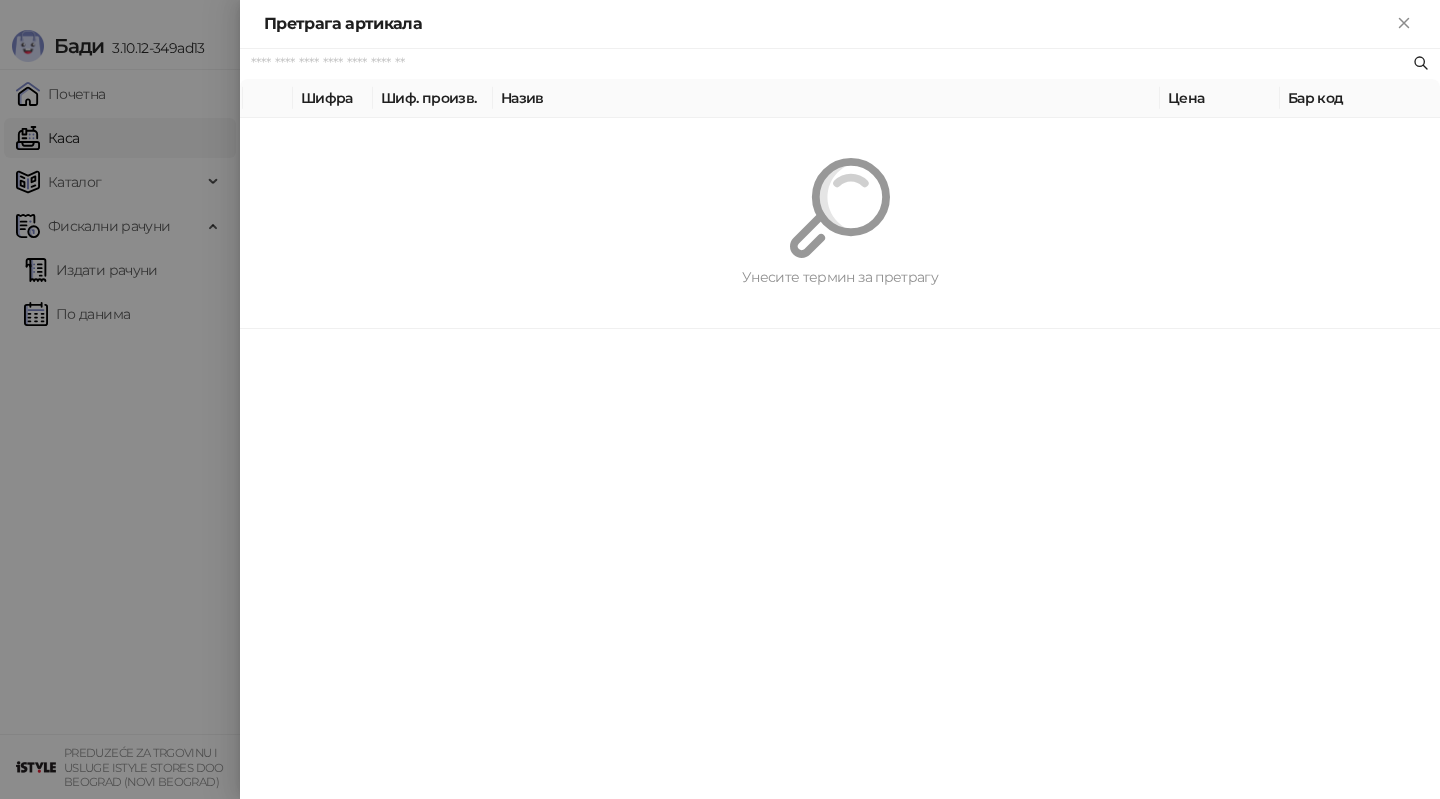 paste on "********" 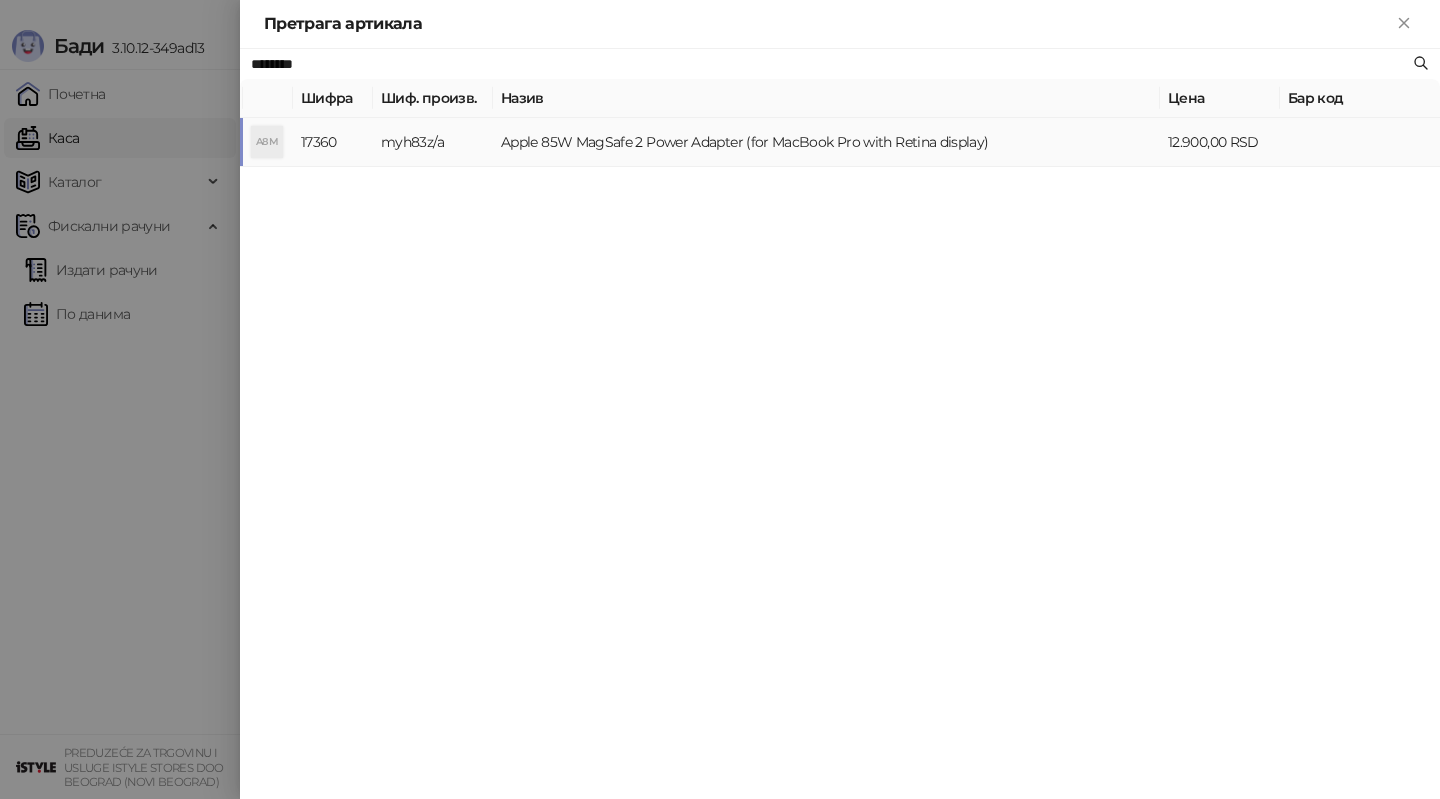 click on "myh83z/a" at bounding box center (433, 142) 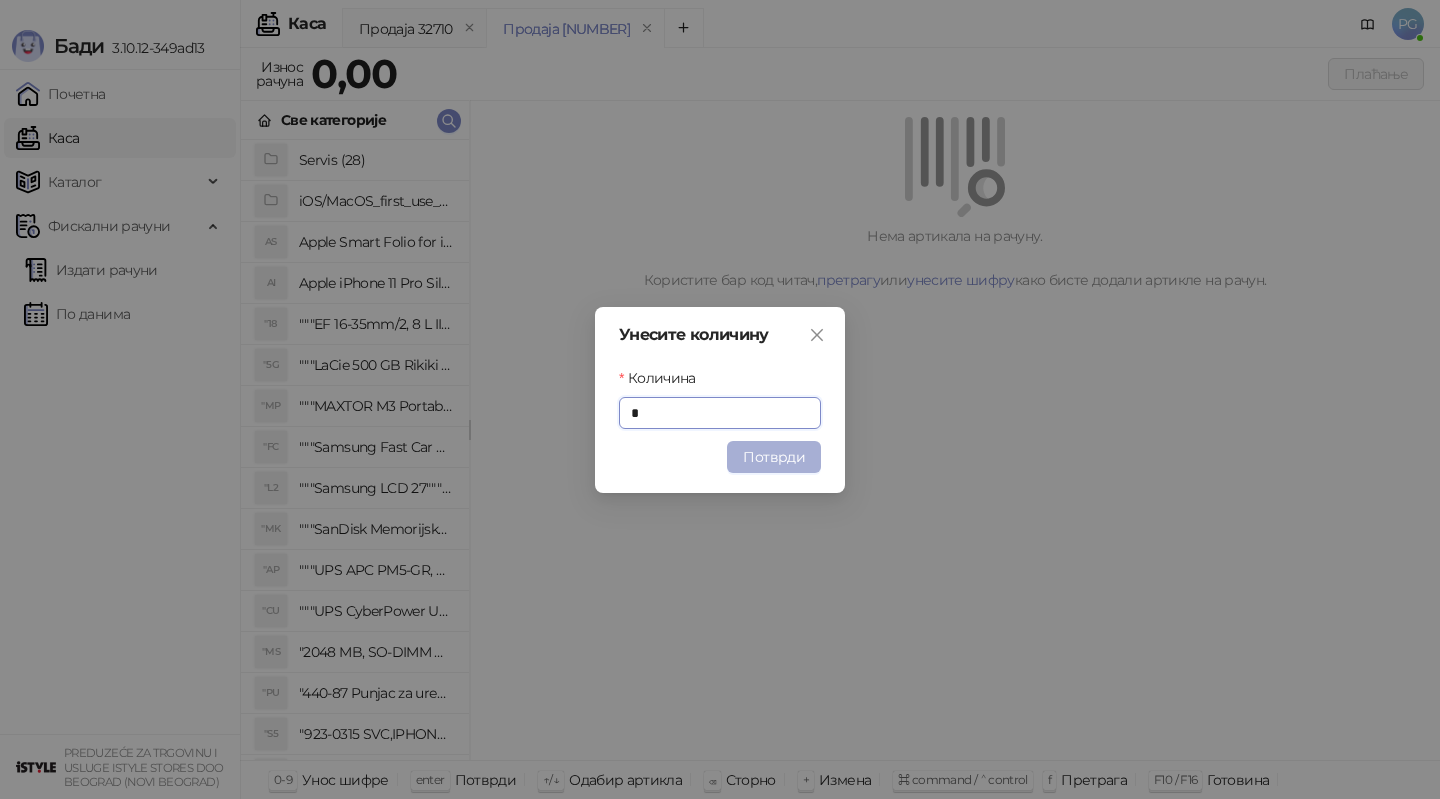 click on "Потврди" at bounding box center [774, 457] 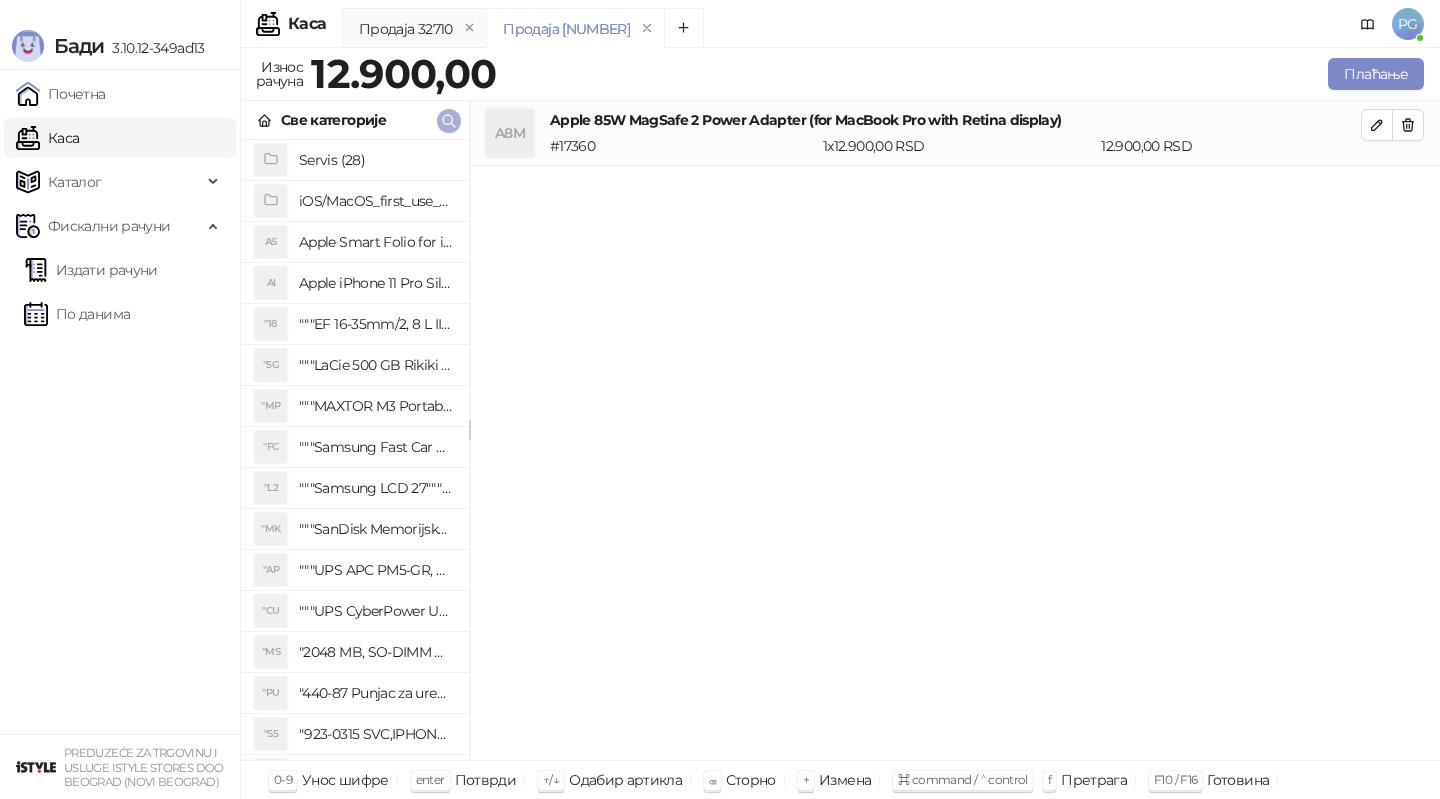click 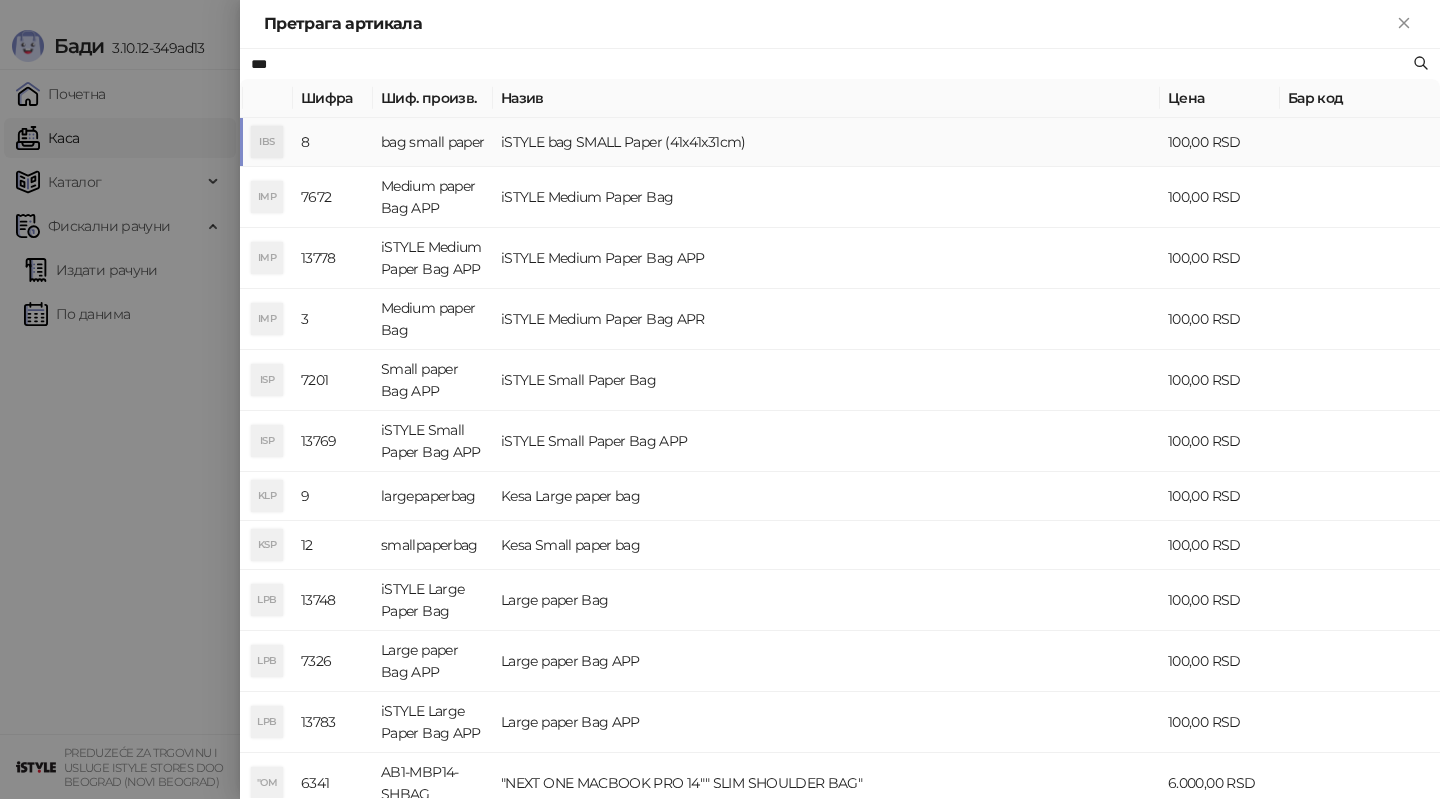 type on "***" 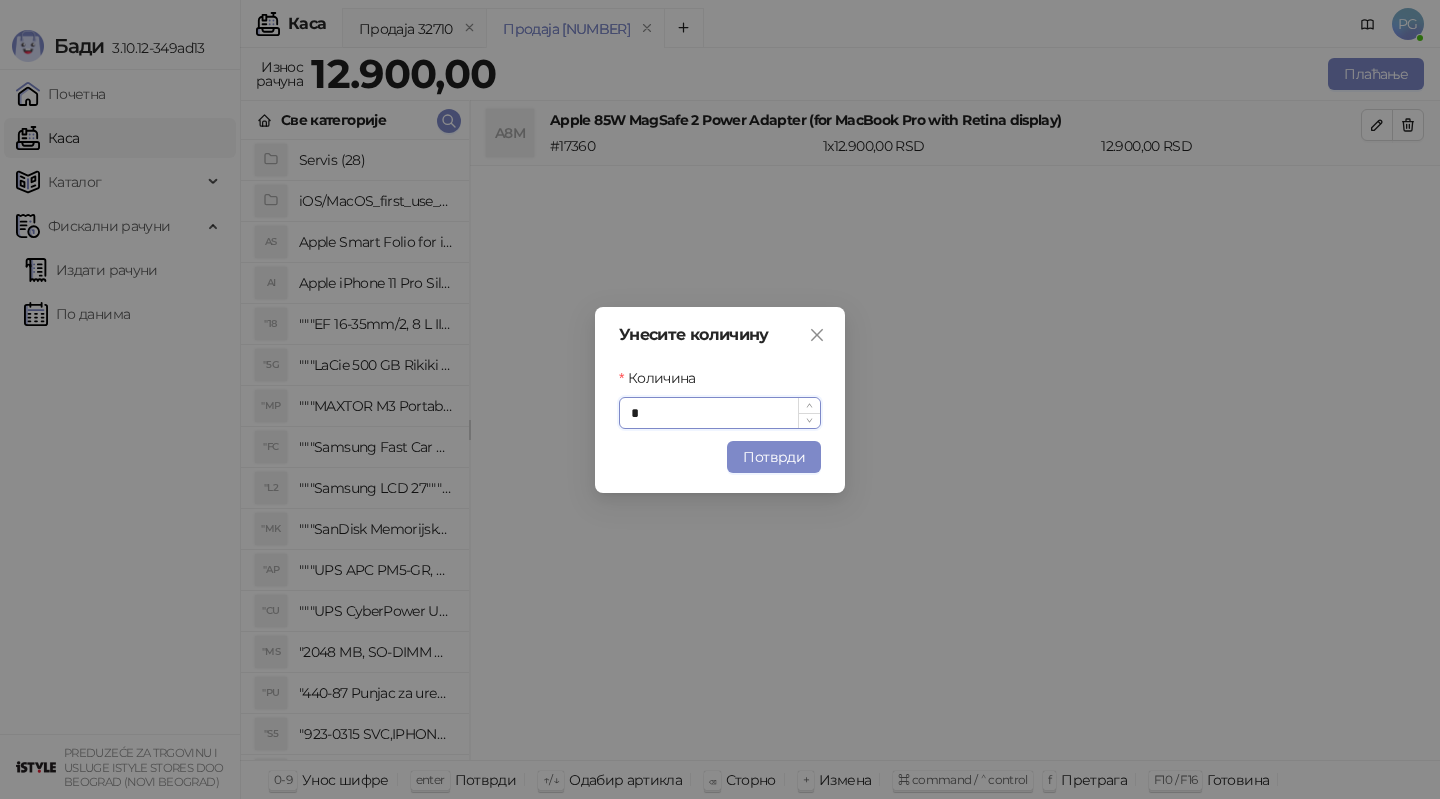 click on "Унесите количину Количина * Потврди" at bounding box center (720, 400) 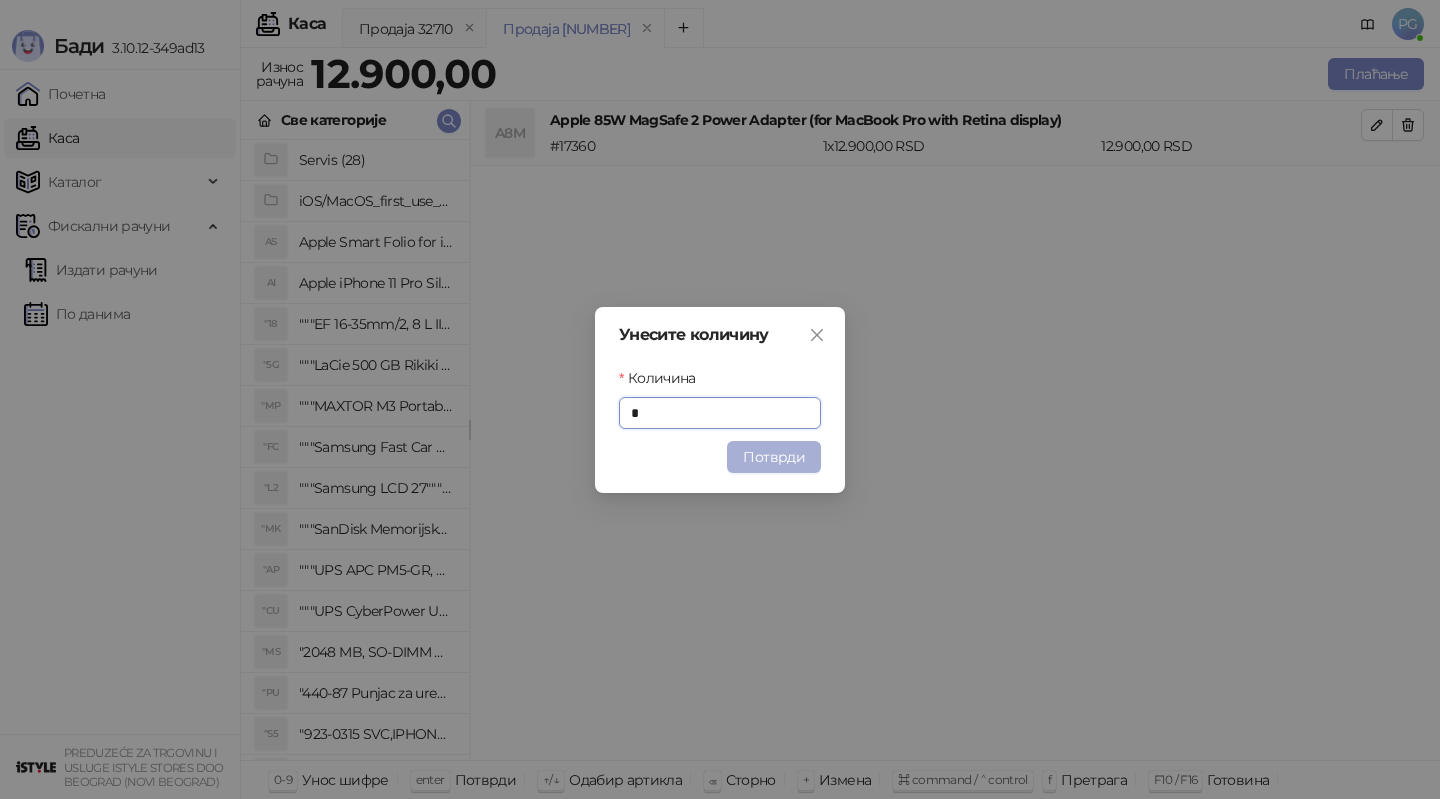 click on "Потврди" at bounding box center (774, 457) 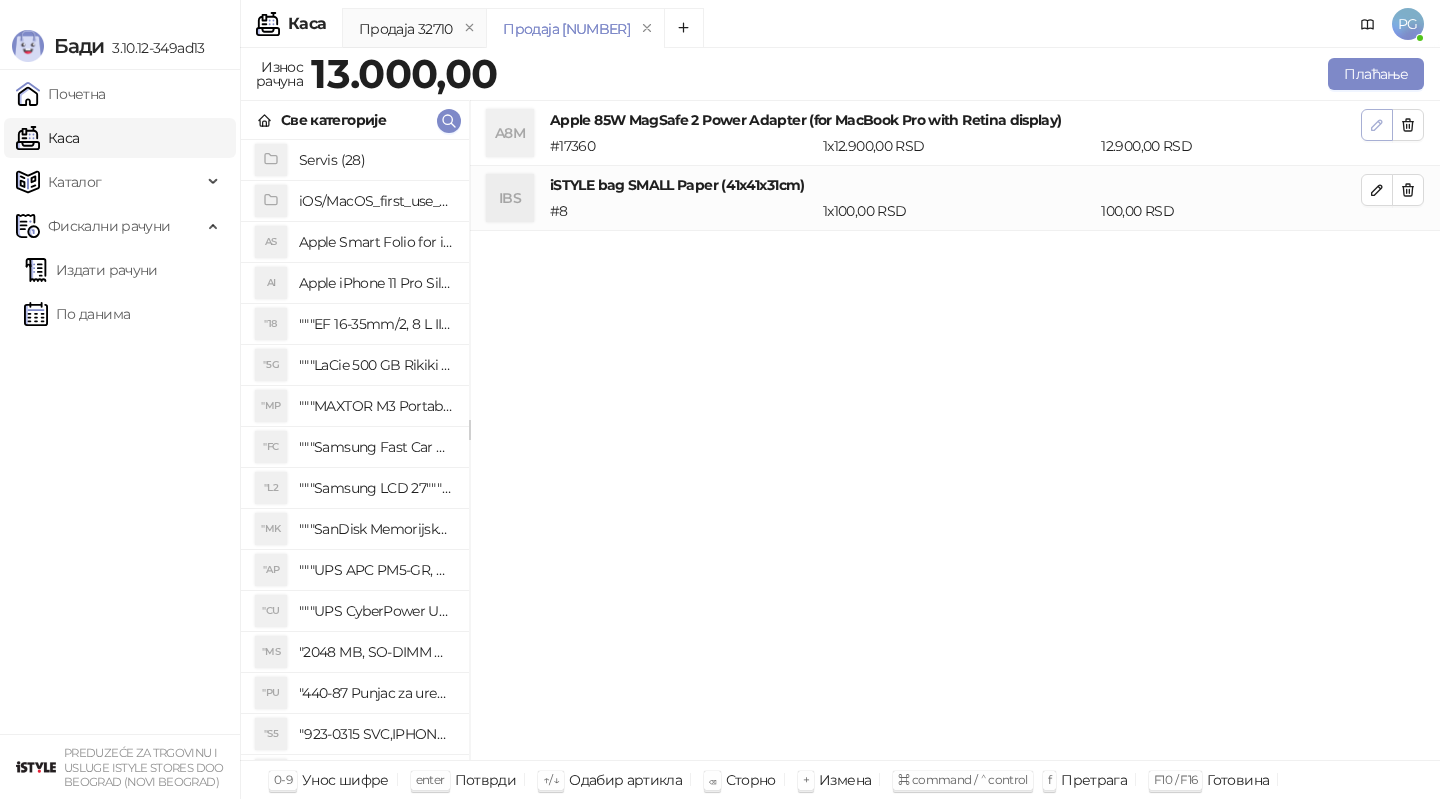 click 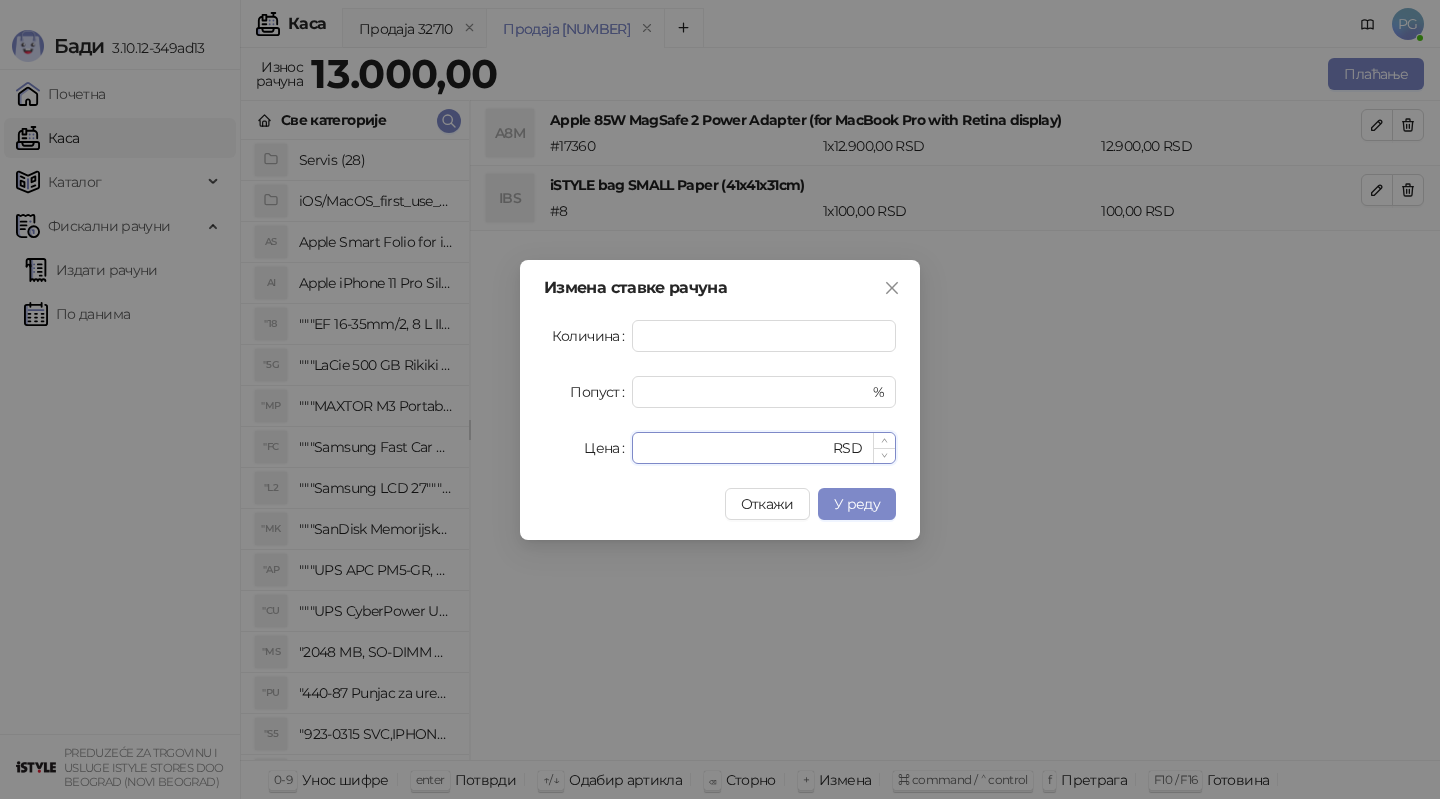 click on "*****" at bounding box center (736, 448) 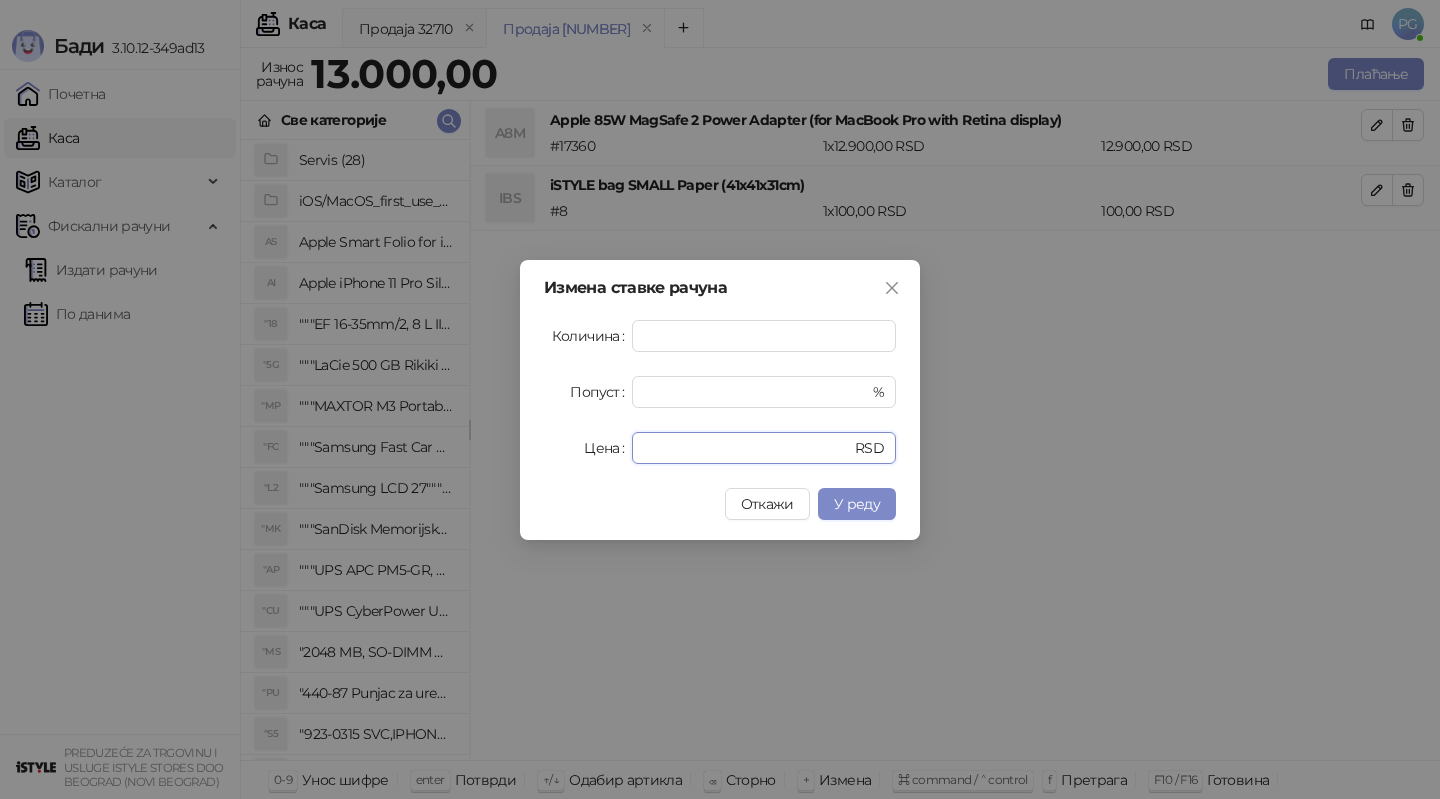 type on "*****" 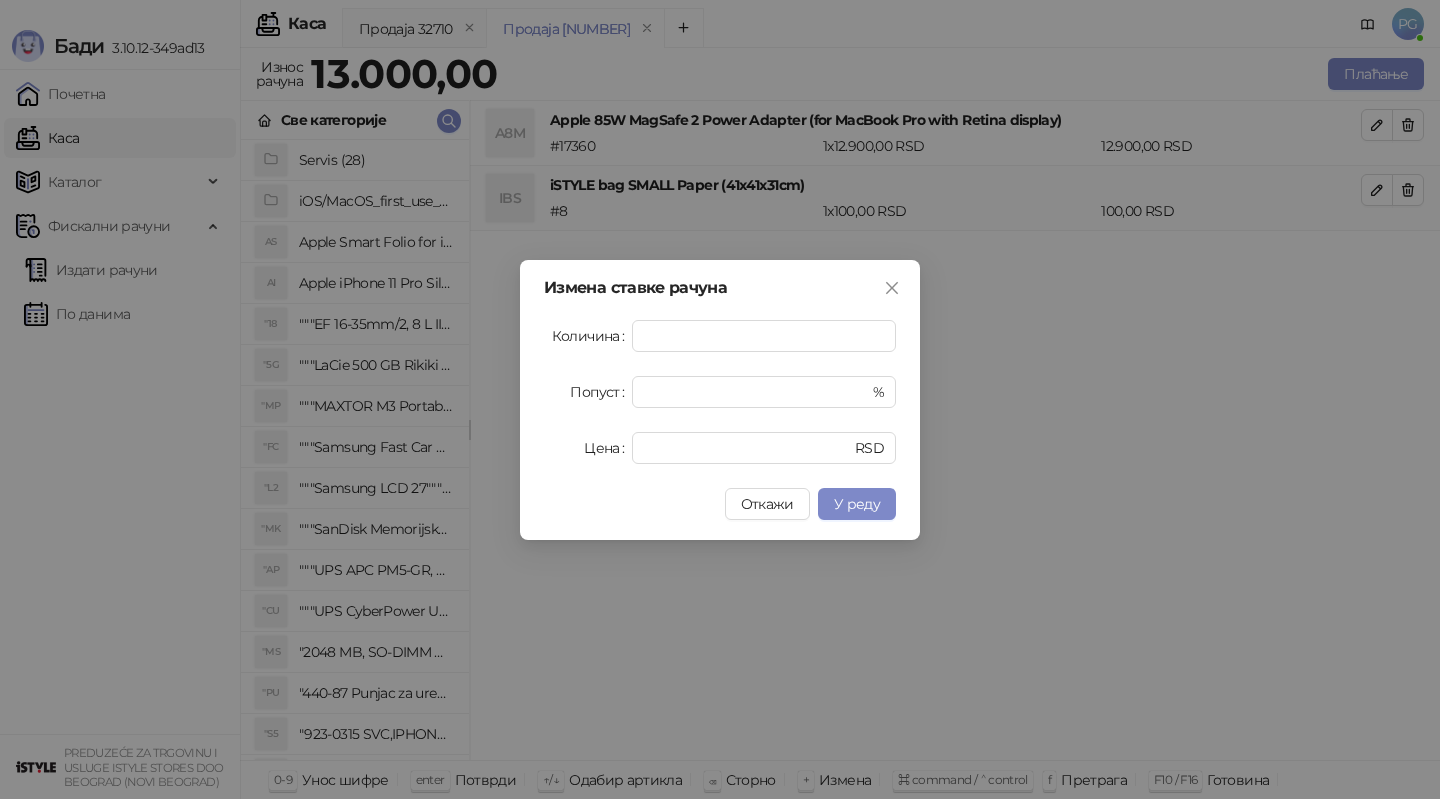 click on "Измена ставке рачуна Количина * Попуст * % Цена ***** RSD Откажи У реду" at bounding box center (720, 400) 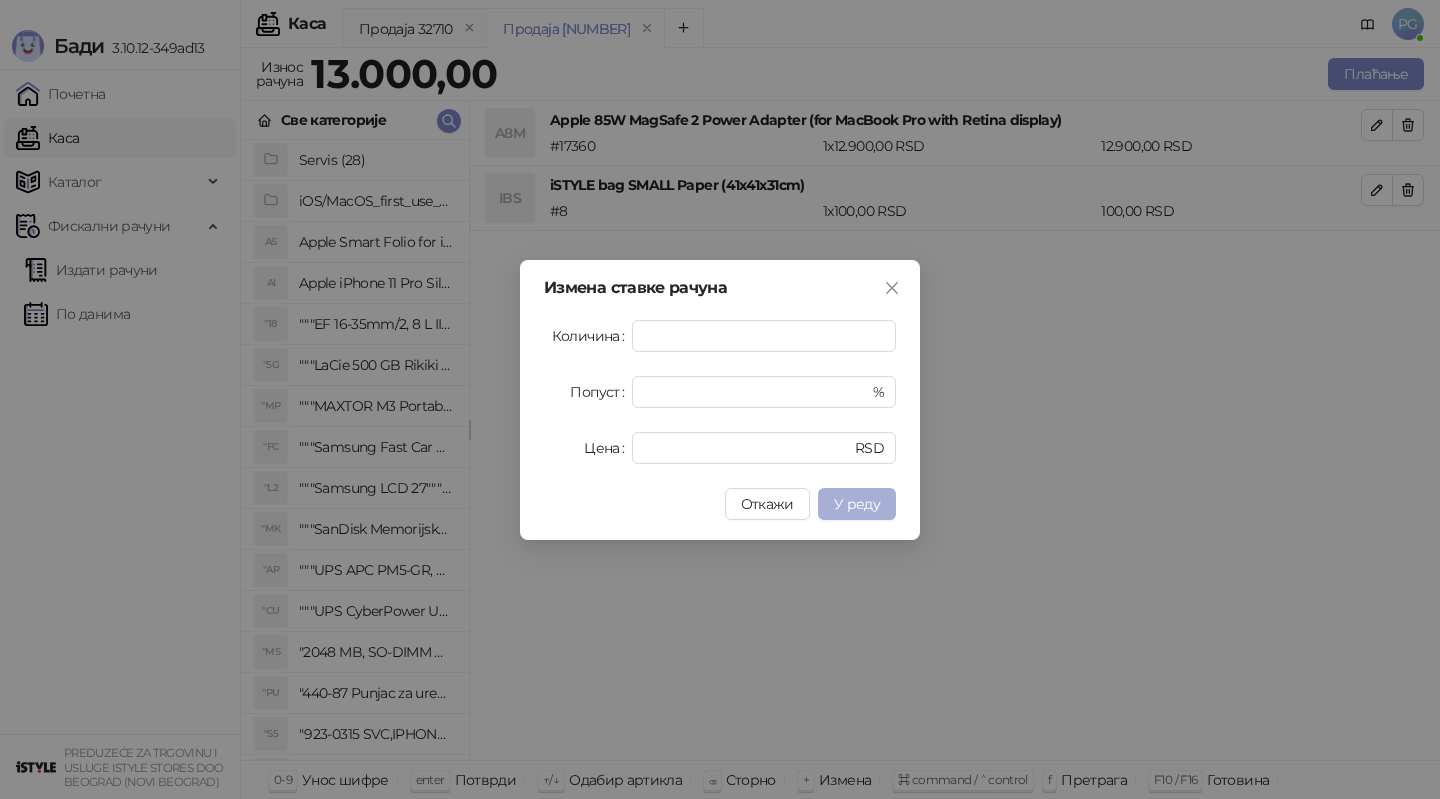 click on "У реду" at bounding box center (857, 504) 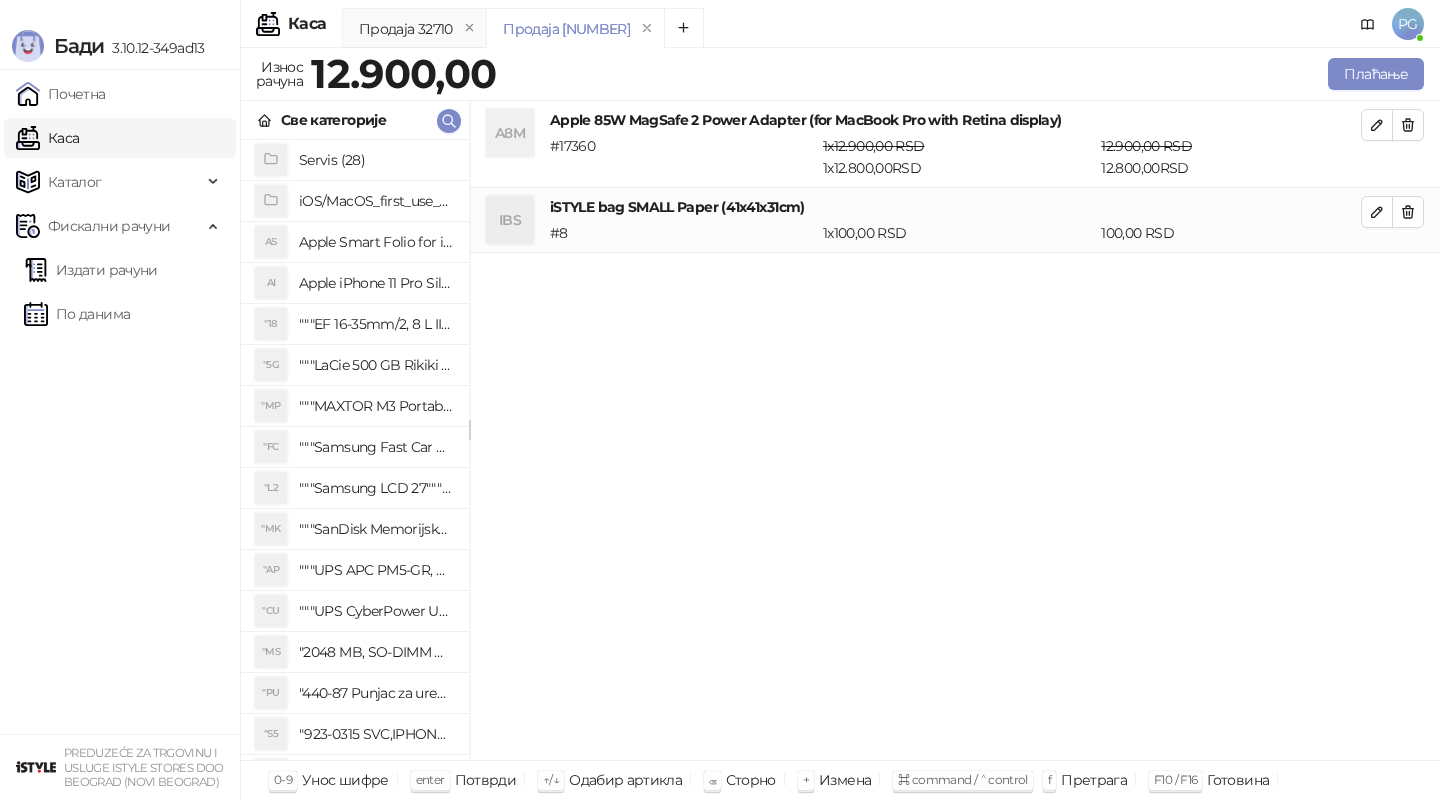 click on "Продаја [NUMBER] Продаја [NUMBER] Износ рачуна [PRICE] Плаћање Све категорије Servis (28) iOS/MacOS_first_use_assistance (4) AS  Apple Smart Folio for iPad mini (A17 Pro) - Sage AI  Apple iPhone 11 Pro Silicone Case -  Black "18 """EF [SPEC]""" "5G """LaCie [SIZE] Rikiki USB 3.0 / Ultra Compact & Resistant aluminum / USB 3.0 / 2.5""""""" "MP """MAXTOR M3 Portable [SIZE] 2.5"""" crni eksterni hard disk HX-M201TCB/GM""" "FC """Samsung Fast Car Charge Adapter, brzi auto punja_, boja crna""" "L2 """Samsung LCD [SIZE]""" C27F390FHUXEN""" "MK """SanDisk Memorijska kartica [SIZE] microSDXC sa SD adapterom SDSQXA1-256G-GN6MA - Extreme PLUS, A2, UHS-I, V30, U3, Class 10, Brzina _itanja 160 MB/s, Brzina upisa 90 MB/s""" "AP """UPS APC PM5-GR, Essential Surge Arrest,5 utic_nica""" "CU """UPS CyberPower UT650EG, 650VA/360W , line-int., s_uko, desktop""" "MS "[SIZE] MB, SO-DIMM DDRII, 667 MHz, Napajanje 1,8 0,1 V, Latencija CL5" "PU "S5 "SD "3S "3S "3S "3S "M3 "W3 "W3 "W3 #" at bounding box center (840, 423) 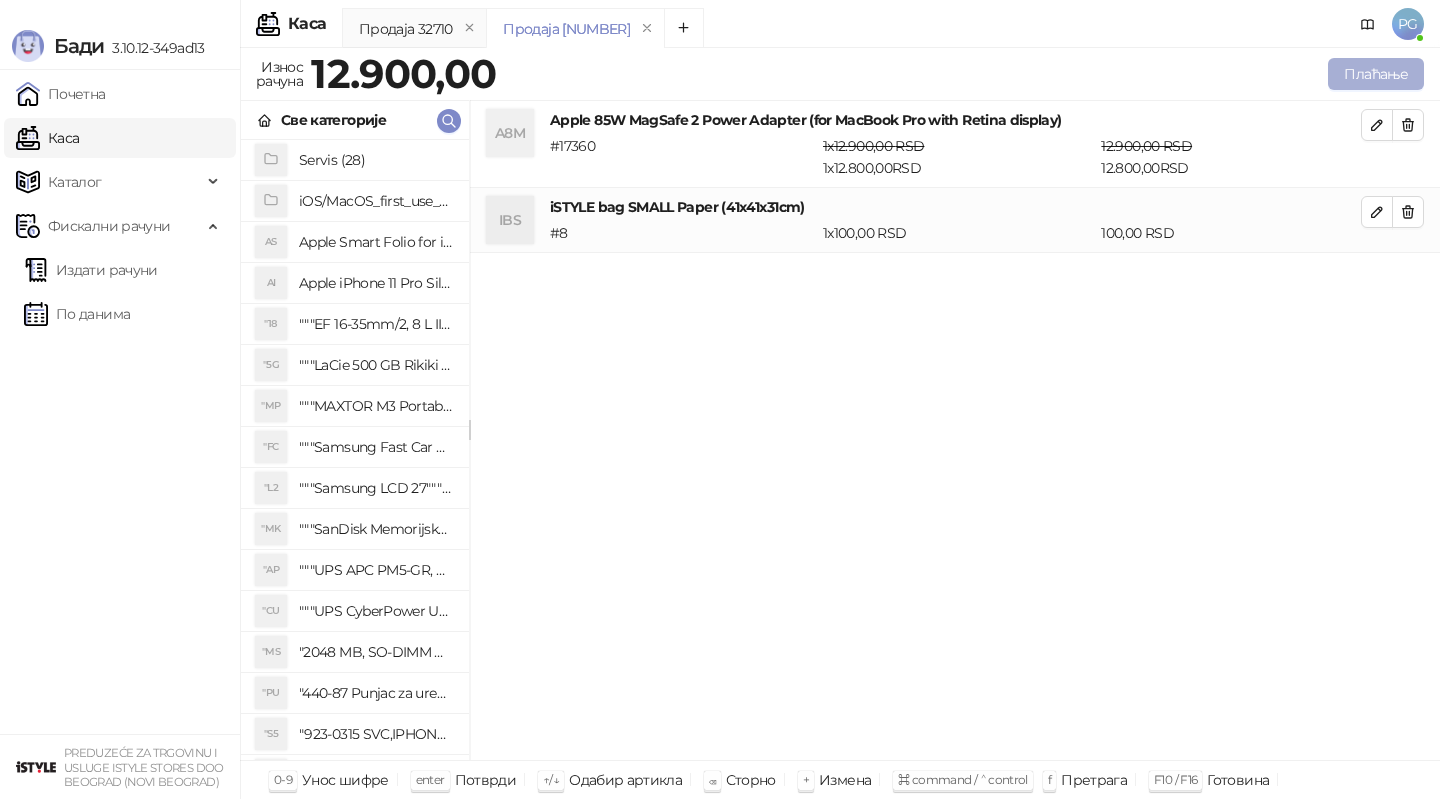 click on "Плаћање" at bounding box center (1376, 74) 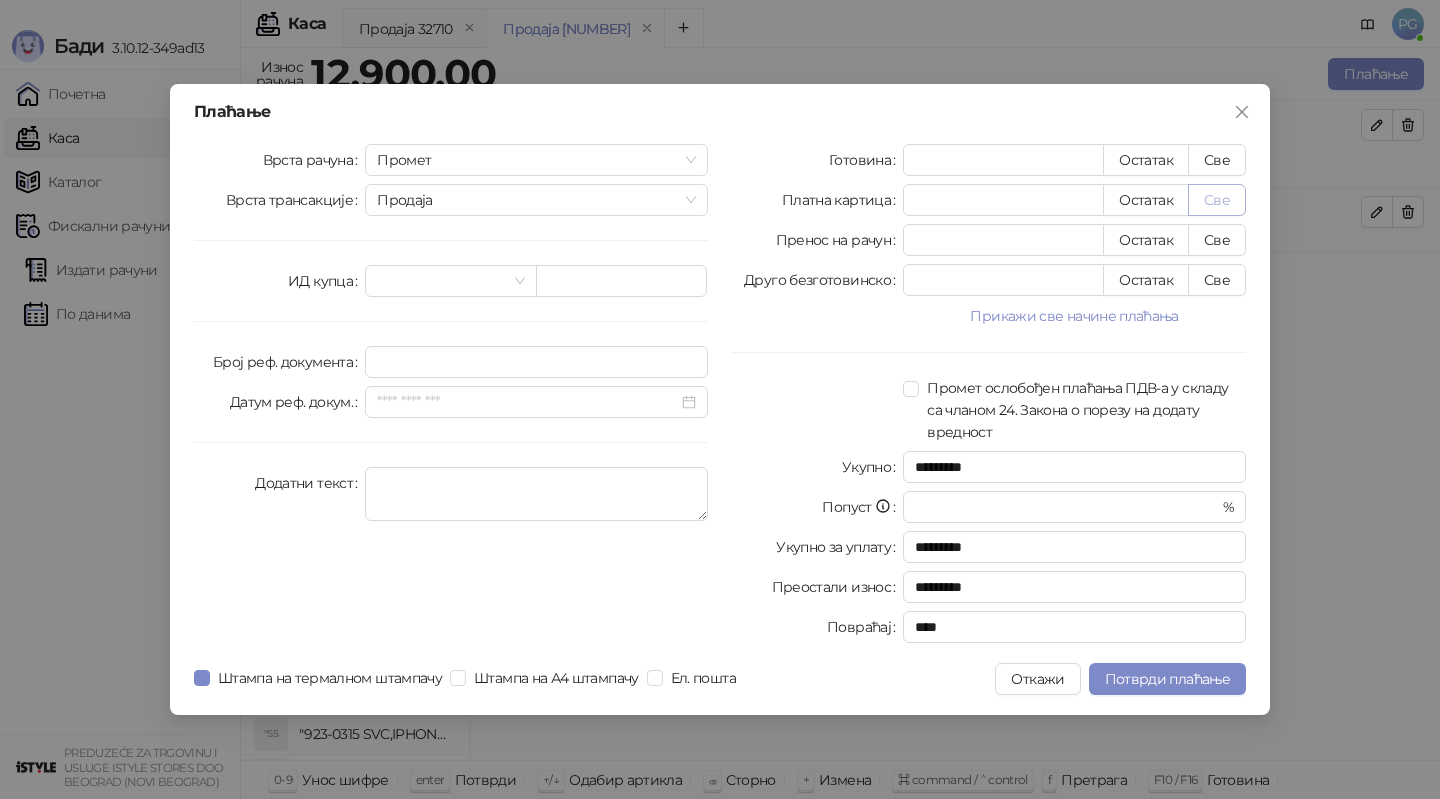 click on "Све" at bounding box center [1217, 200] 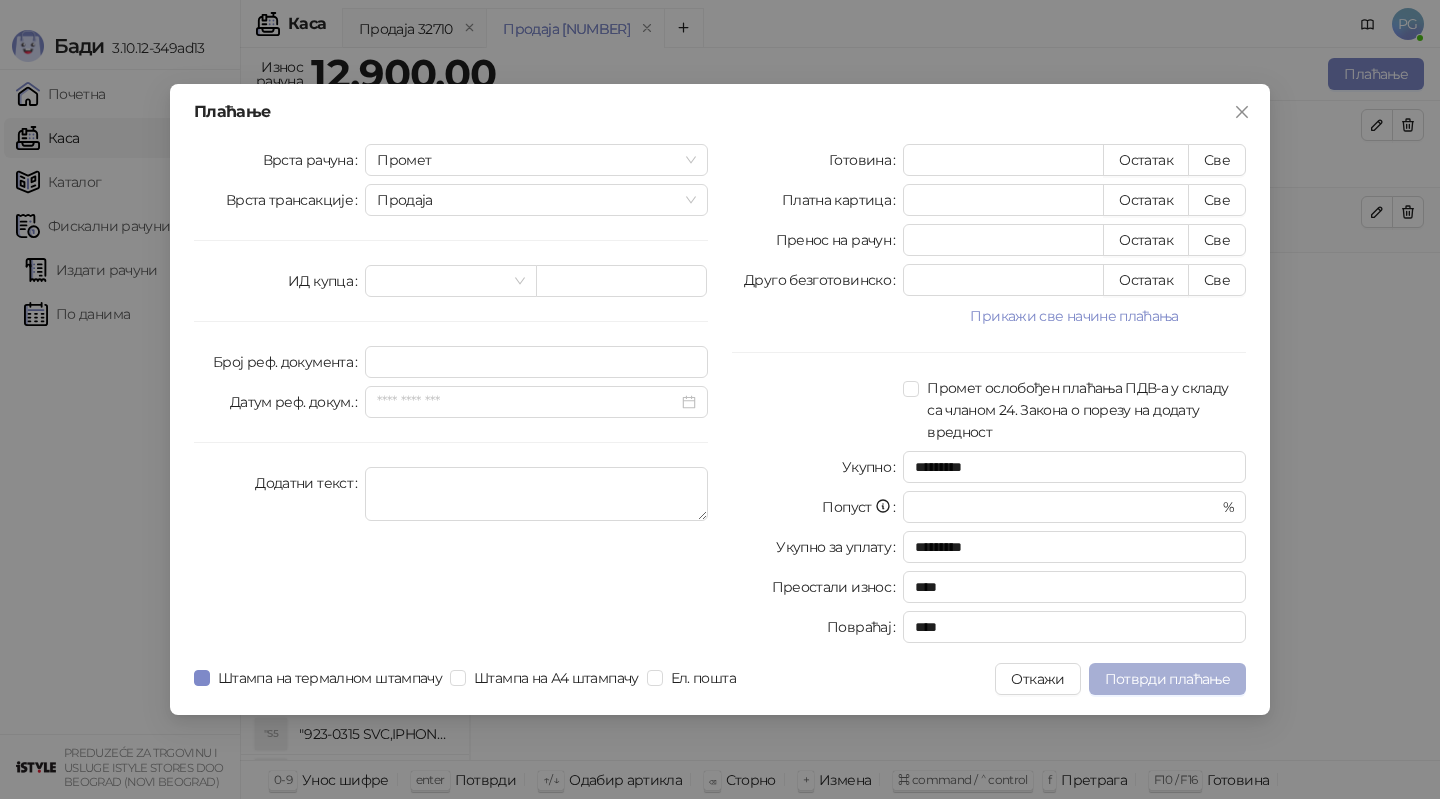 click on "Потврди плаћање" at bounding box center [1167, 679] 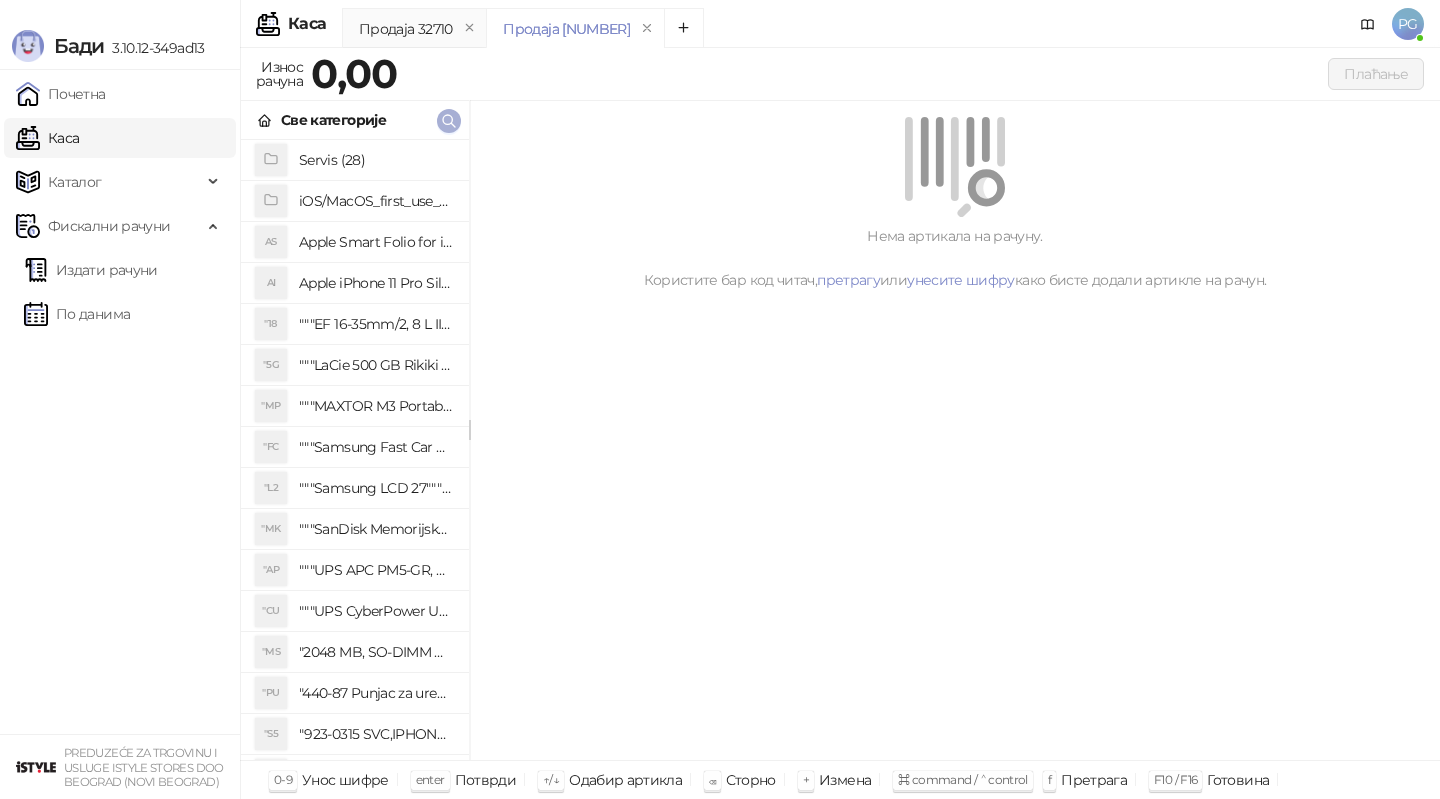 click 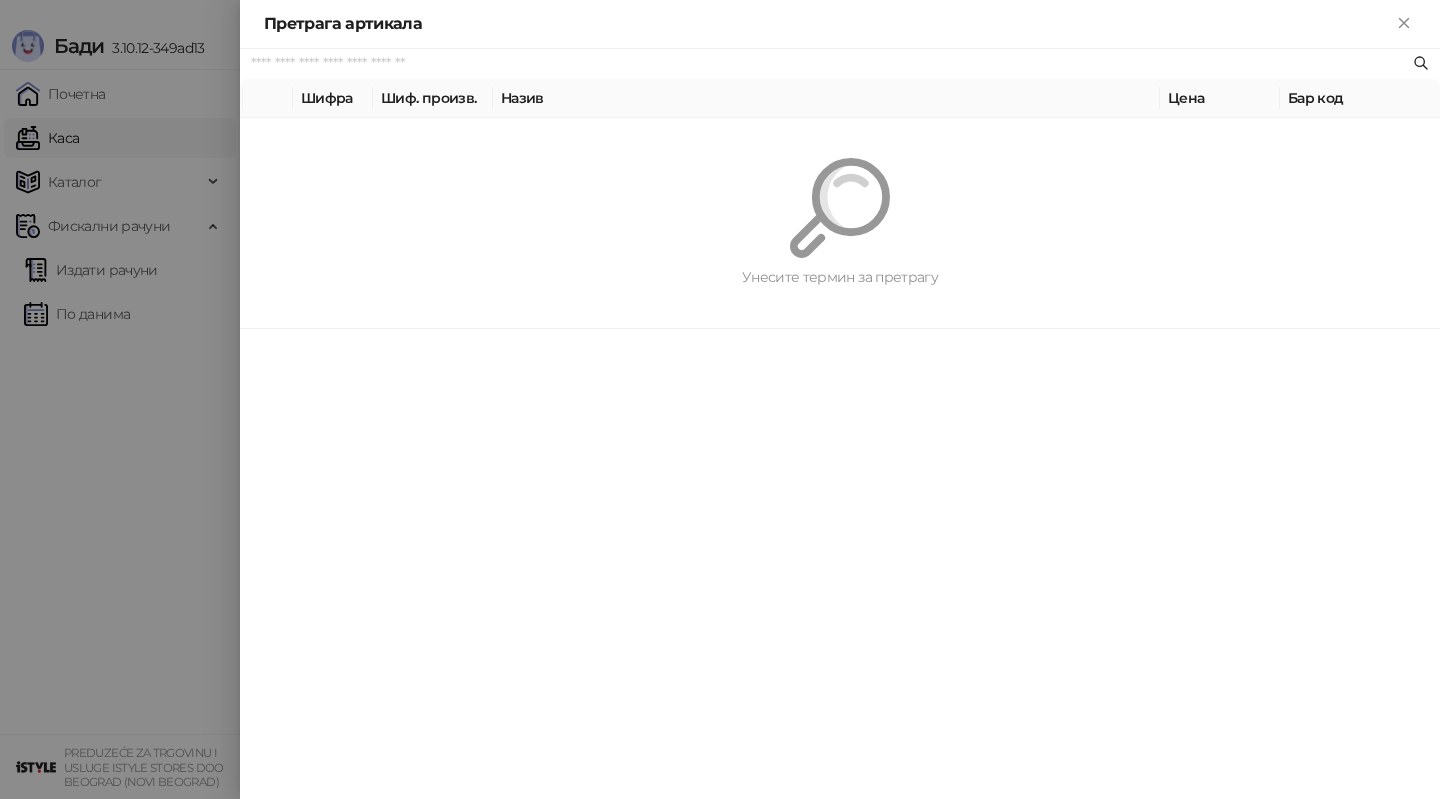 paste on "*********" 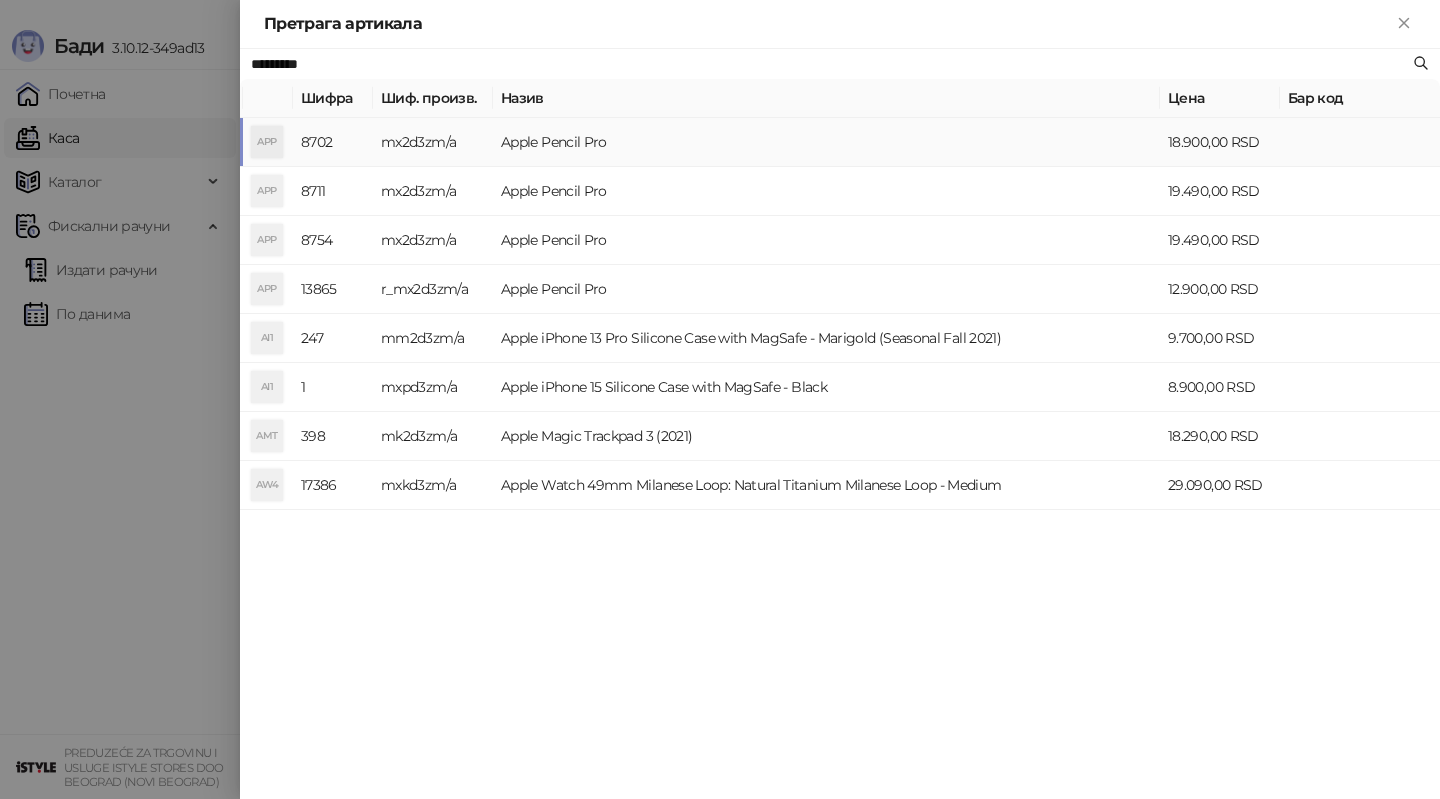 click on "mx2d3zm/a" at bounding box center (433, 142) 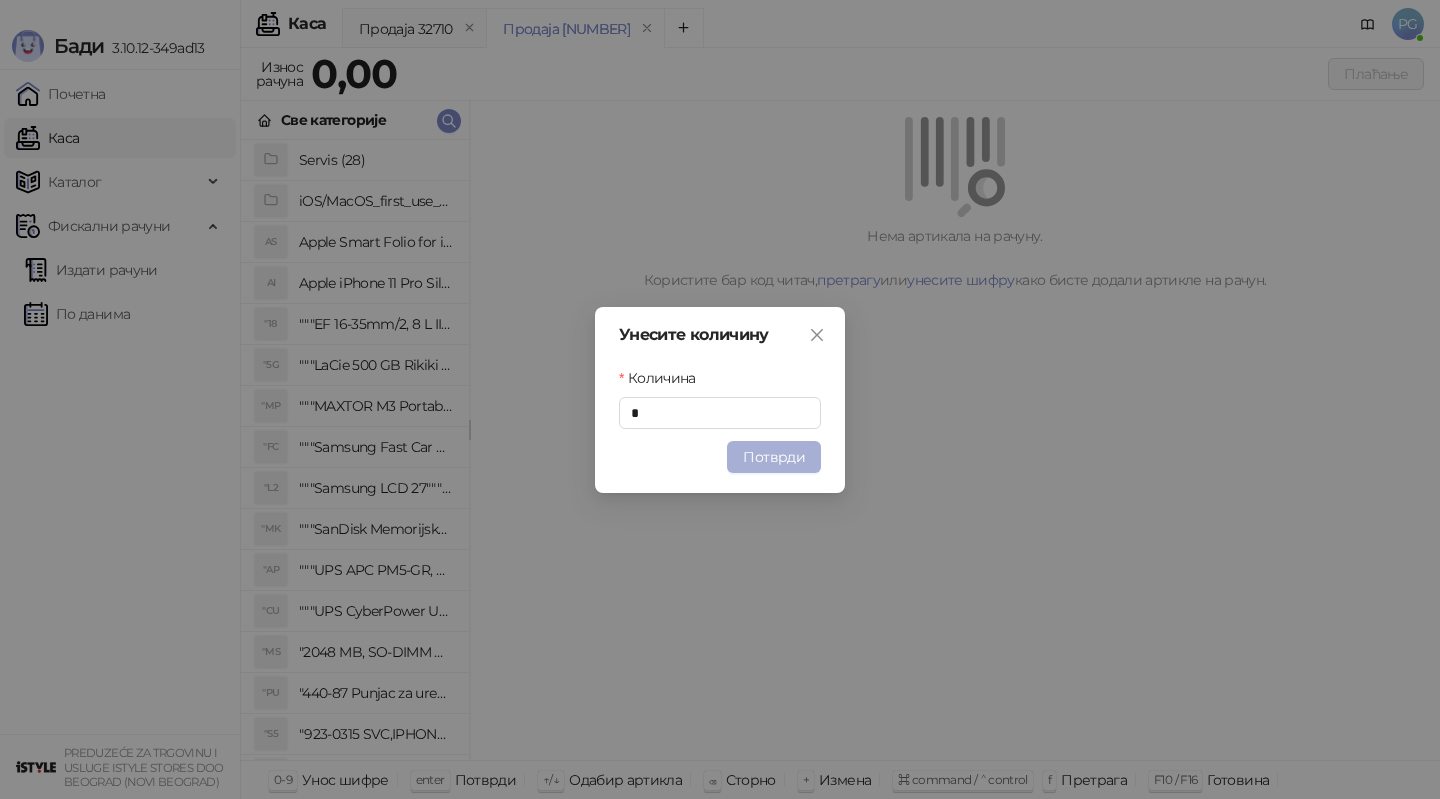 click on "Потврди" at bounding box center (774, 457) 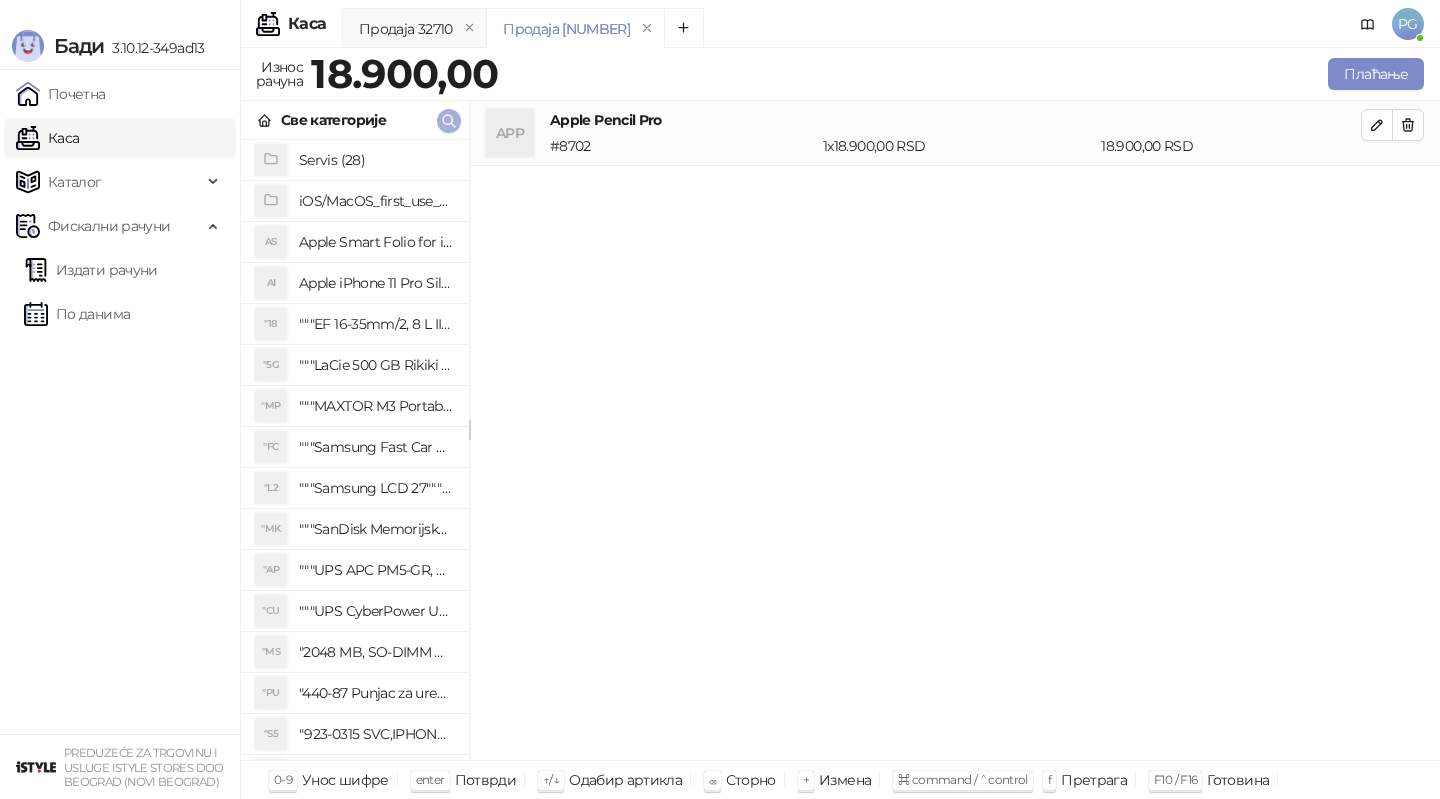 click 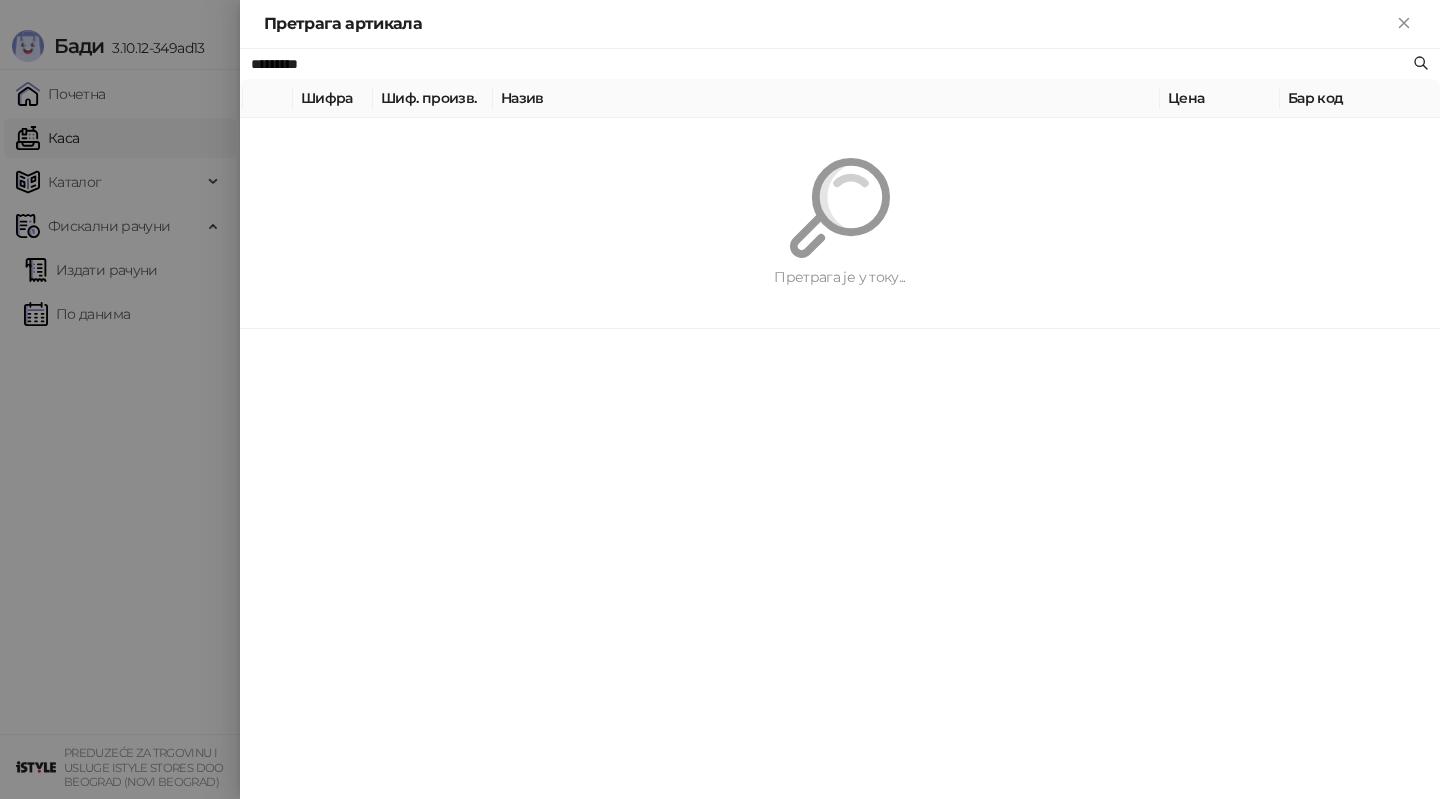 paste 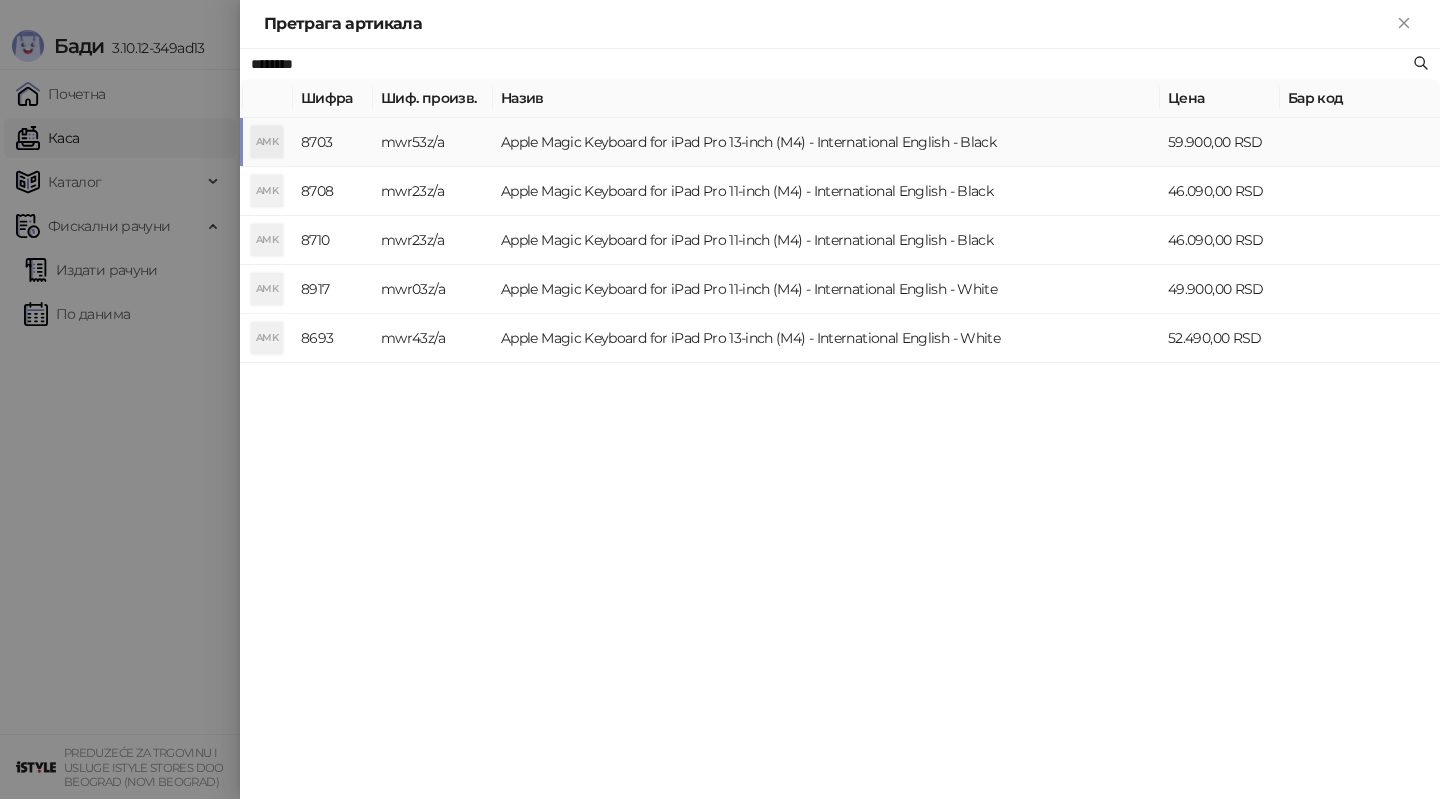 click on "mwr53z/a" at bounding box center [433, 142] 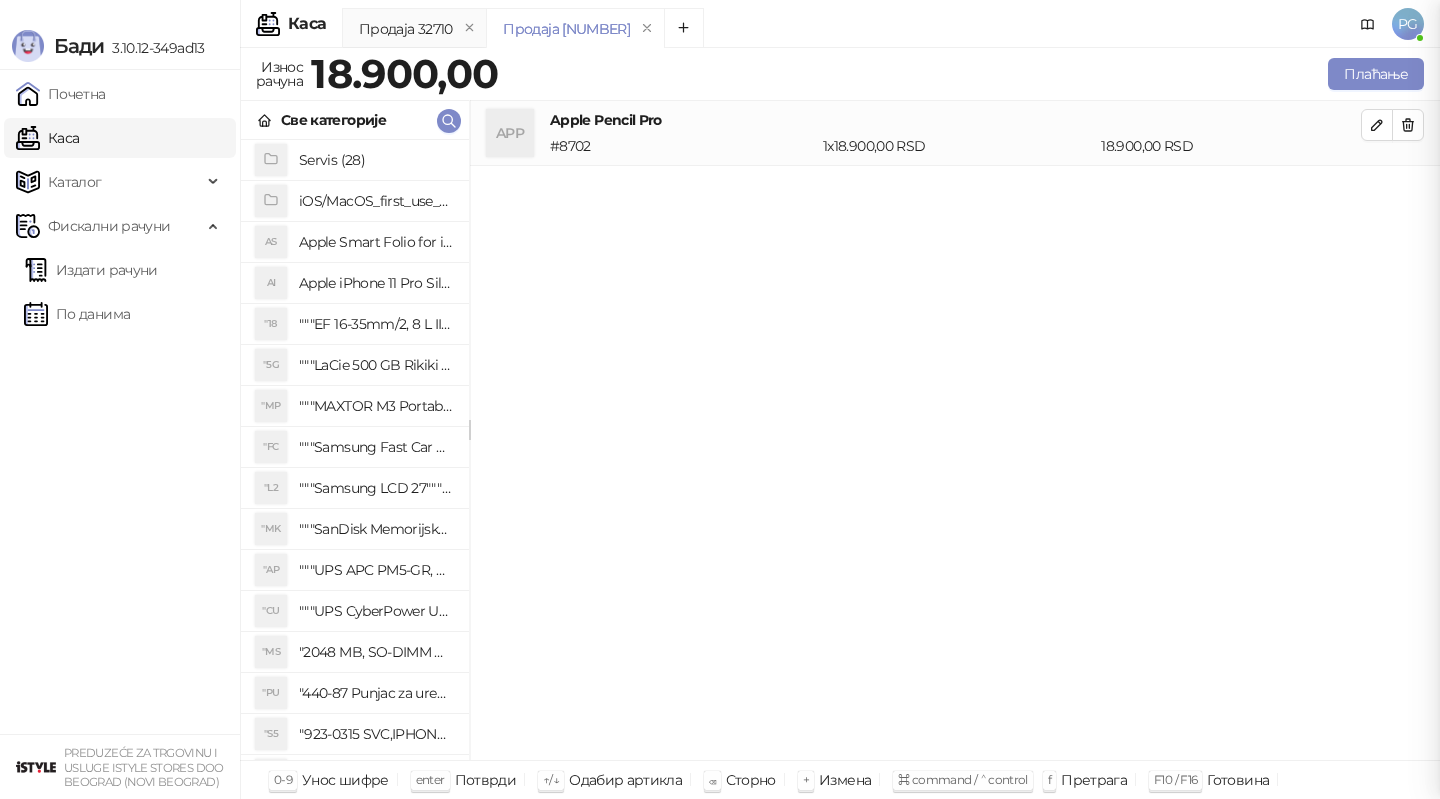 drag, startPoint x: 455, startPoint y: 129, endPoint x: 617, endPoint y: 296, distance: 232.665 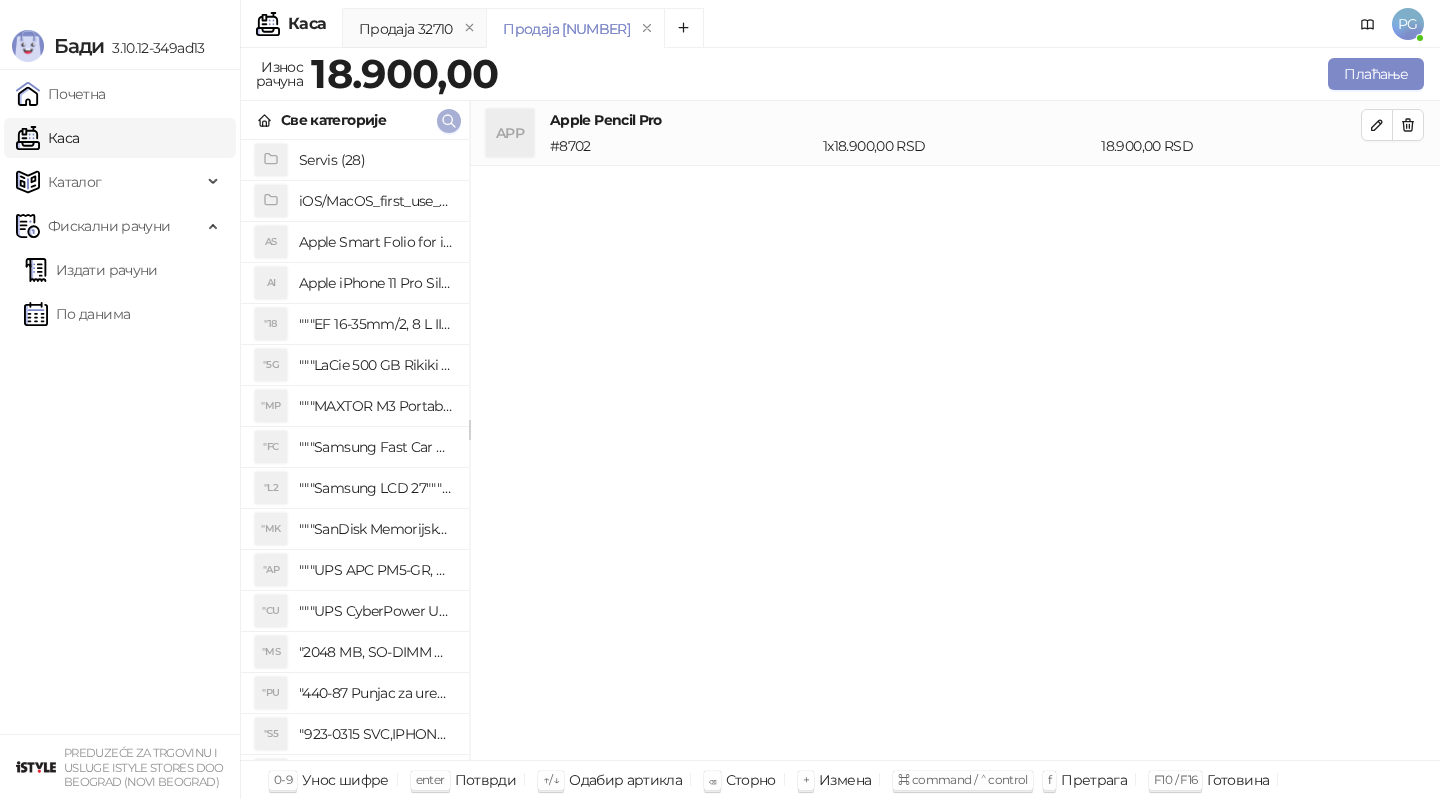 click 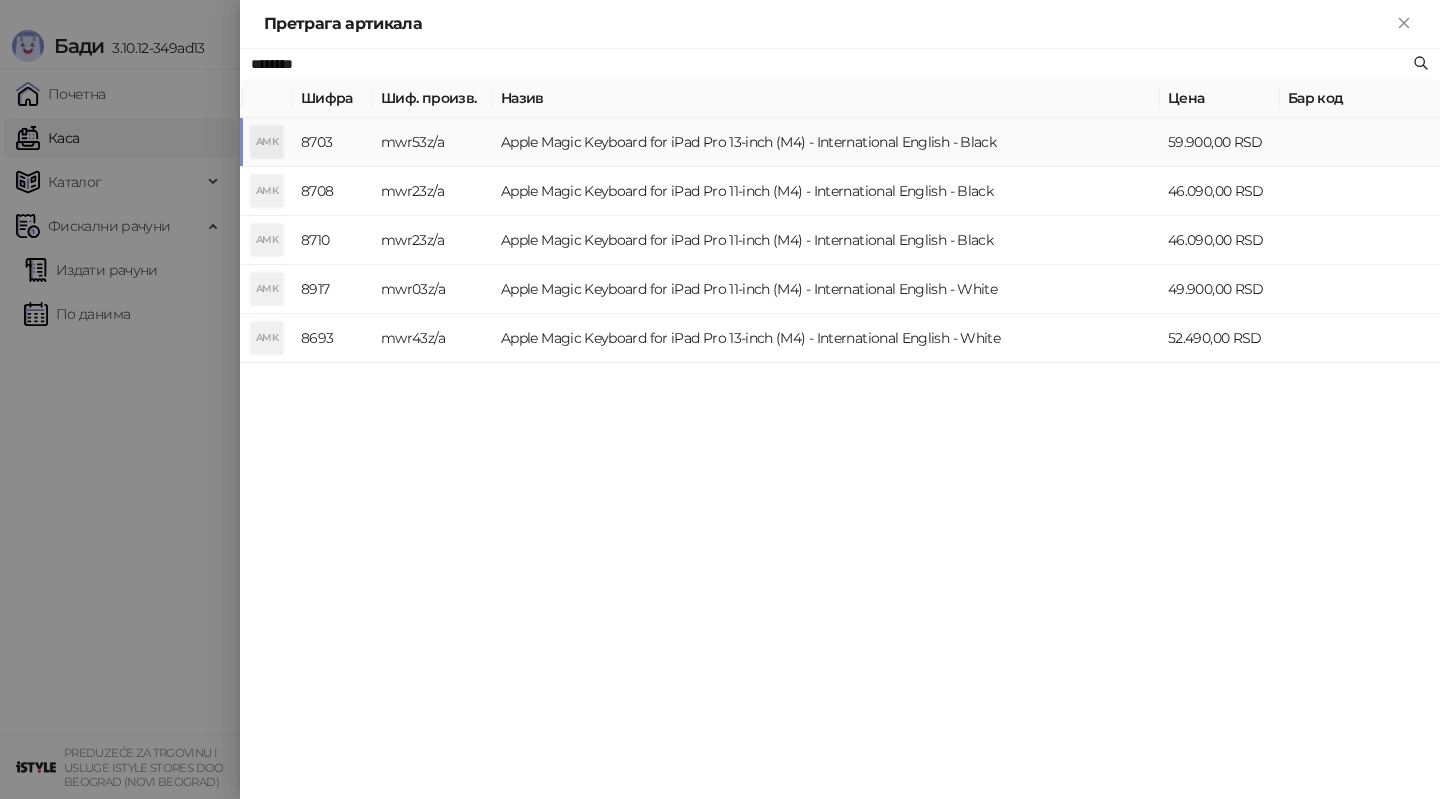 click on "mwr53z/a" at bounding box center (433, 142) 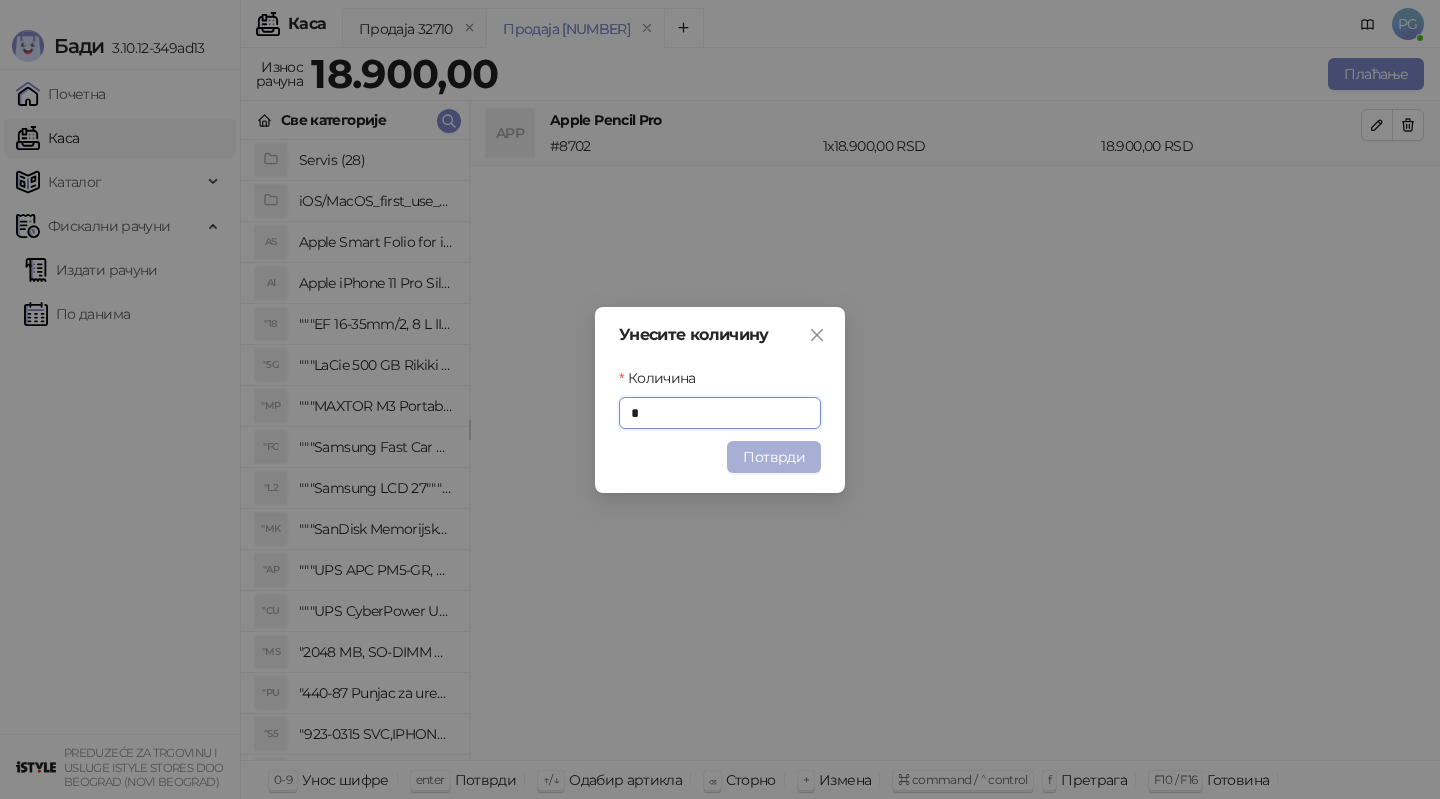 click on "Потврди" at bounding box center [774, 457] 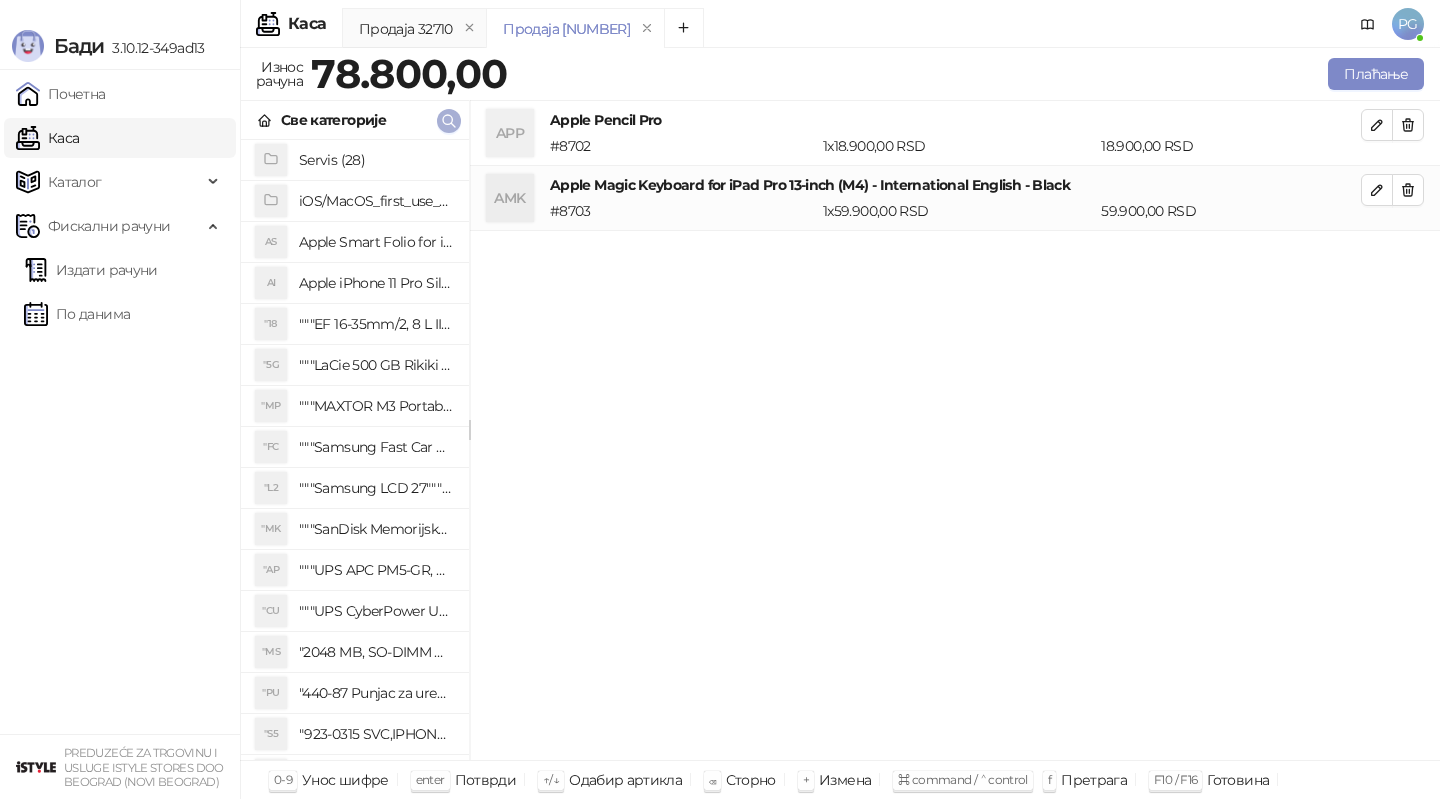 click 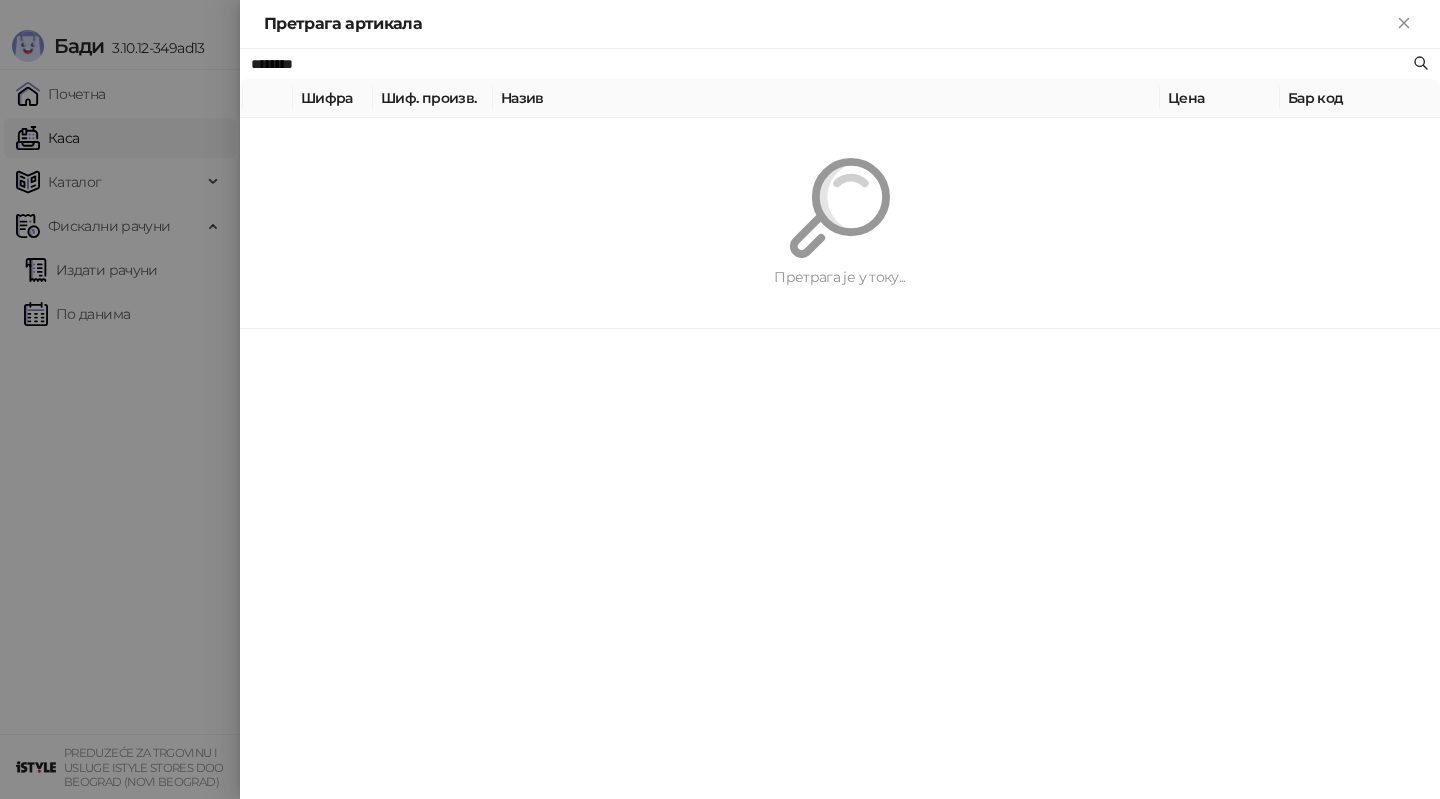 paste on "*" 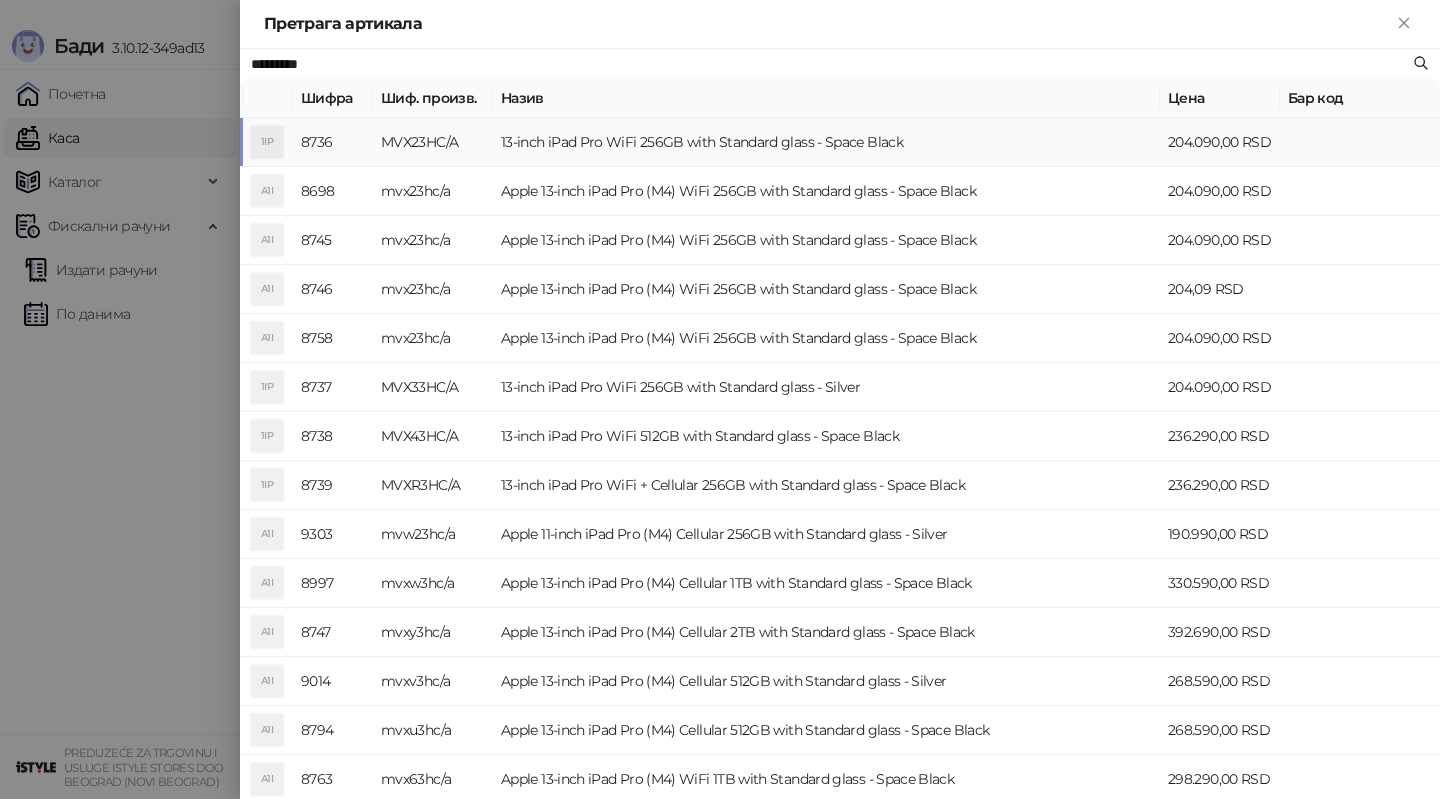 type on "*********" 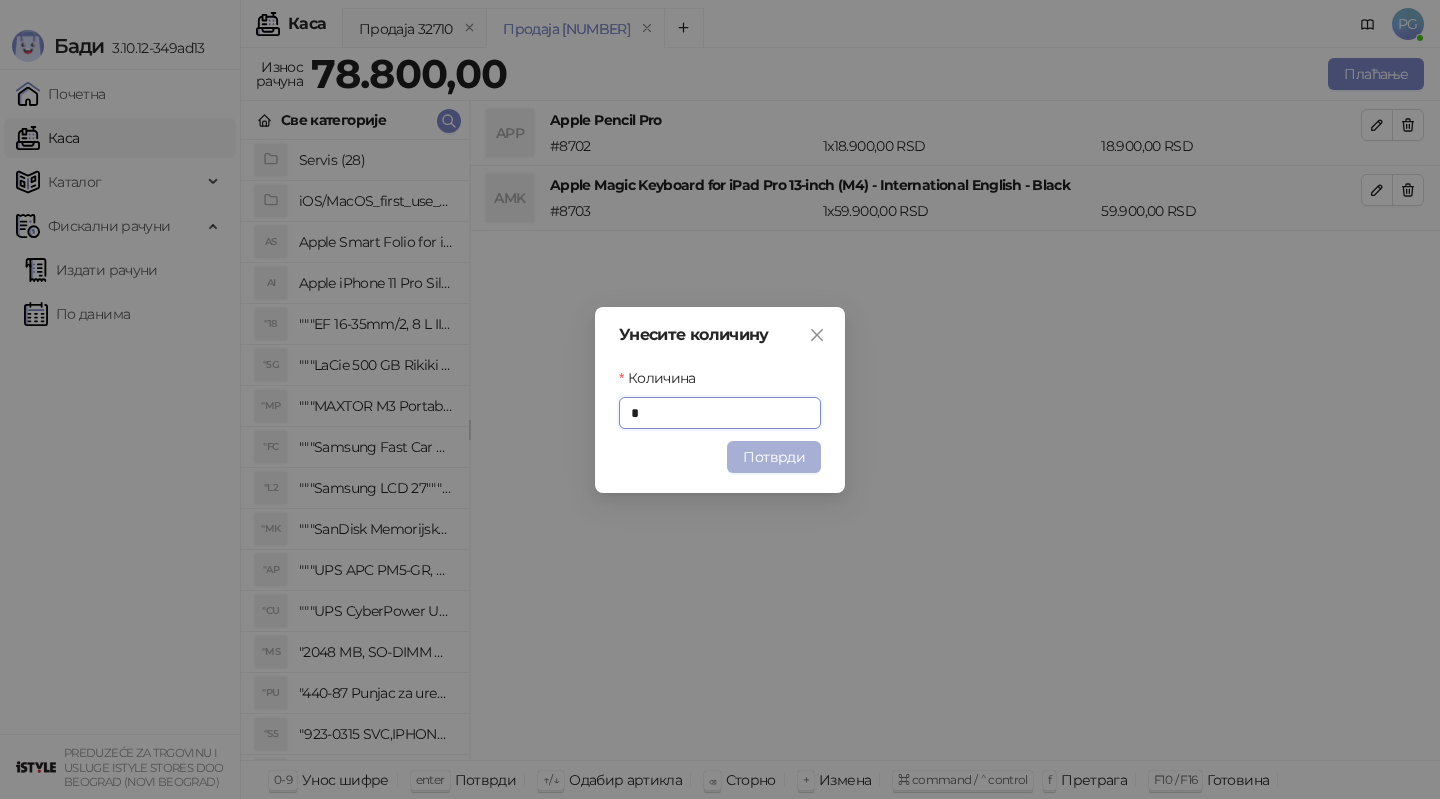 click on "Потврди" at bounding box center [774, 457] 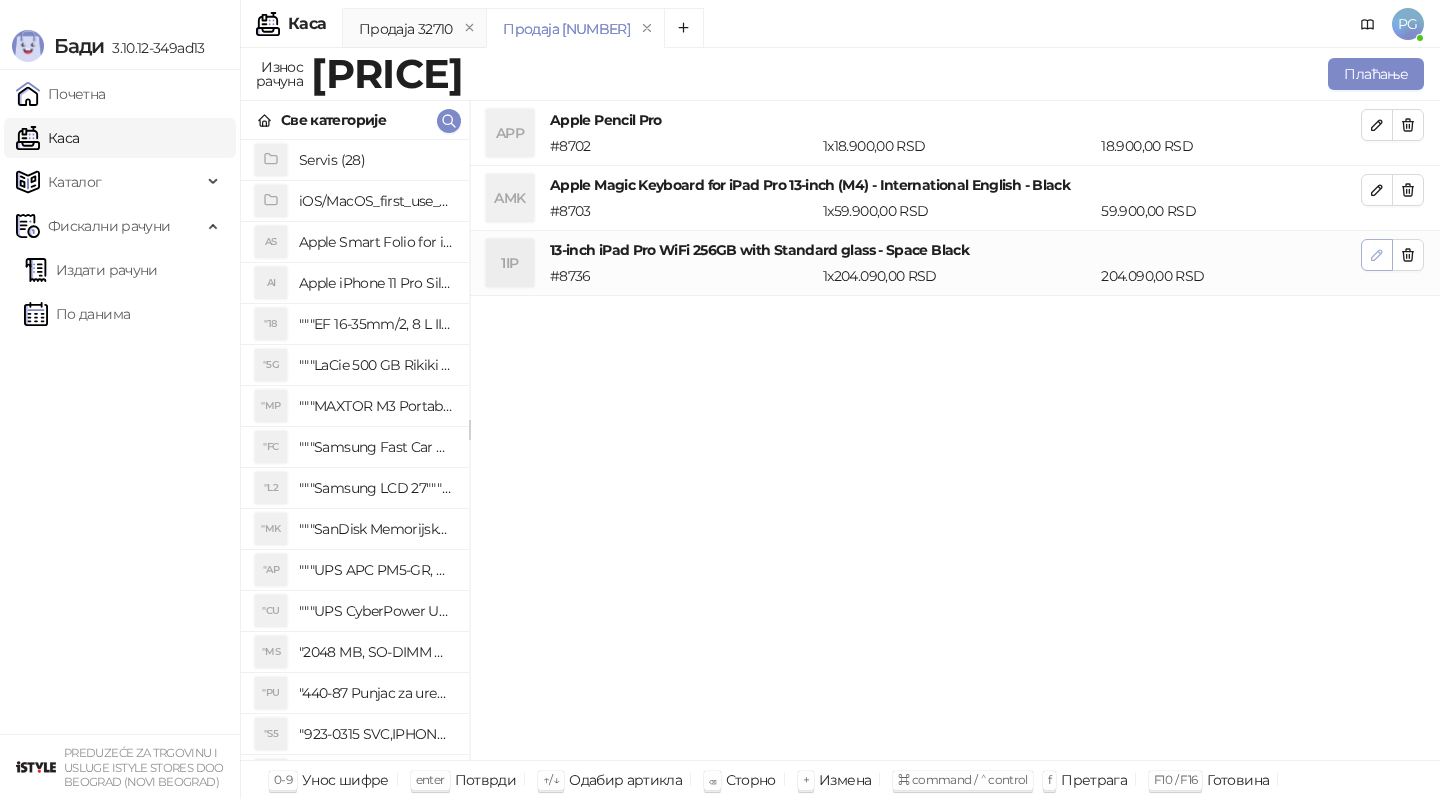 click 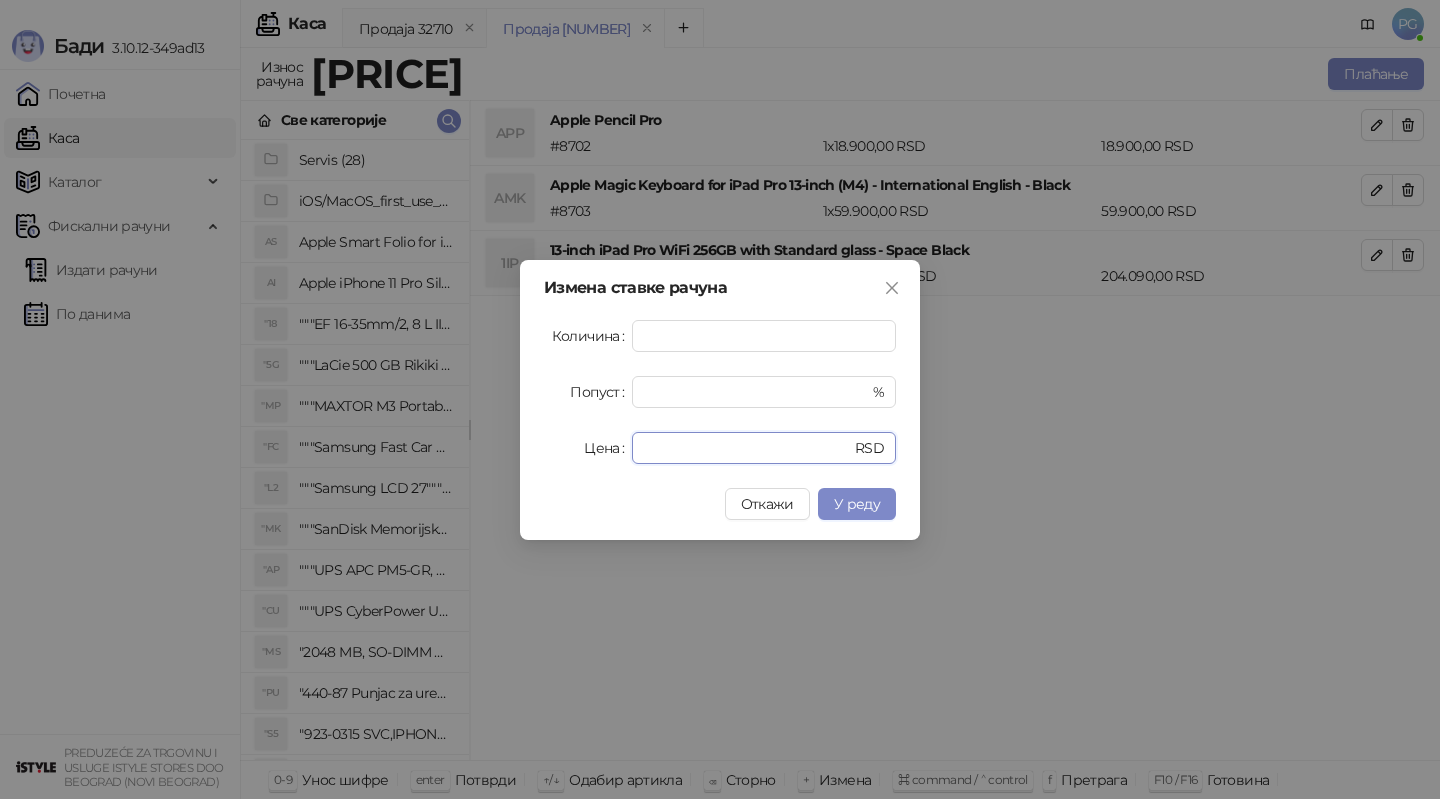 drag, startPoint x: 713, startPoint y: 444, endPoint x: 576, endPoint y: 443, distance: 137.00365 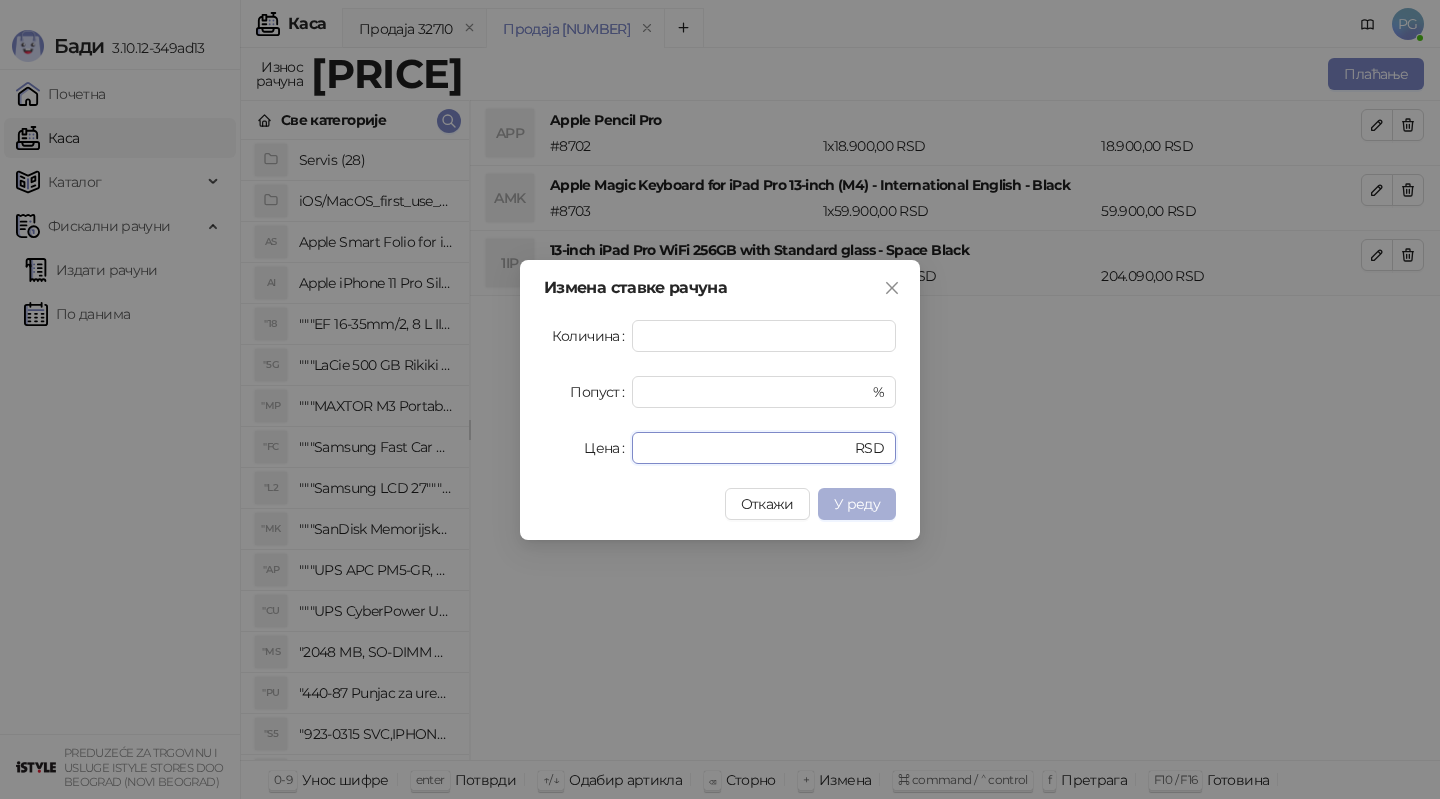 type on "******" 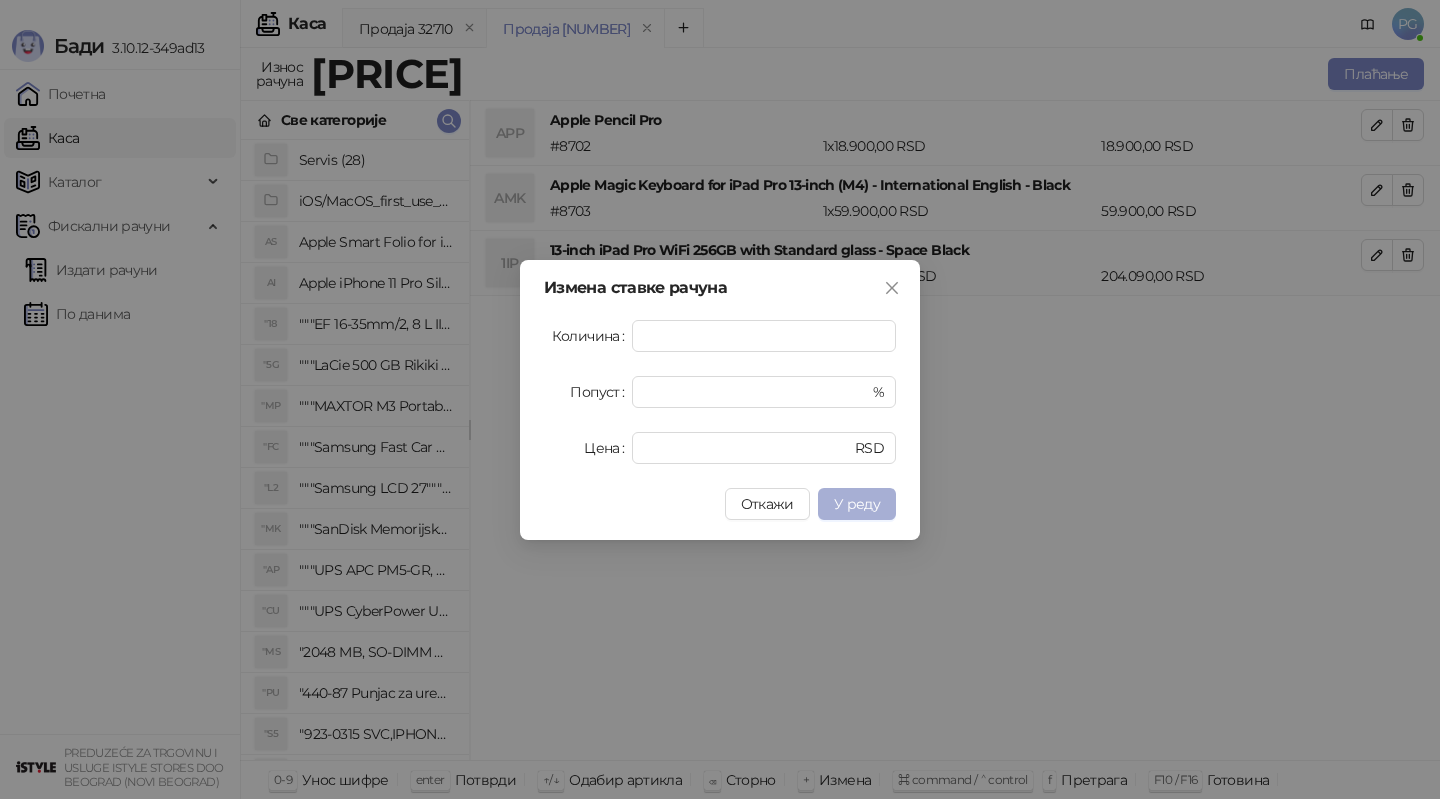 click on "У реду" at bounding box center [857, 504] 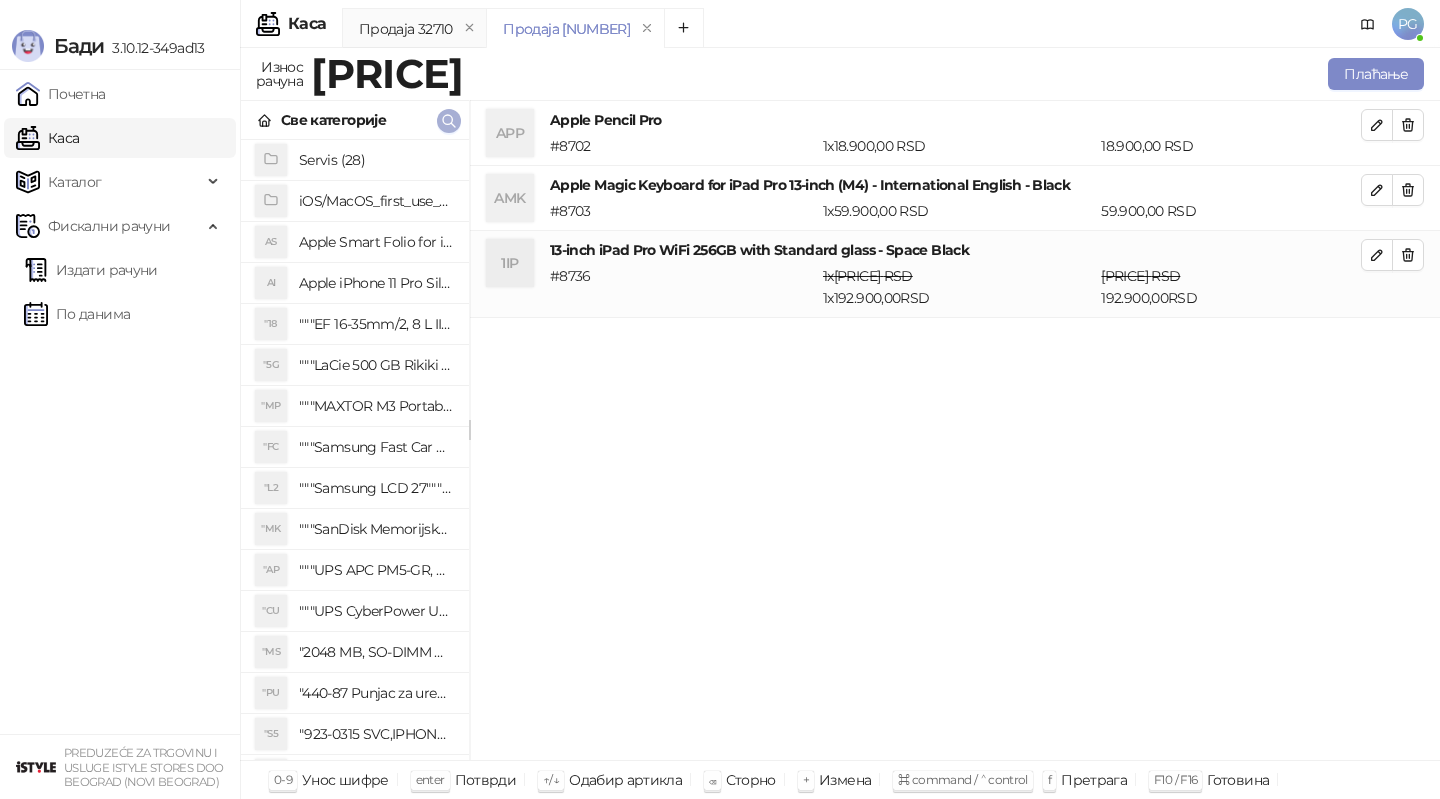 click 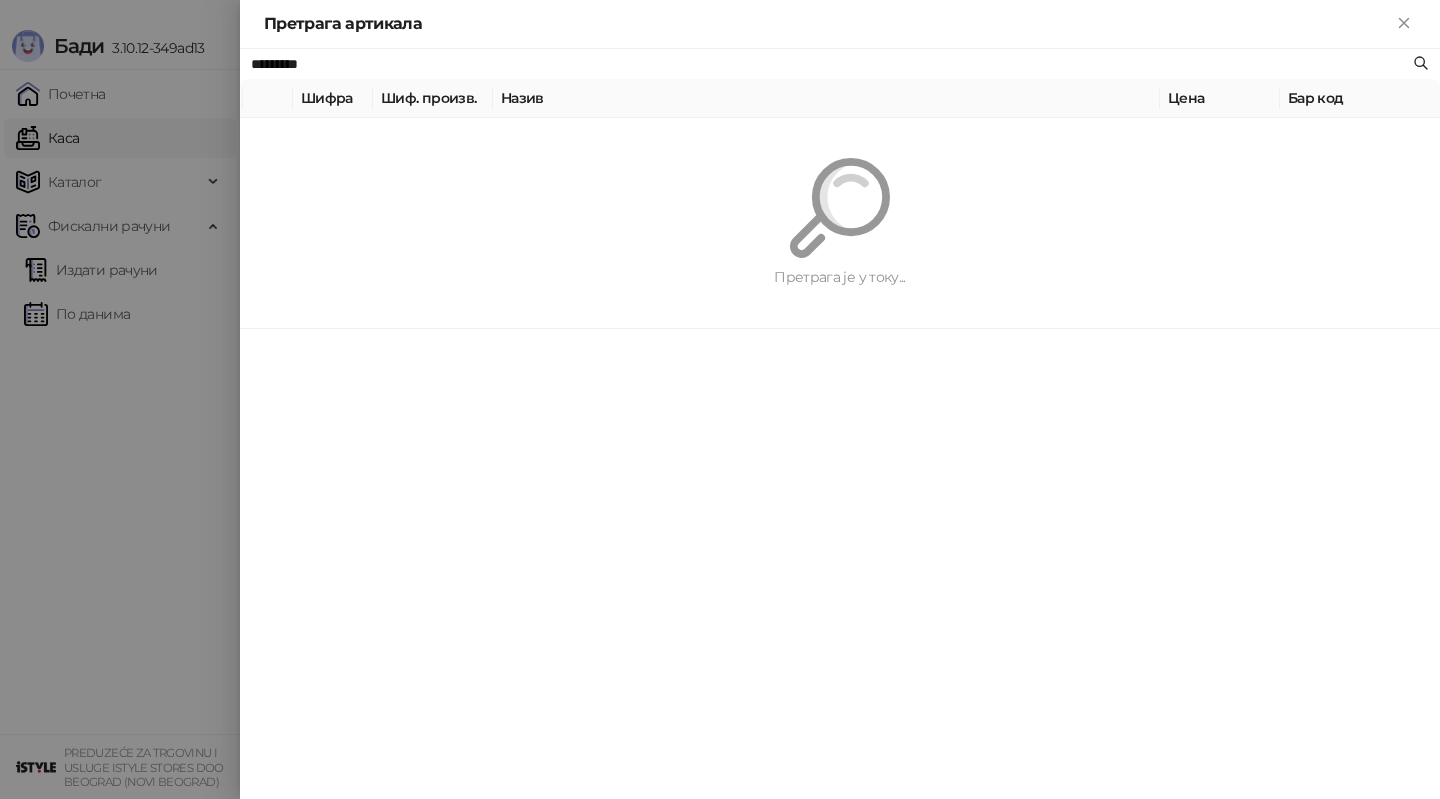 paste 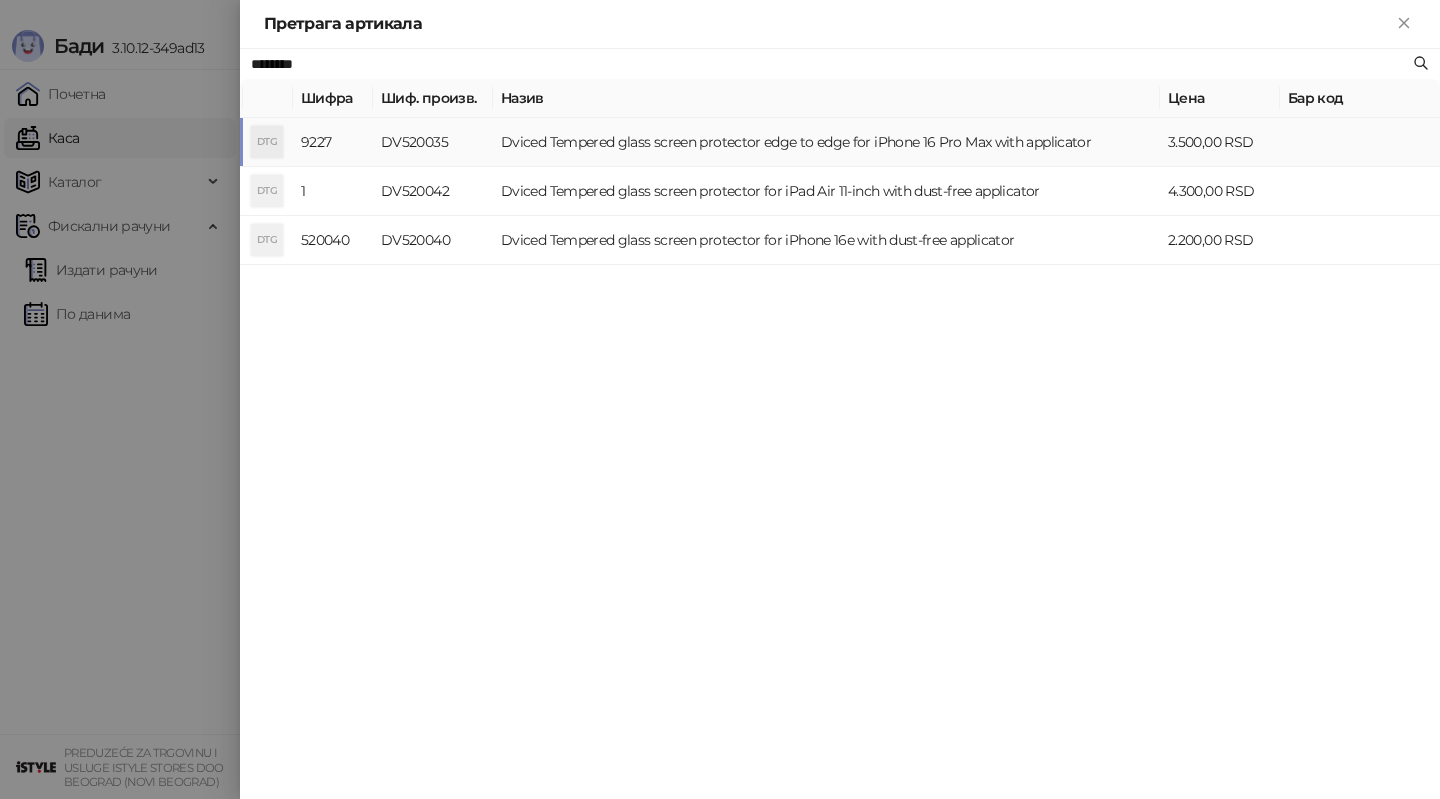 type on "********" 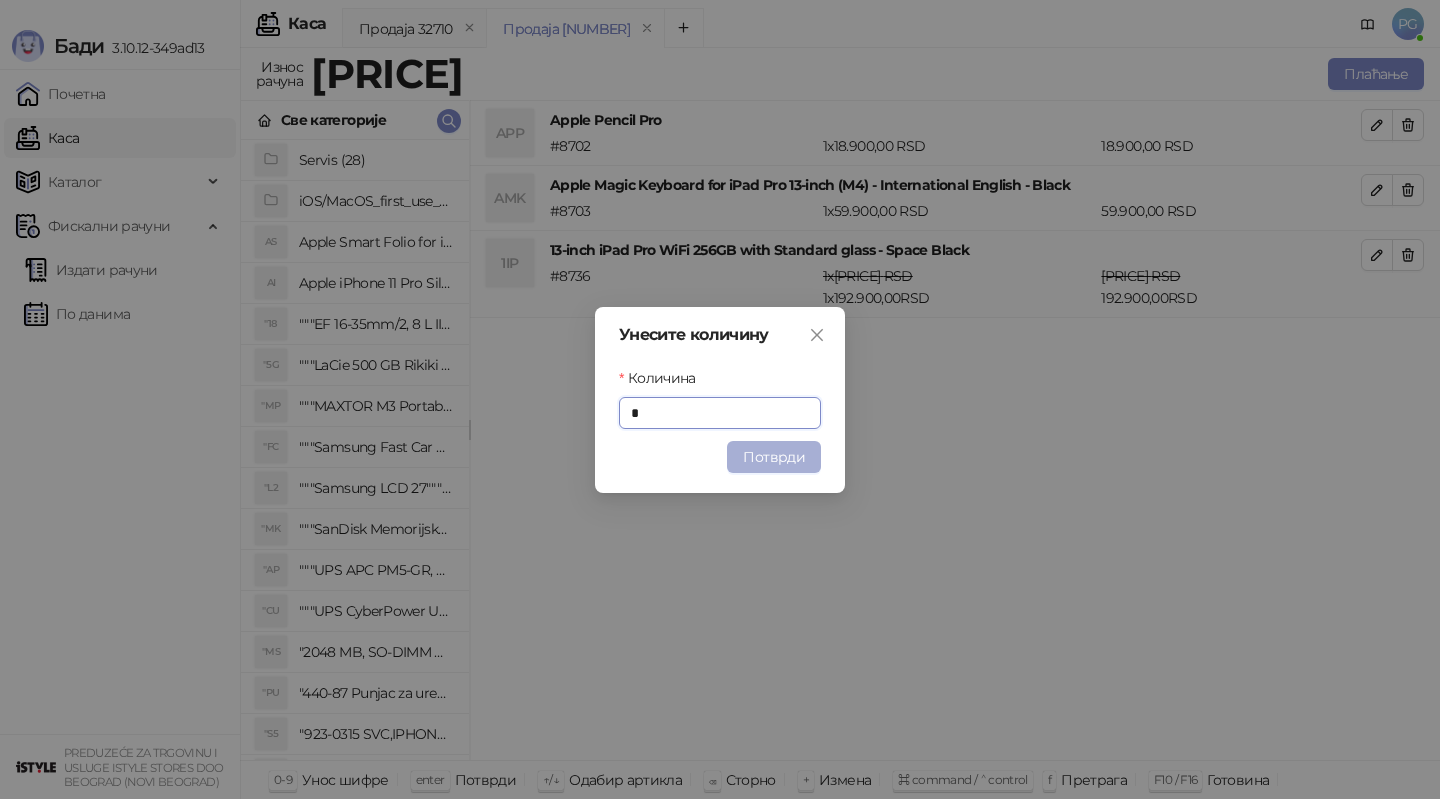 click on "Потврди" at bounding box center (774, 457) 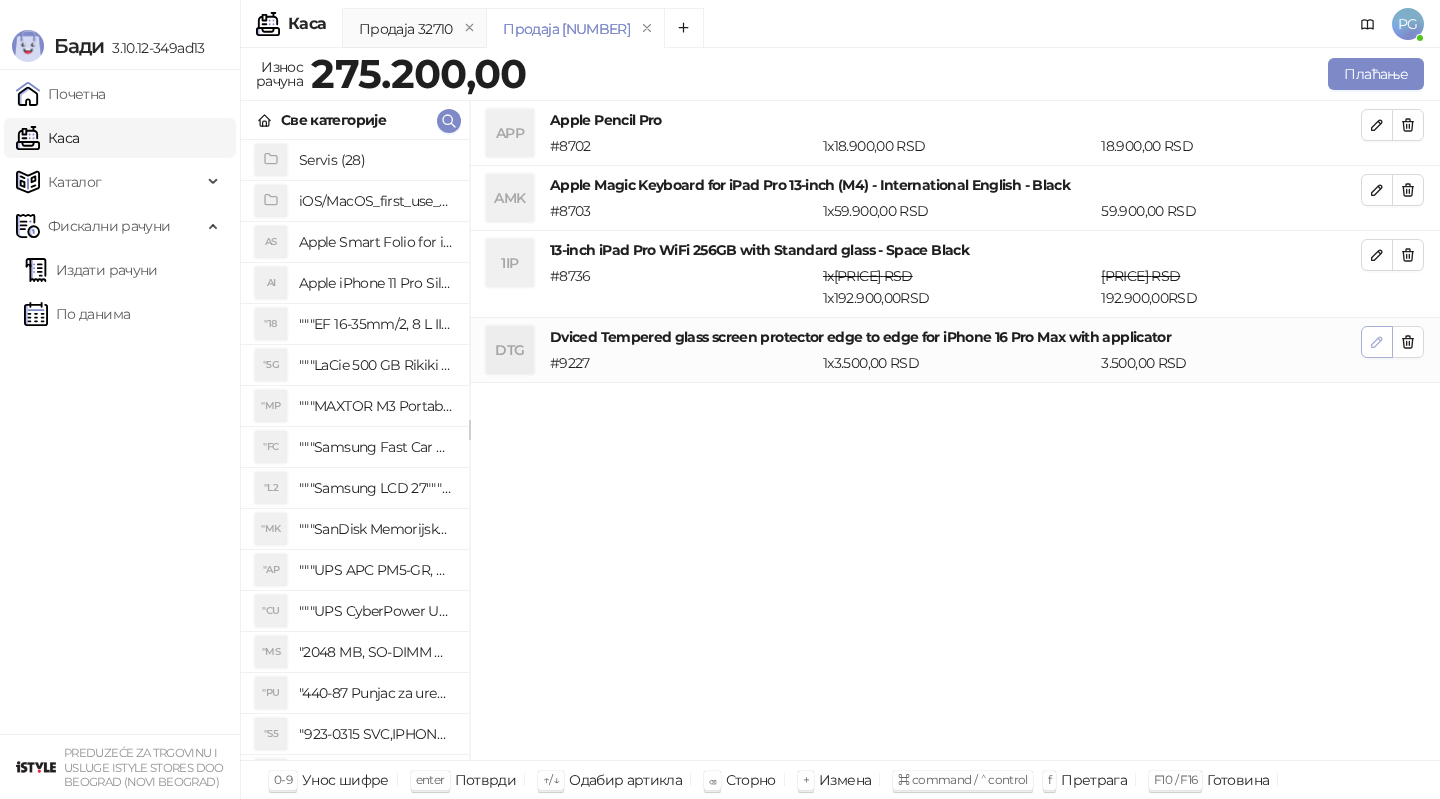 click 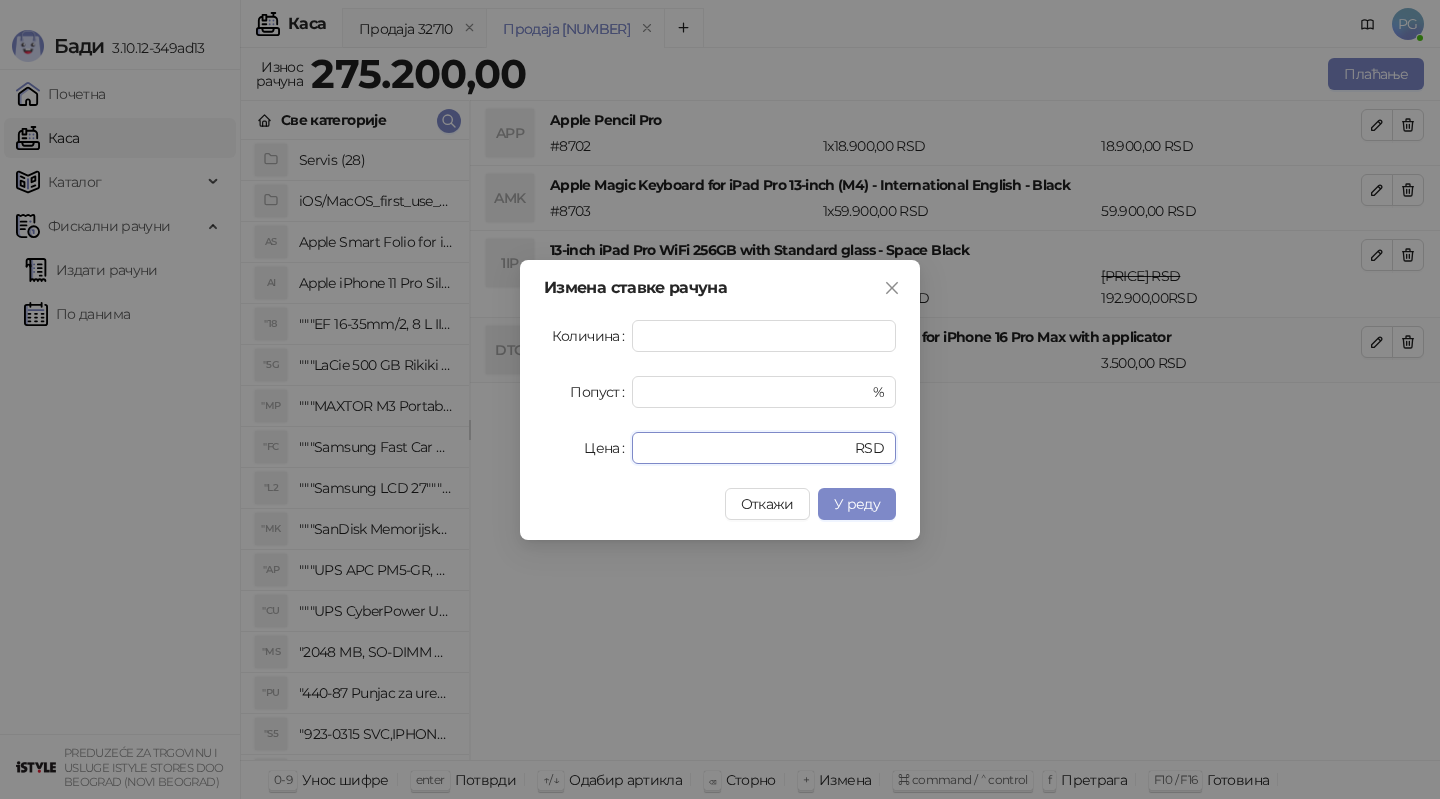 drag, startPoint x: 684, startPoint y: 448, endPoint x: 593, endPoint y: 447, distance: 91.00549 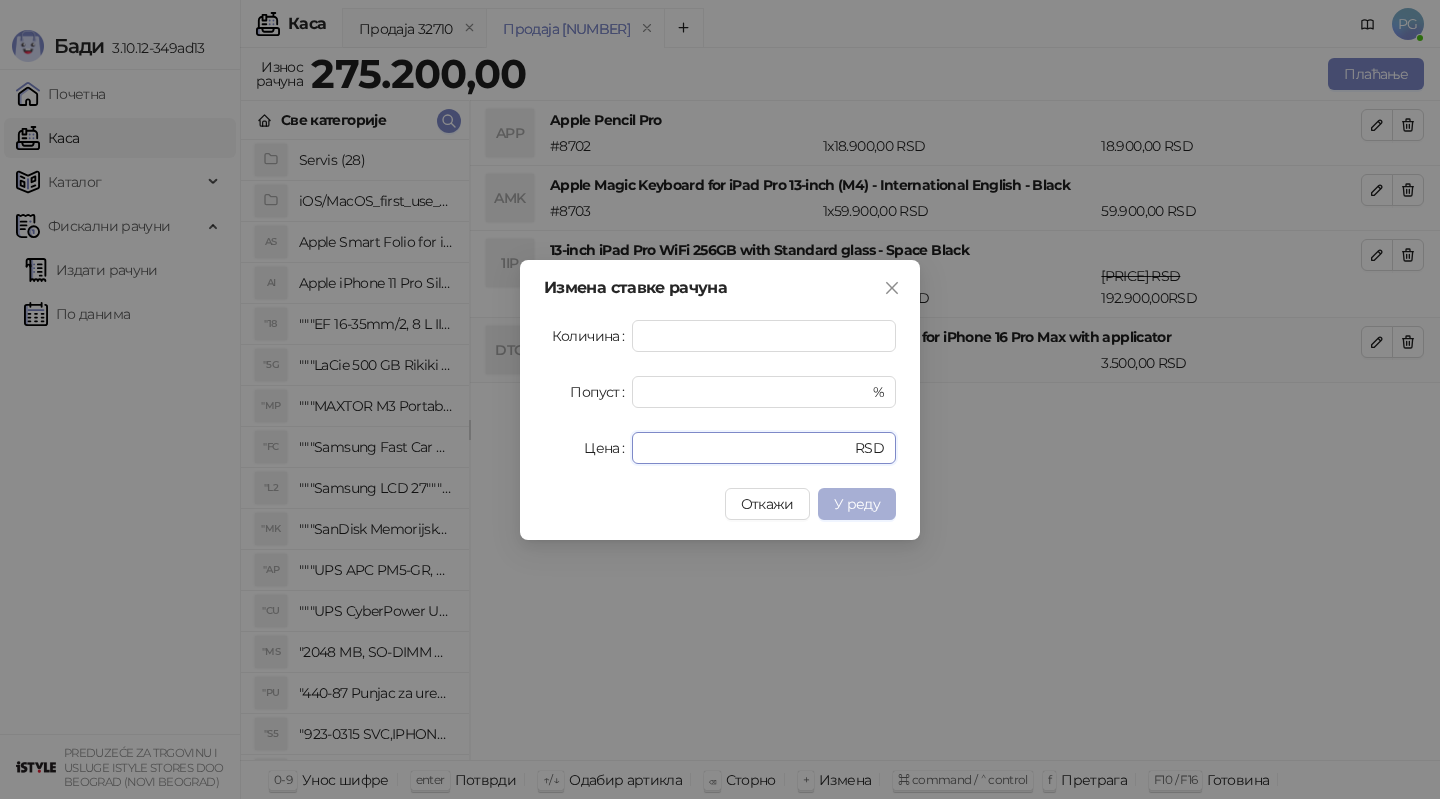 type on "*" 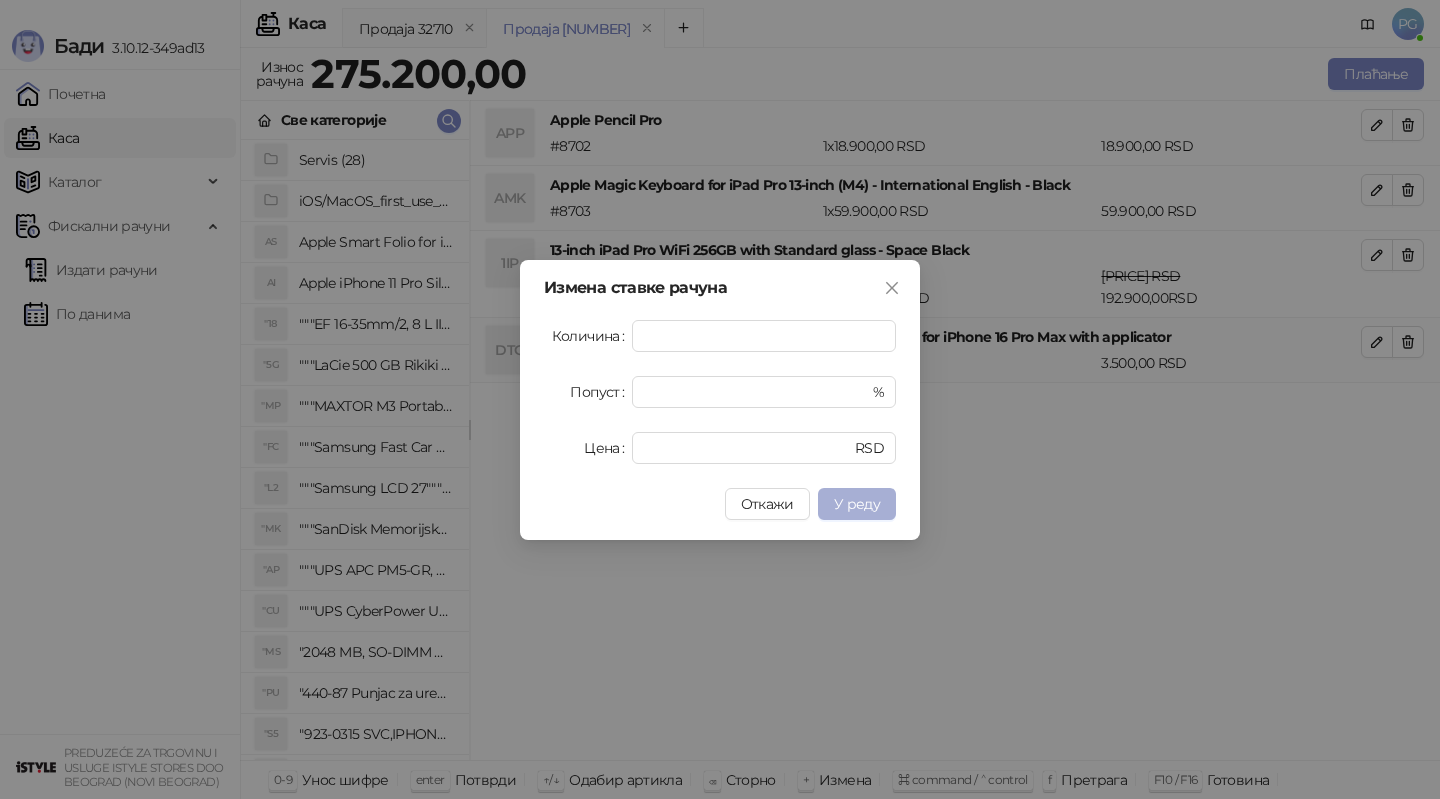 click on "У реду" at bounding box center (857, 504) 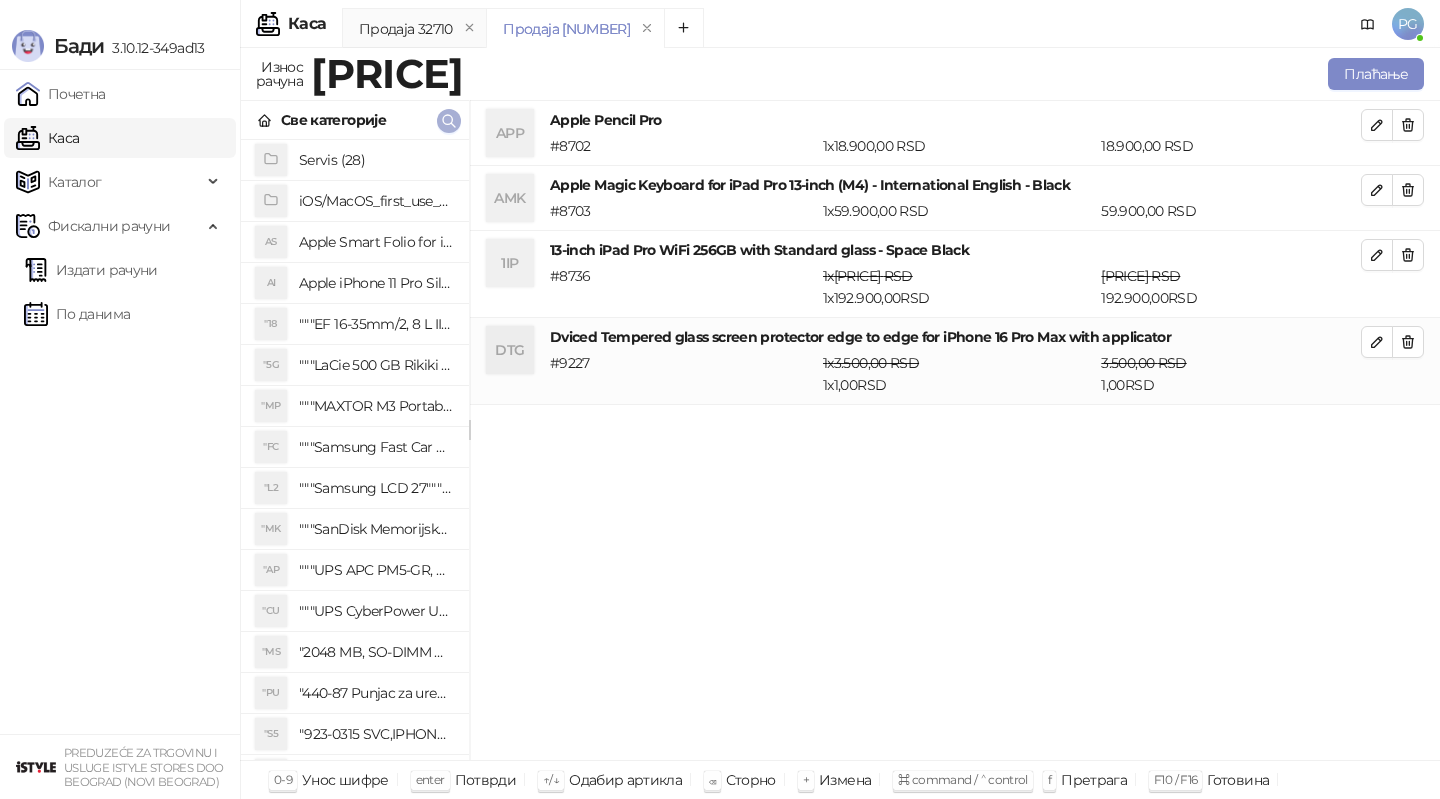 click at bounding box center (449, 121) 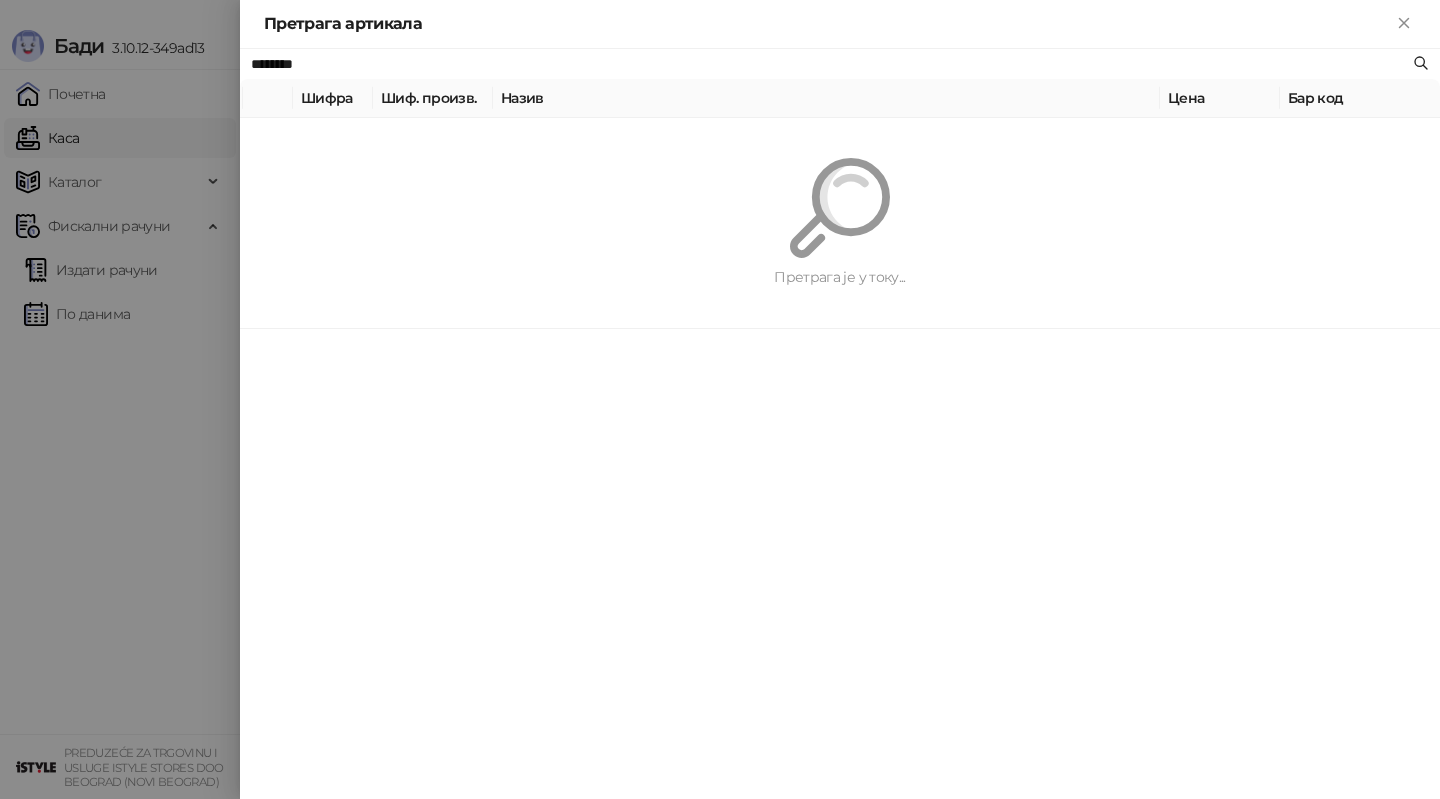 paste on "**********" 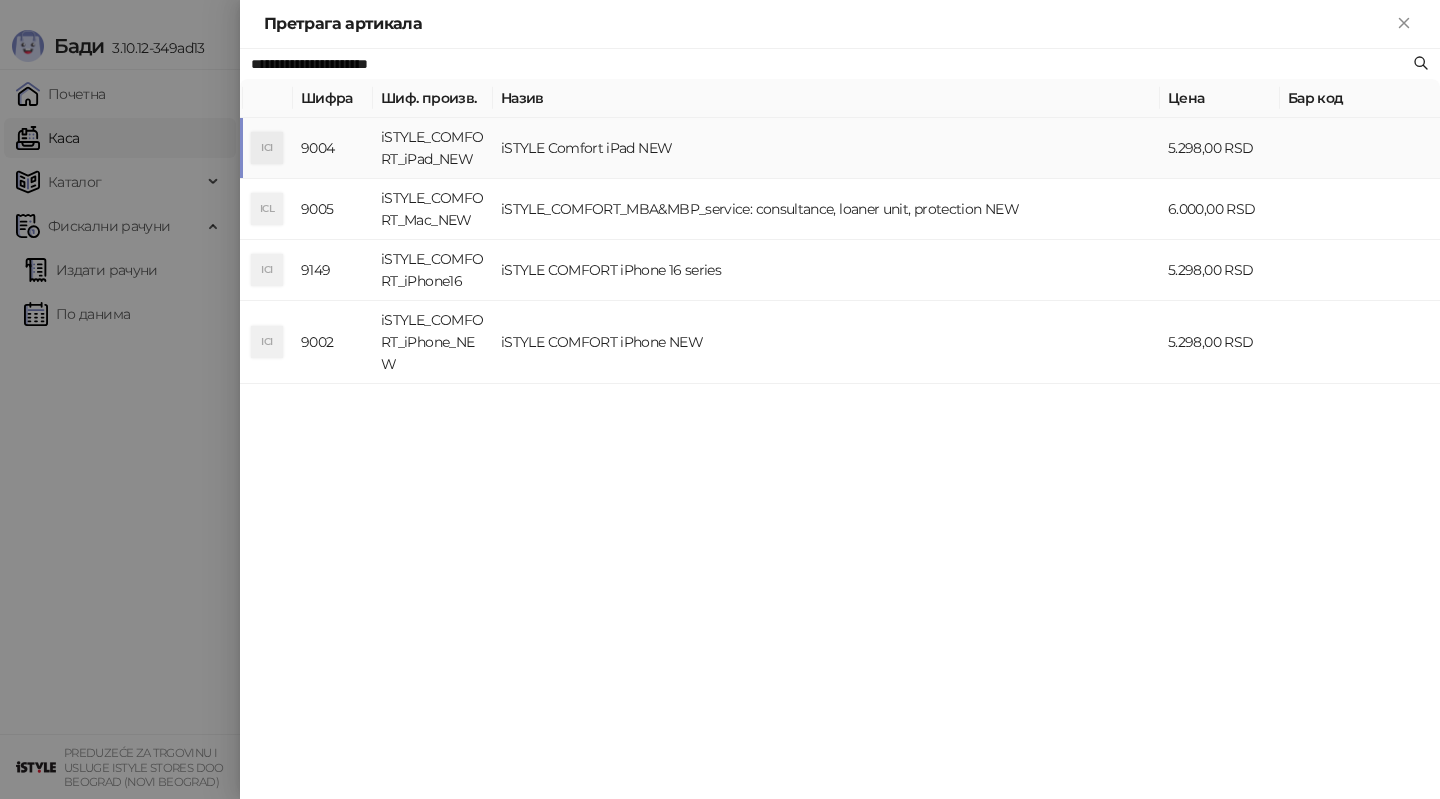 click on "iSTYLE_COMFORT_iPad_NEW" at bounding box center (433, 148) 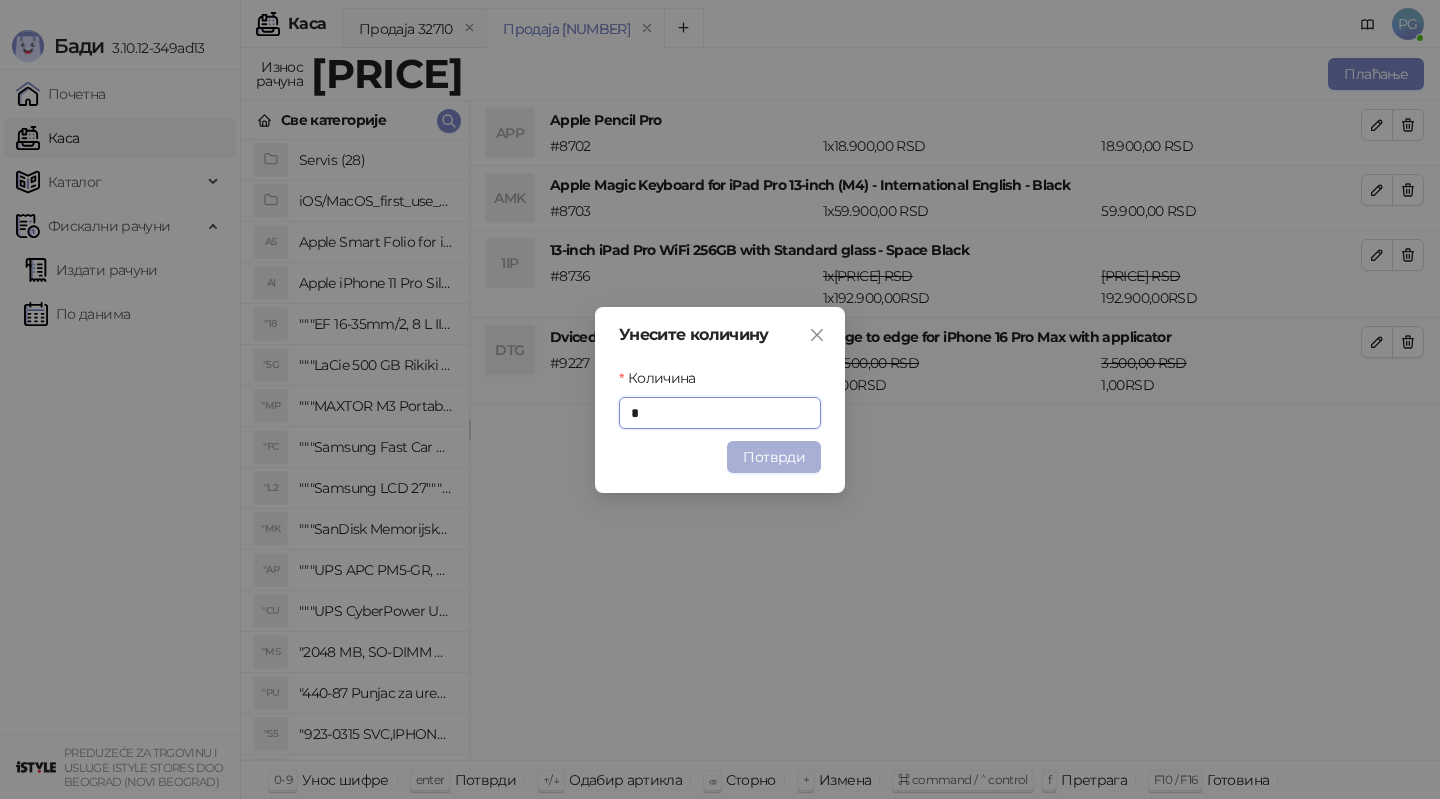click on "Потврди" at bounding box center (774, 457) 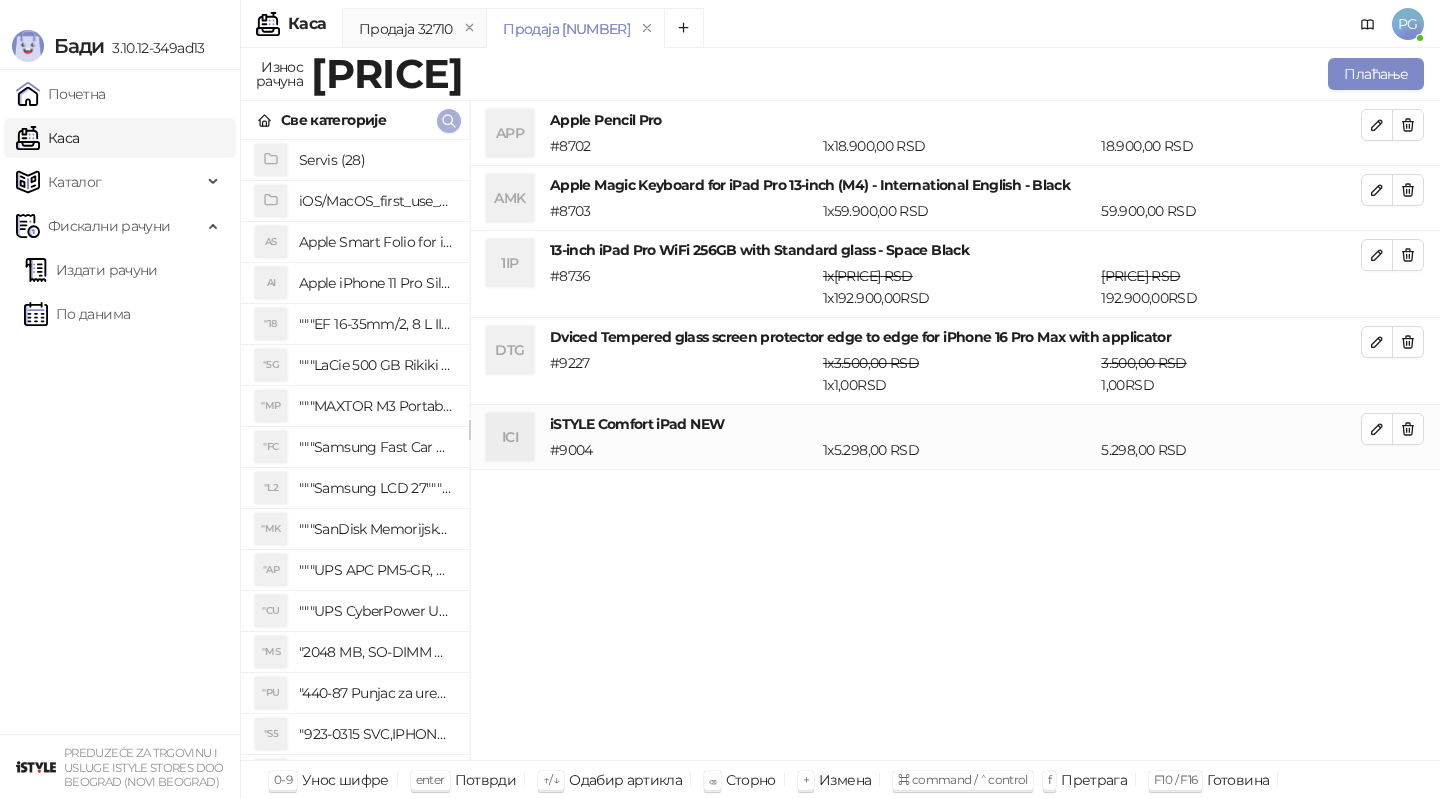 click 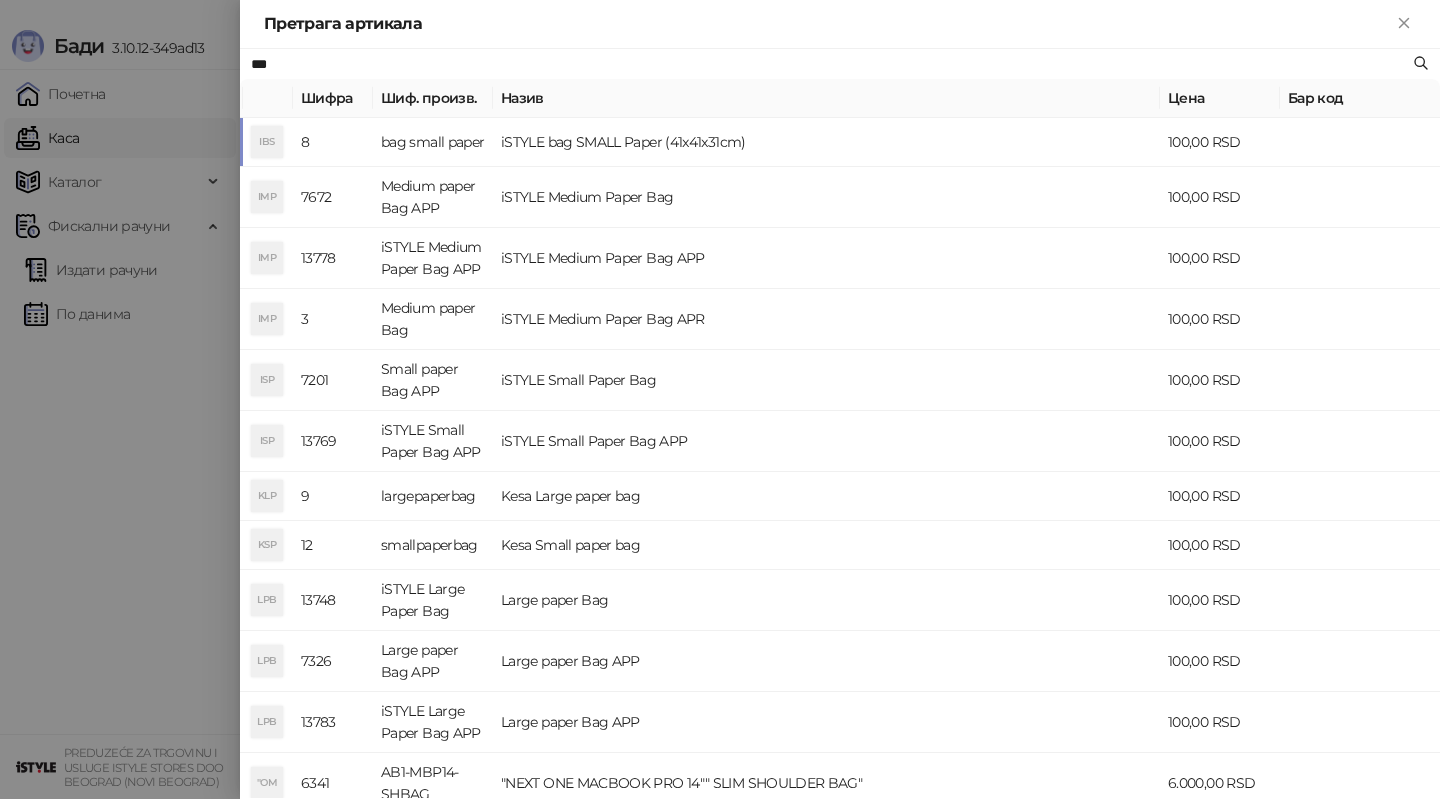 click at bounding box center (720, 399) 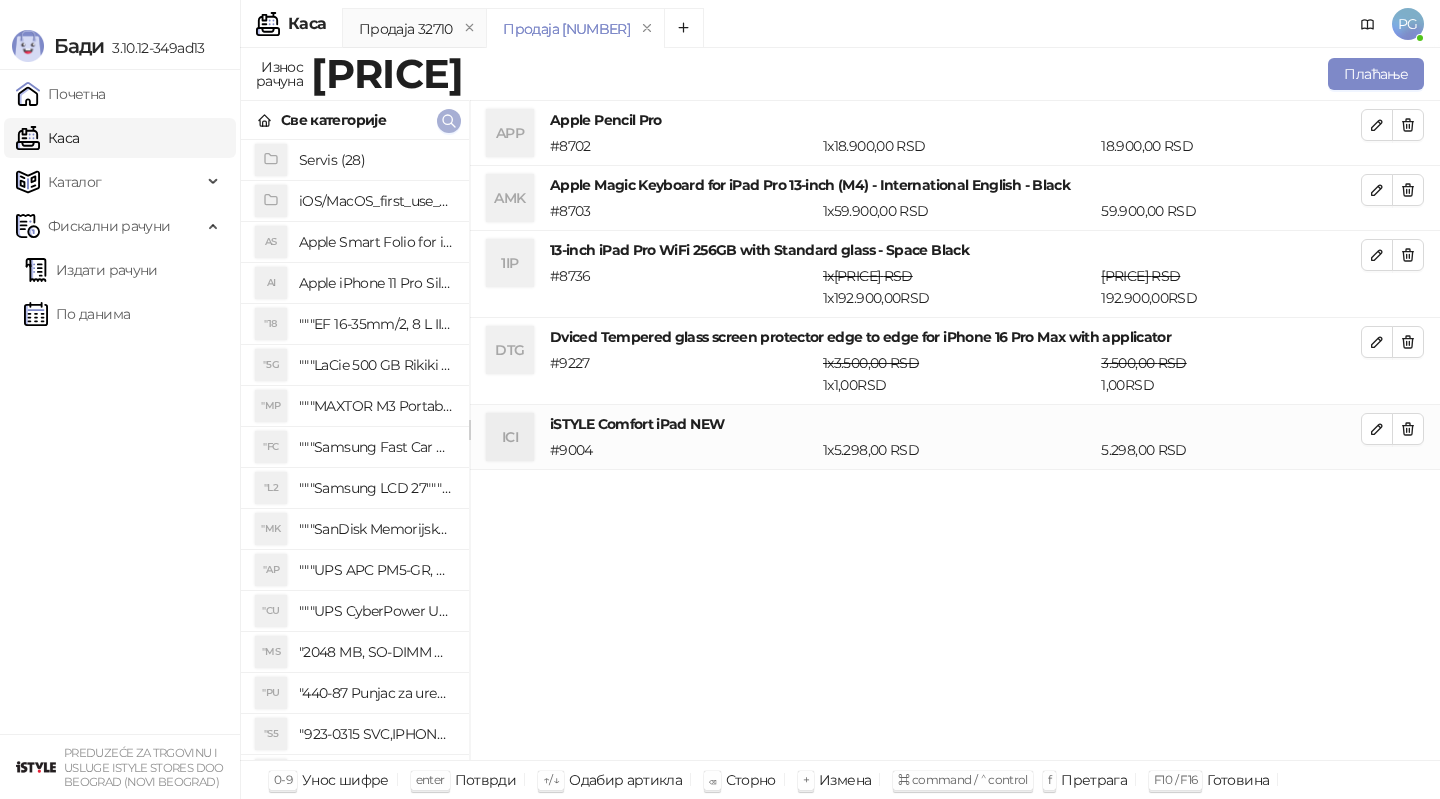 click 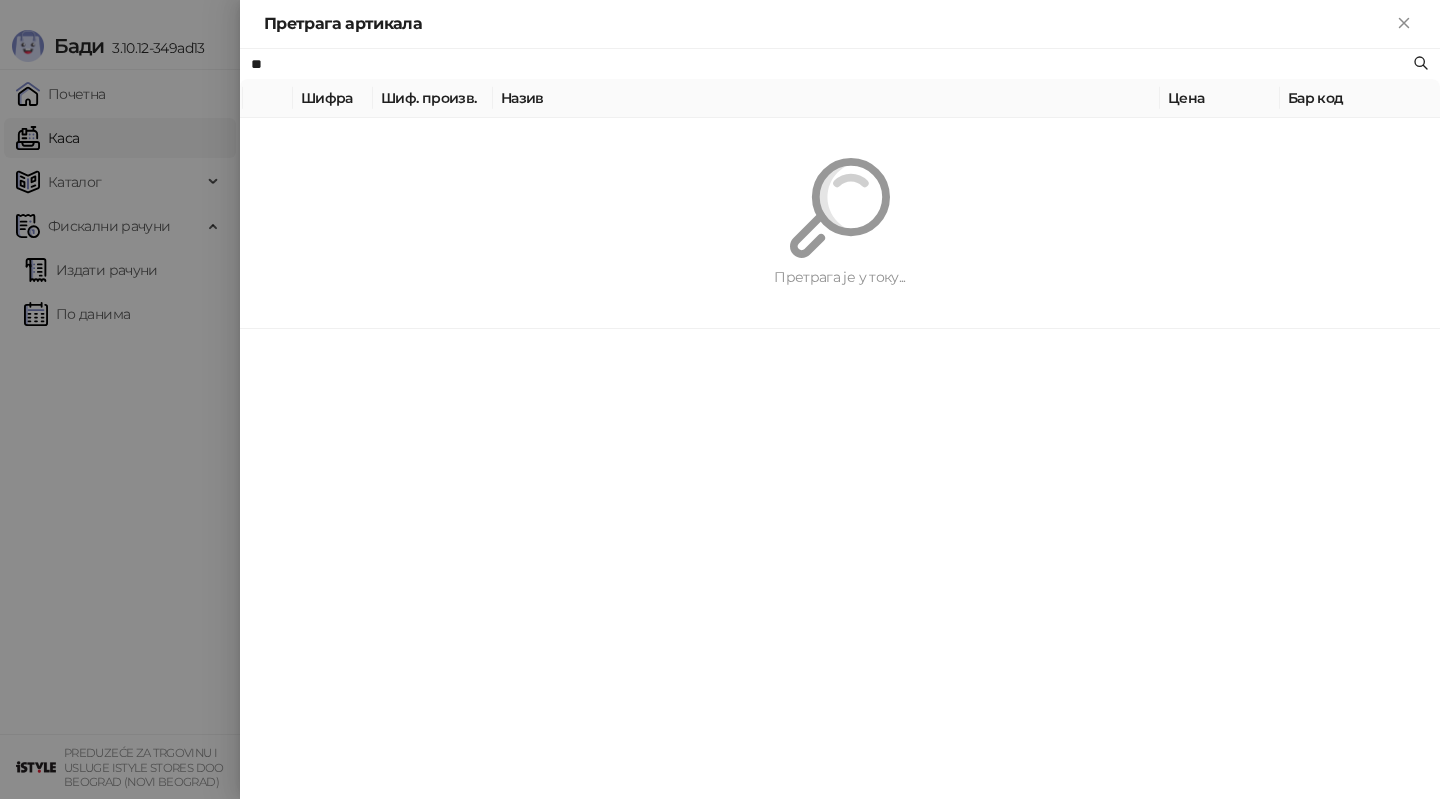 type on "***" 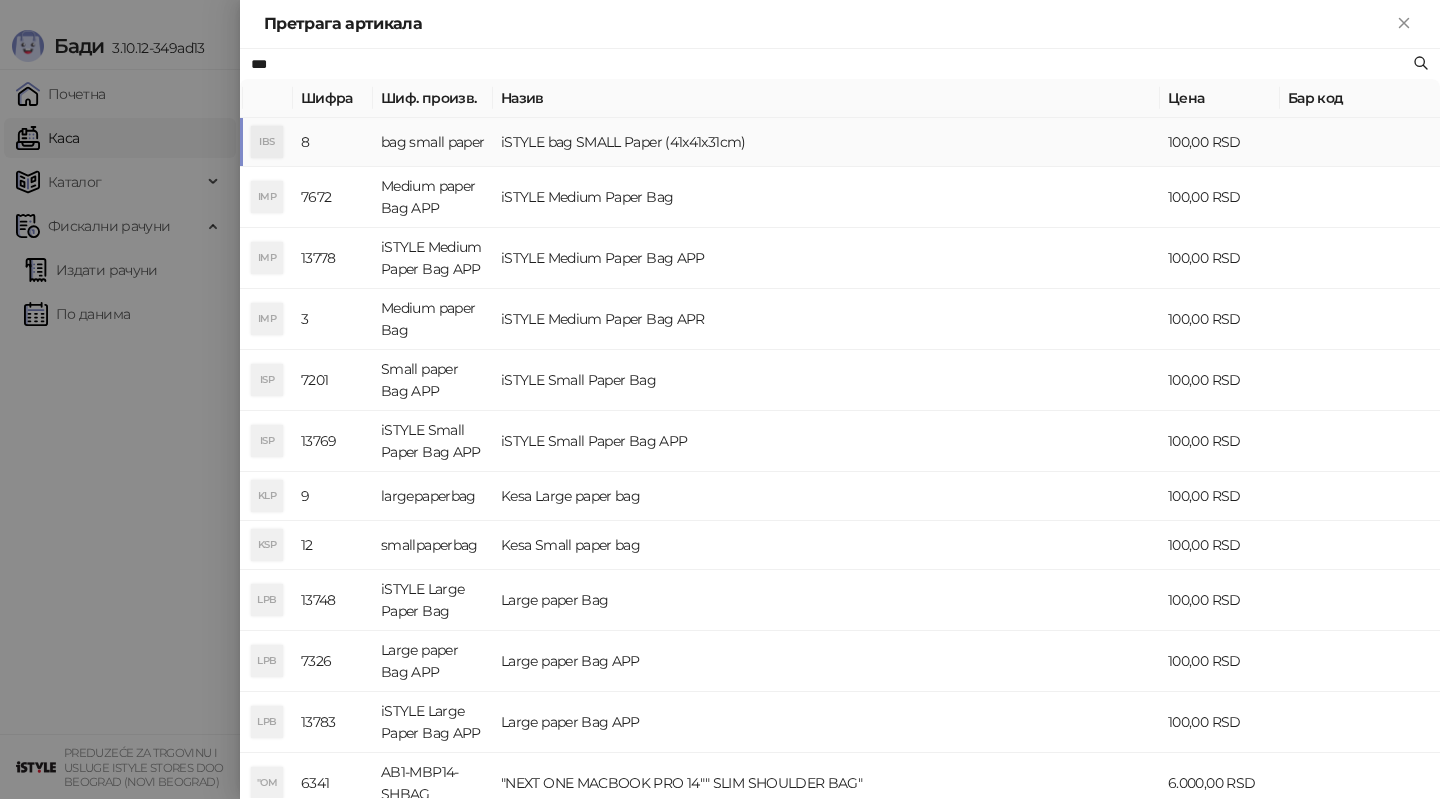 click on "bag small paper" at bounding box center [433, 142] 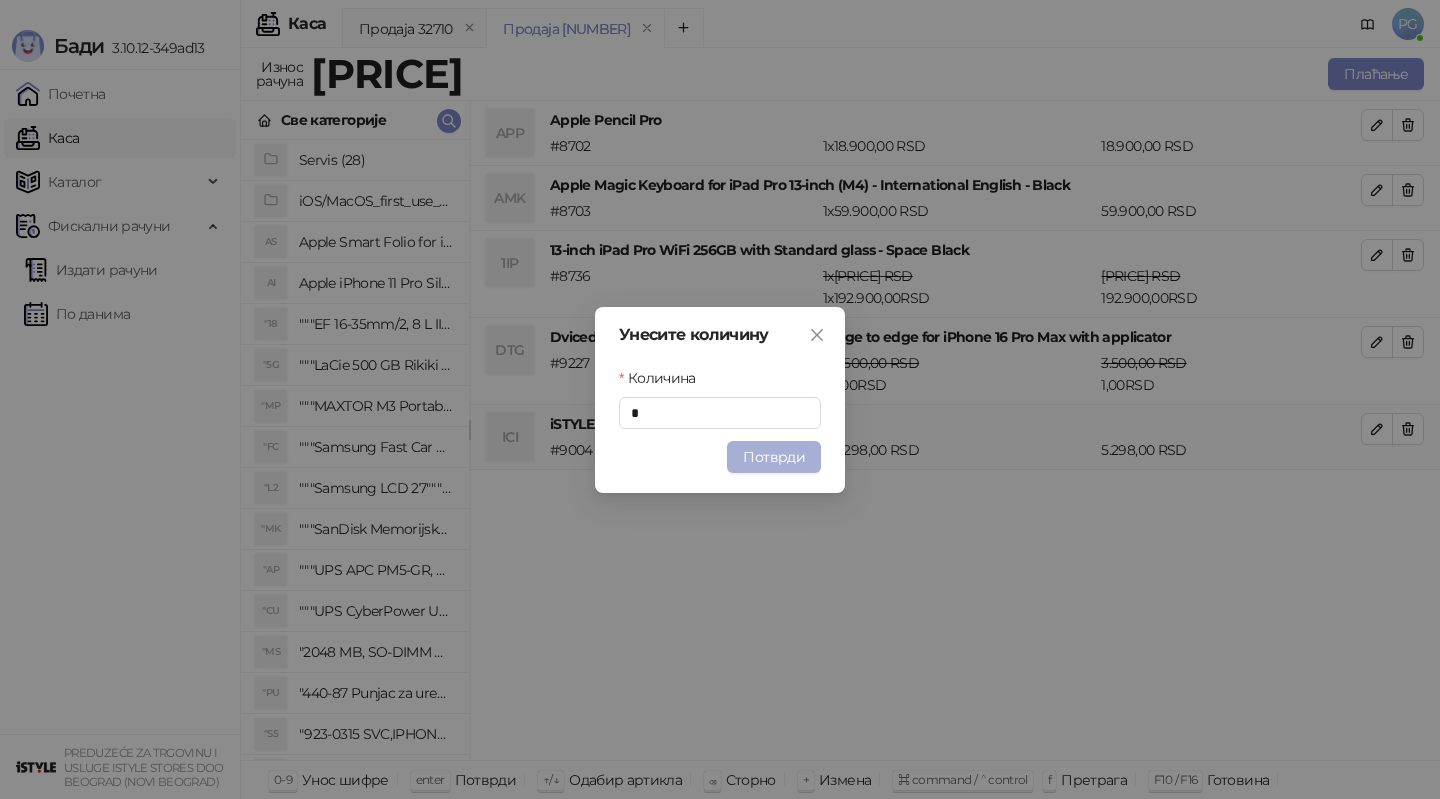 click on "Потврди" at bounding box center [774, 457] 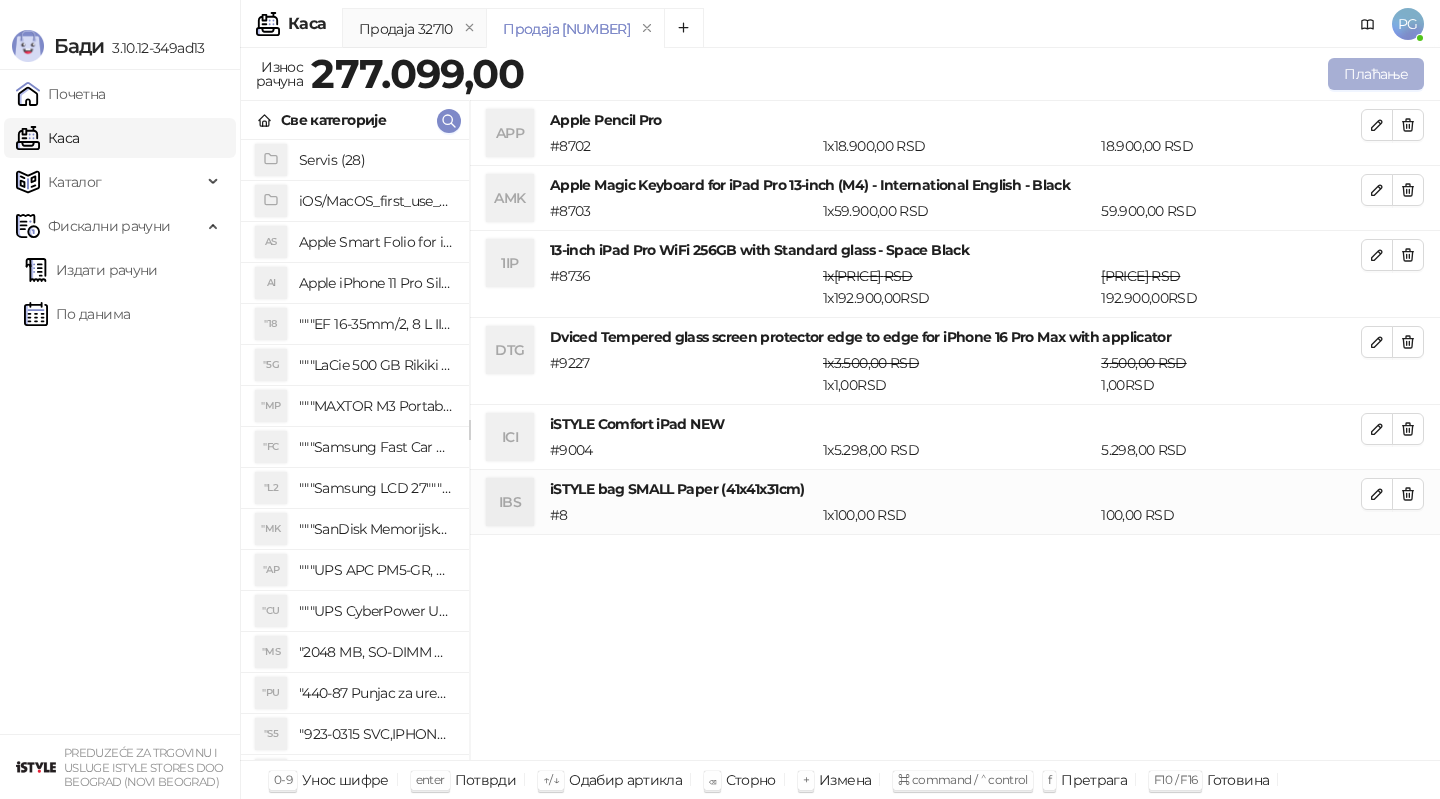click on "Плаћање" at bounding box center [1376, 74] 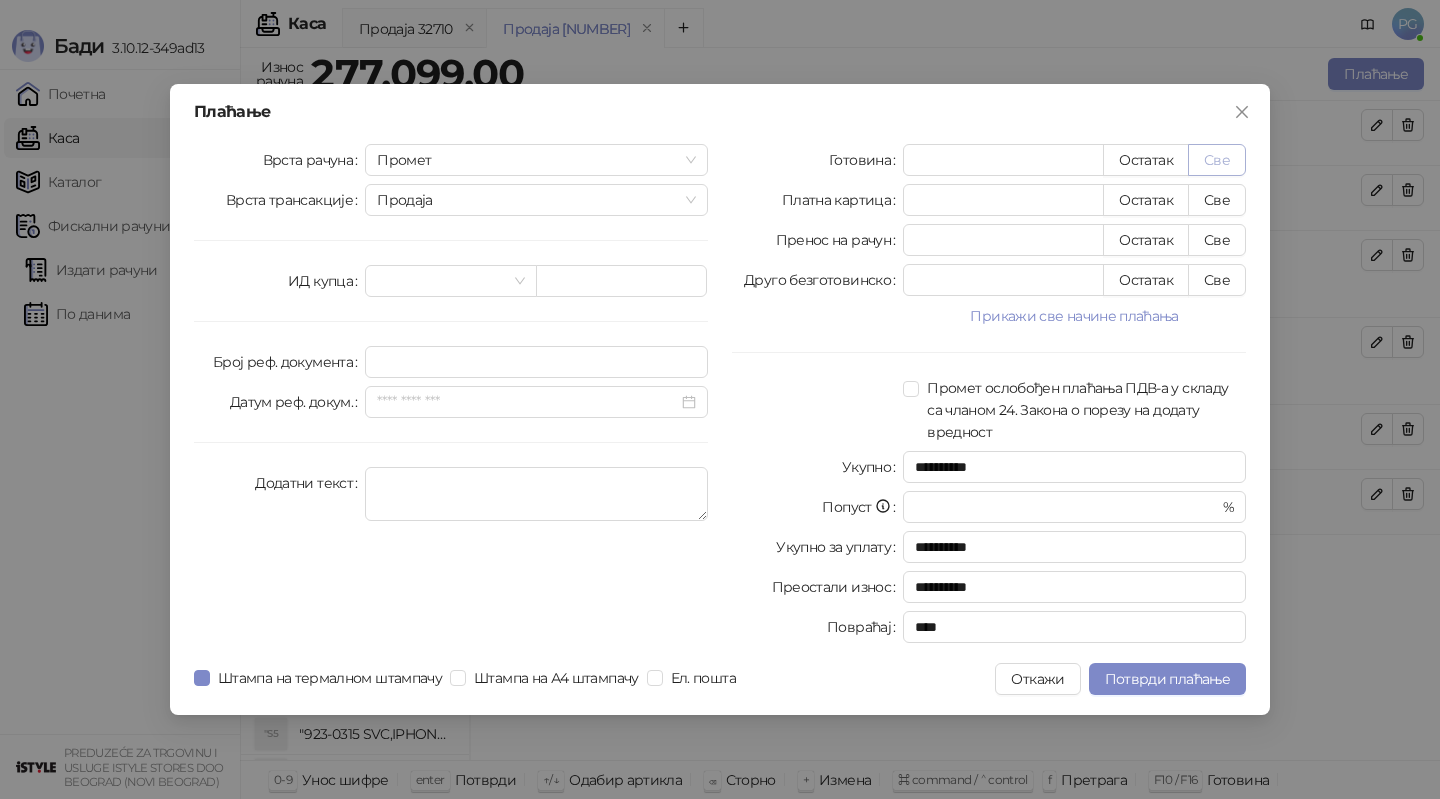 click on "Све" at bounding box center (1217, 160) 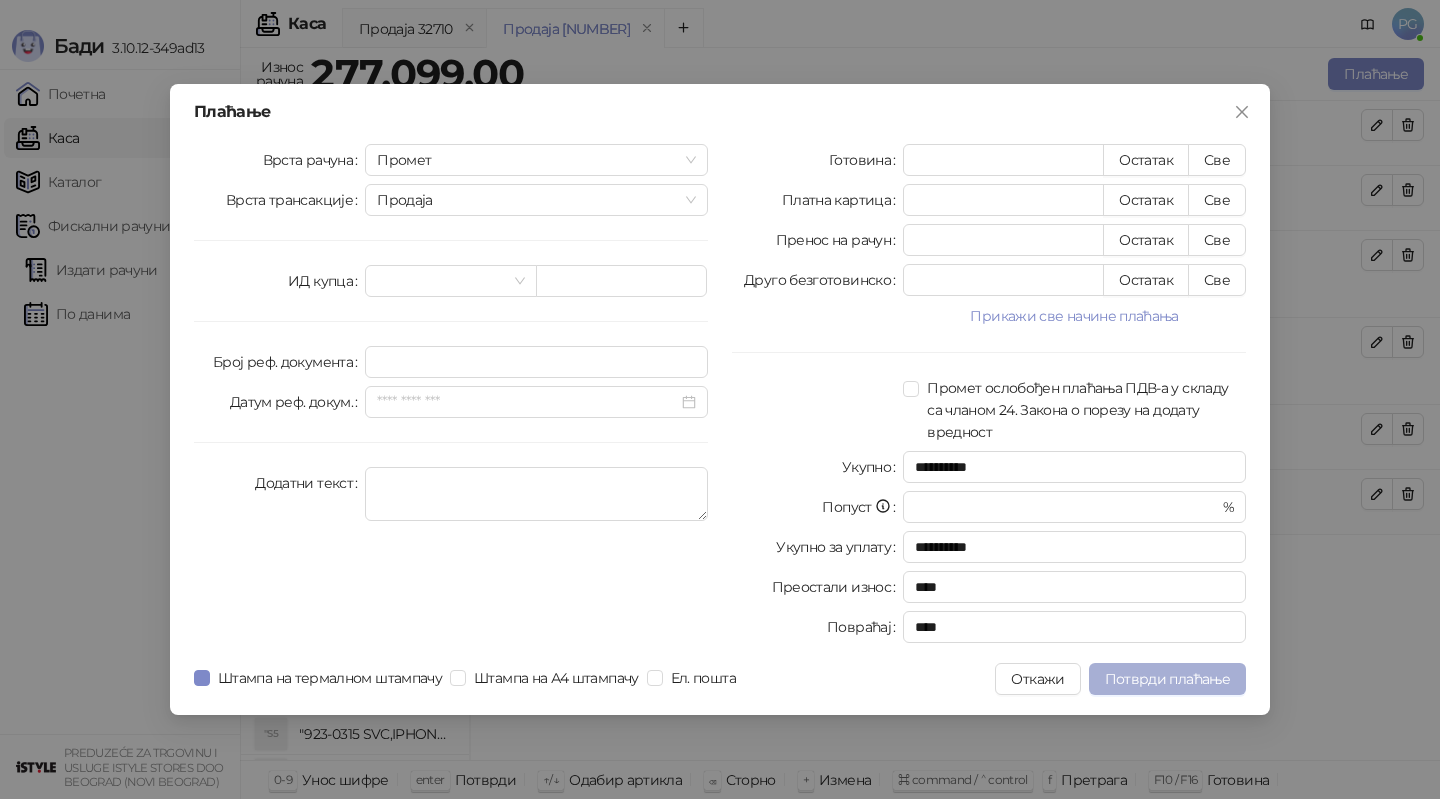 click on "Потврди плаћање" at bounding box center (1167, 679) 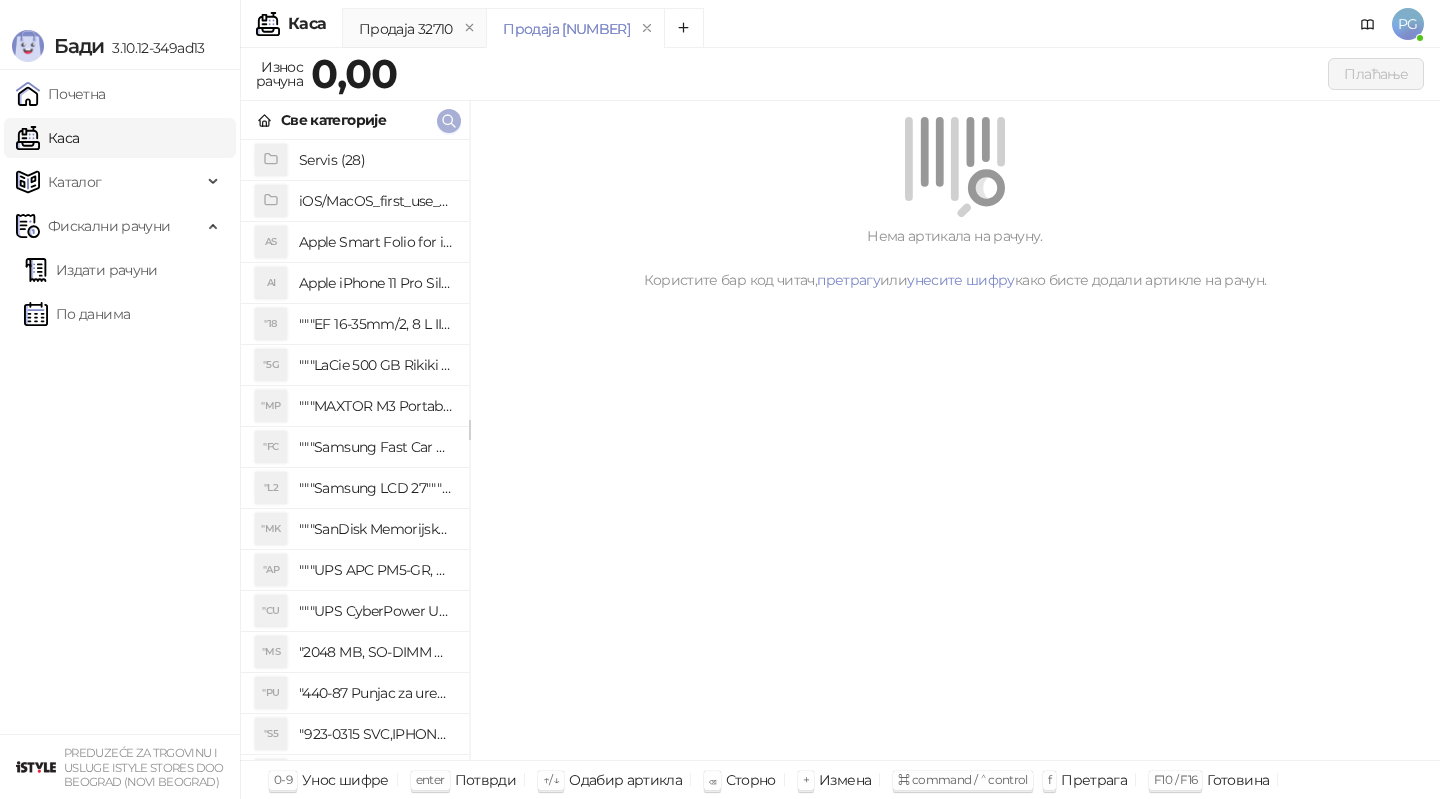 click at bounding box center [449, 121] 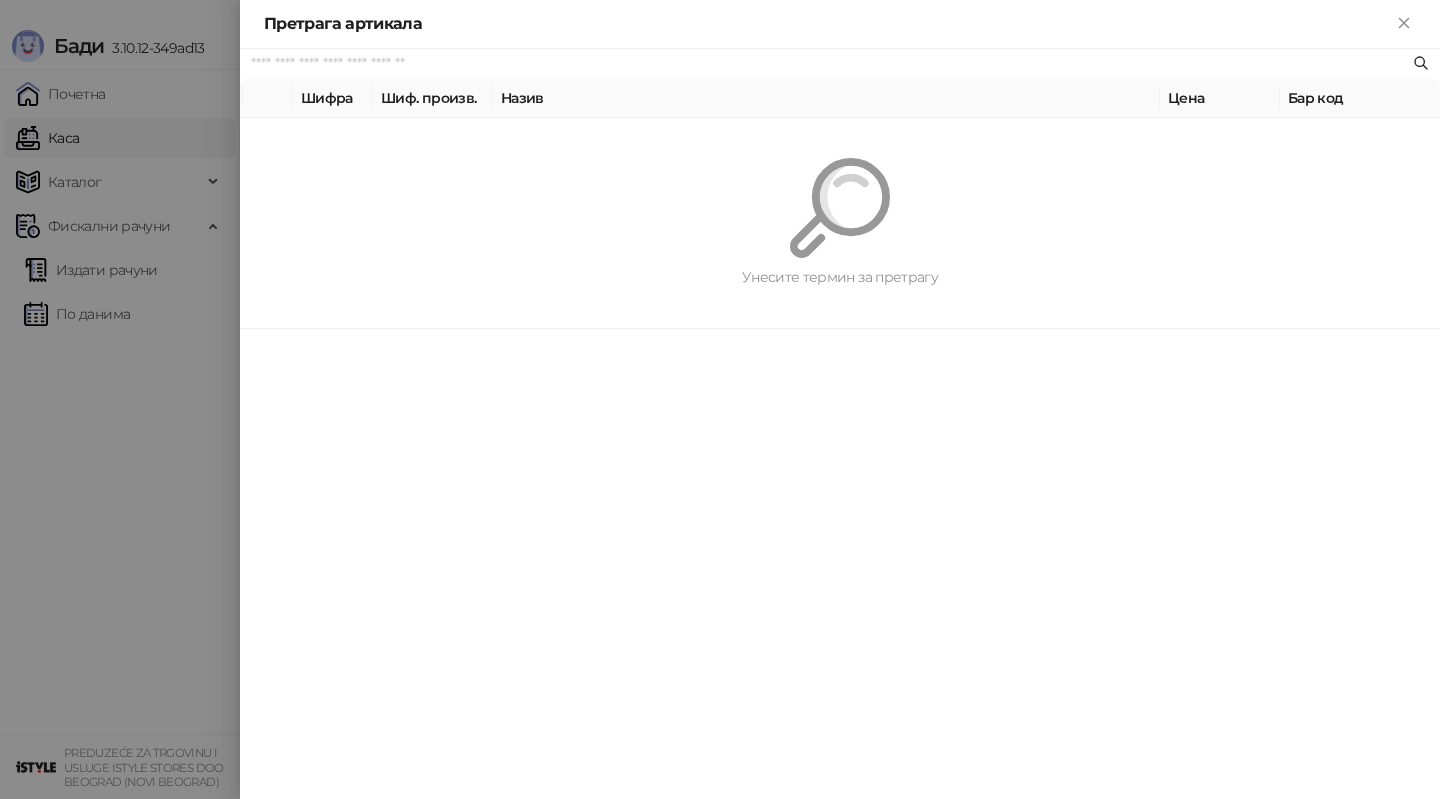 paste on "*********" 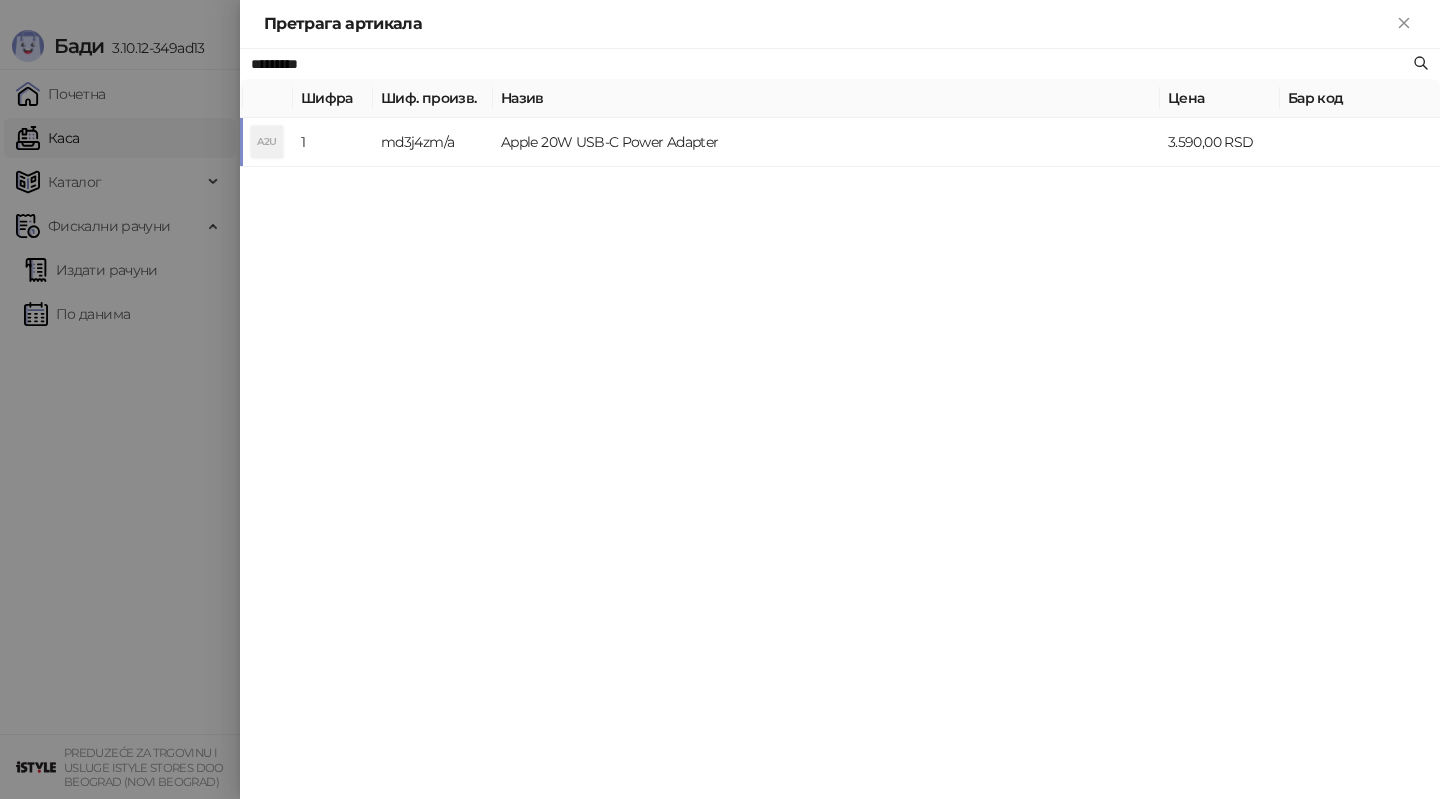 type on "*********" 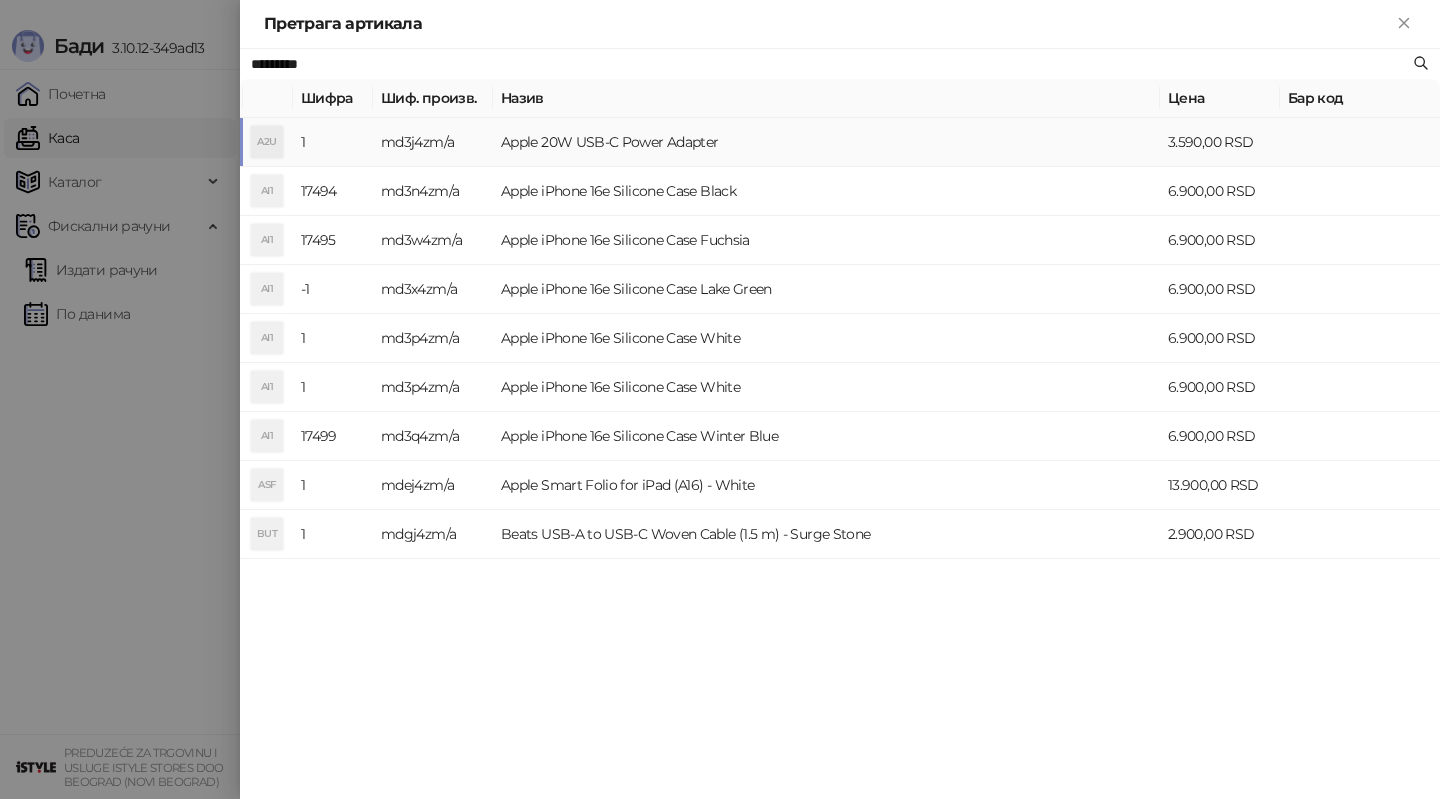 click on "md3j4zm/a" at bounding box center (433, 142) 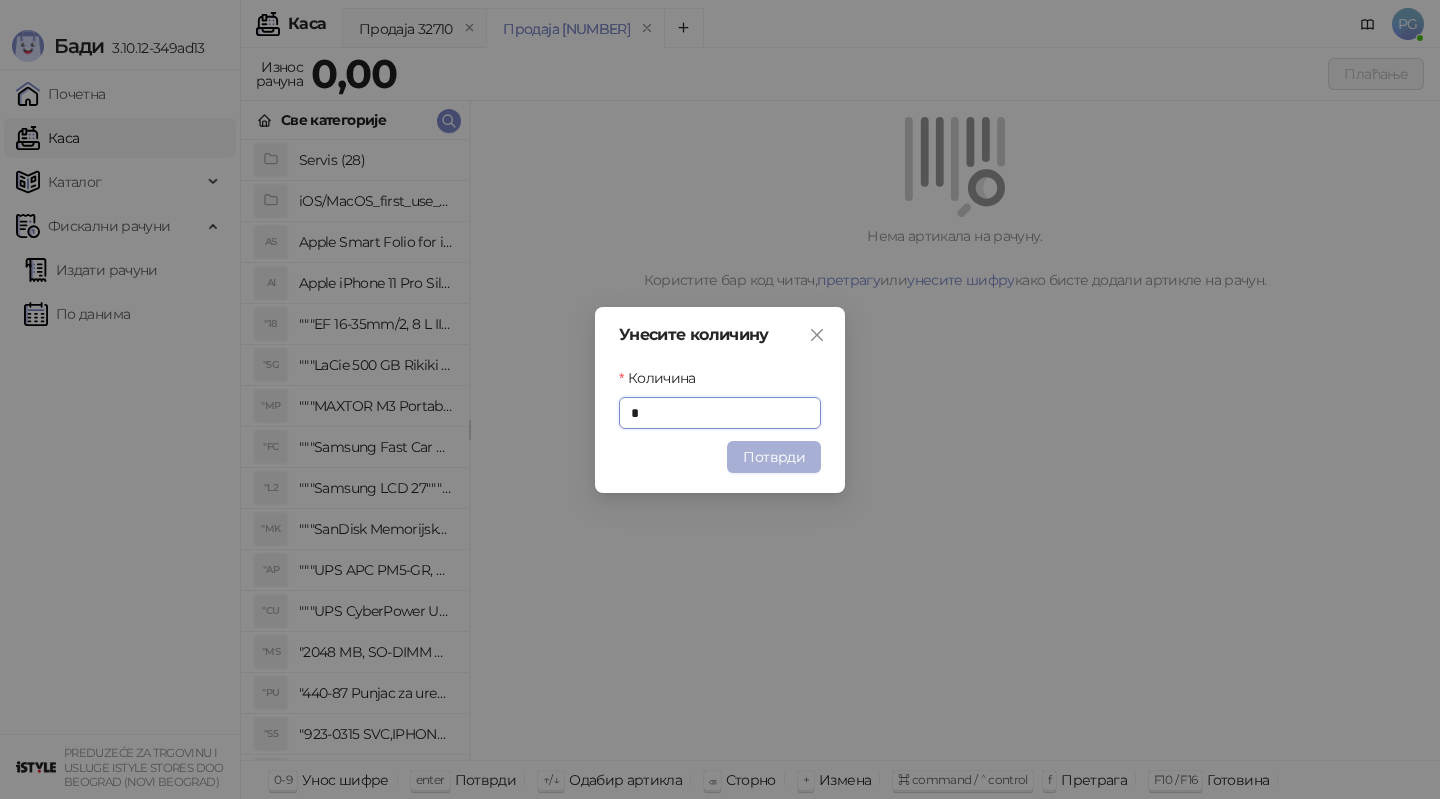 click on "Потврди" at bounding box center [774, 457] 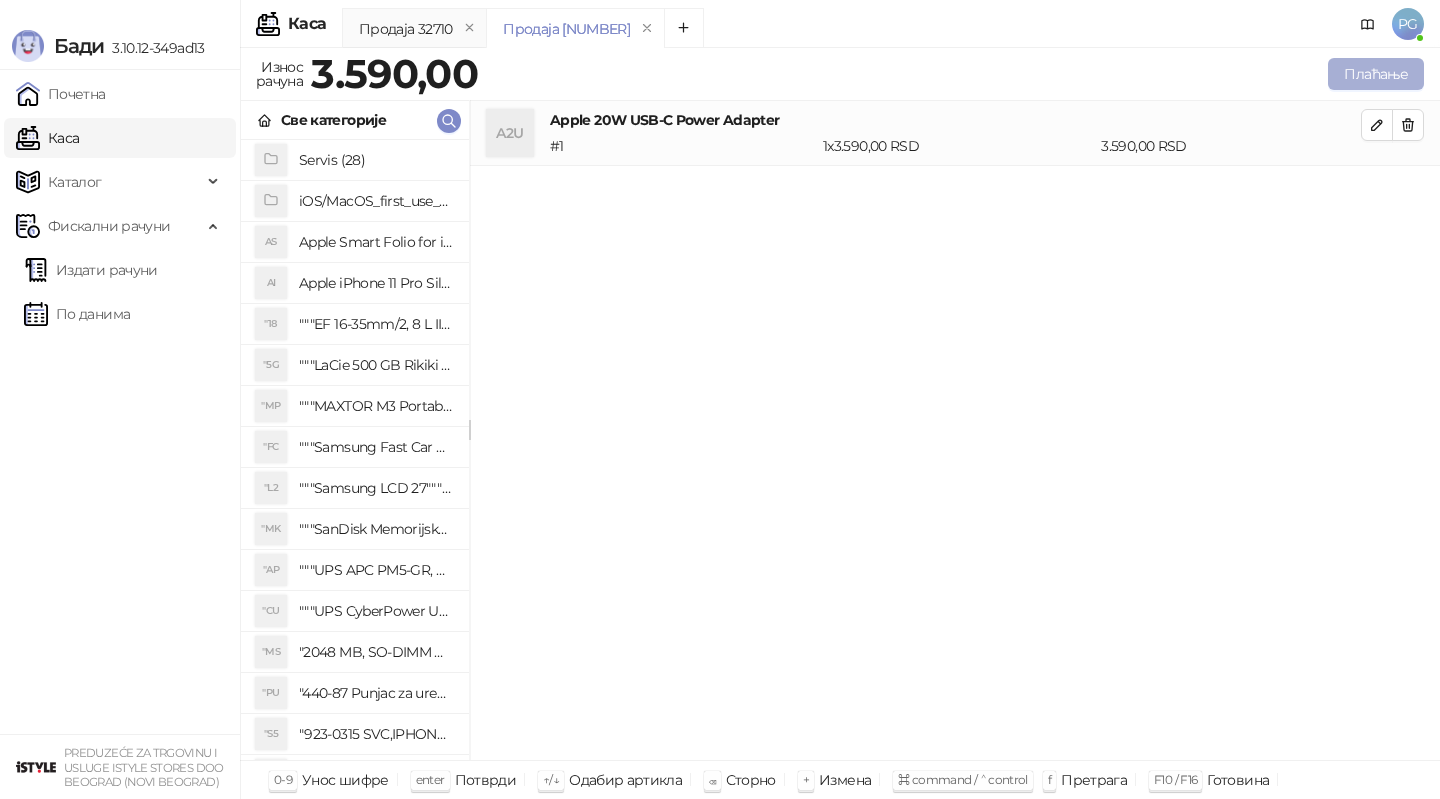 click on "Плаћање" at bounding box center [1376, 74] 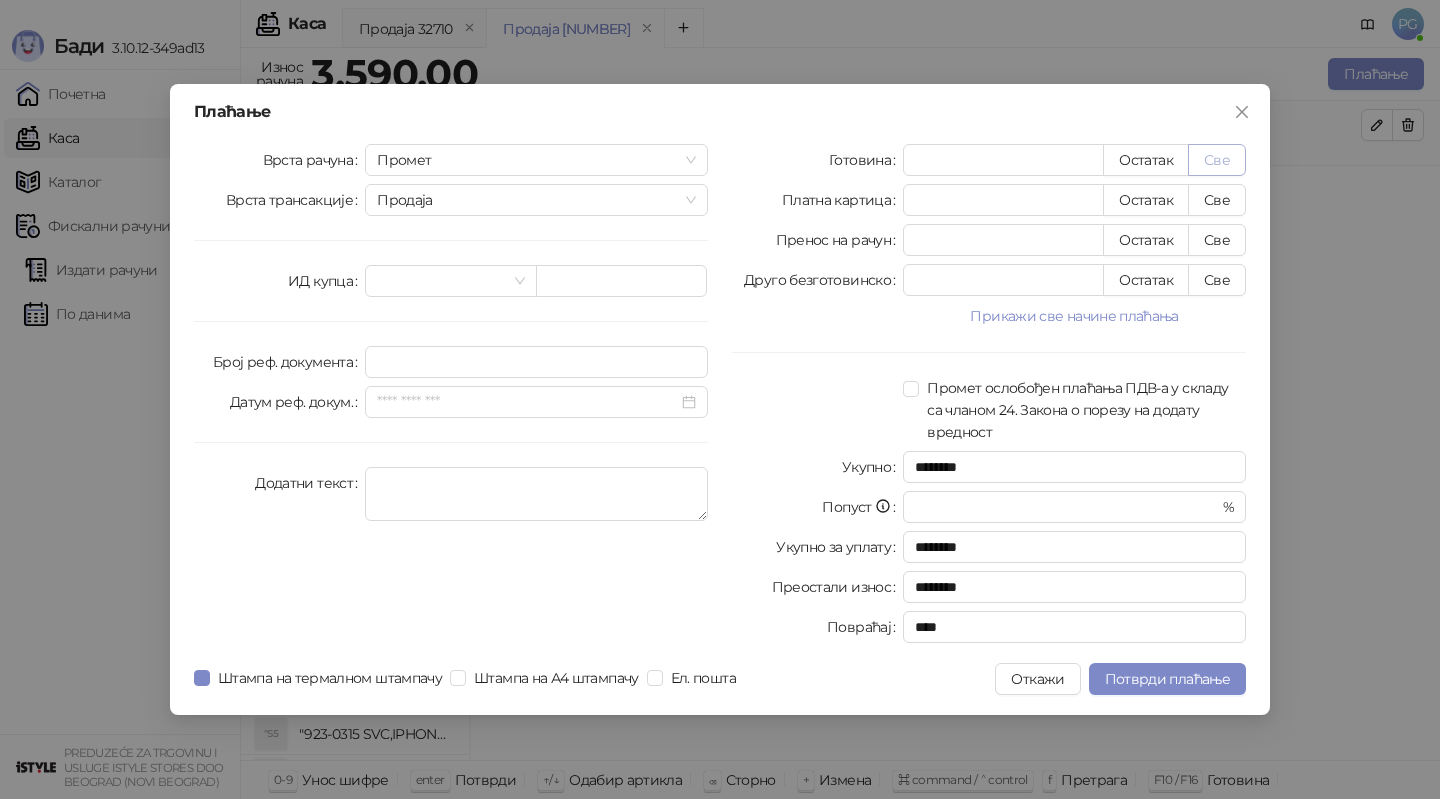 click on "Све" at bounding box center (1217, 160) 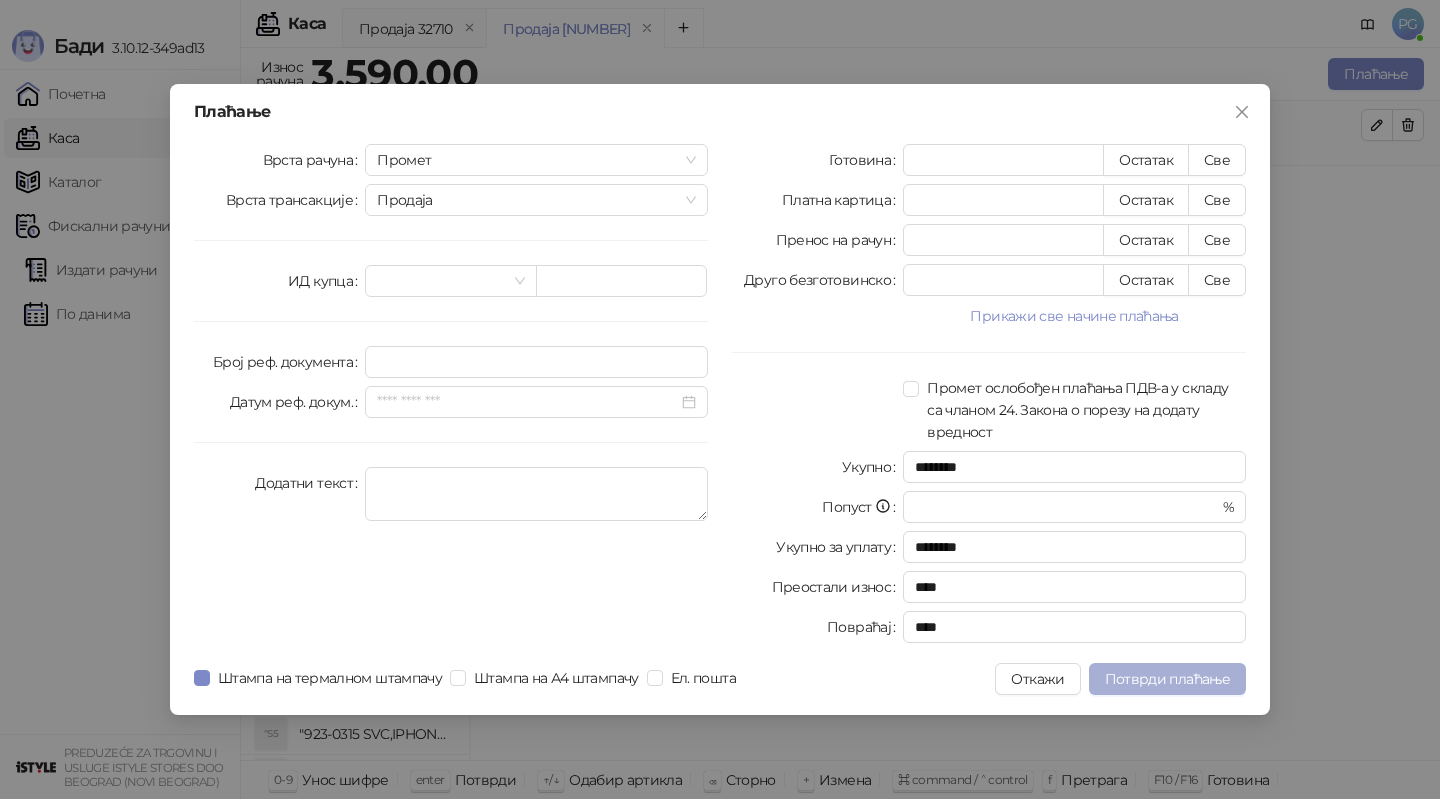 click on "Потврди плаћање" at bounding box center (1167, 679) 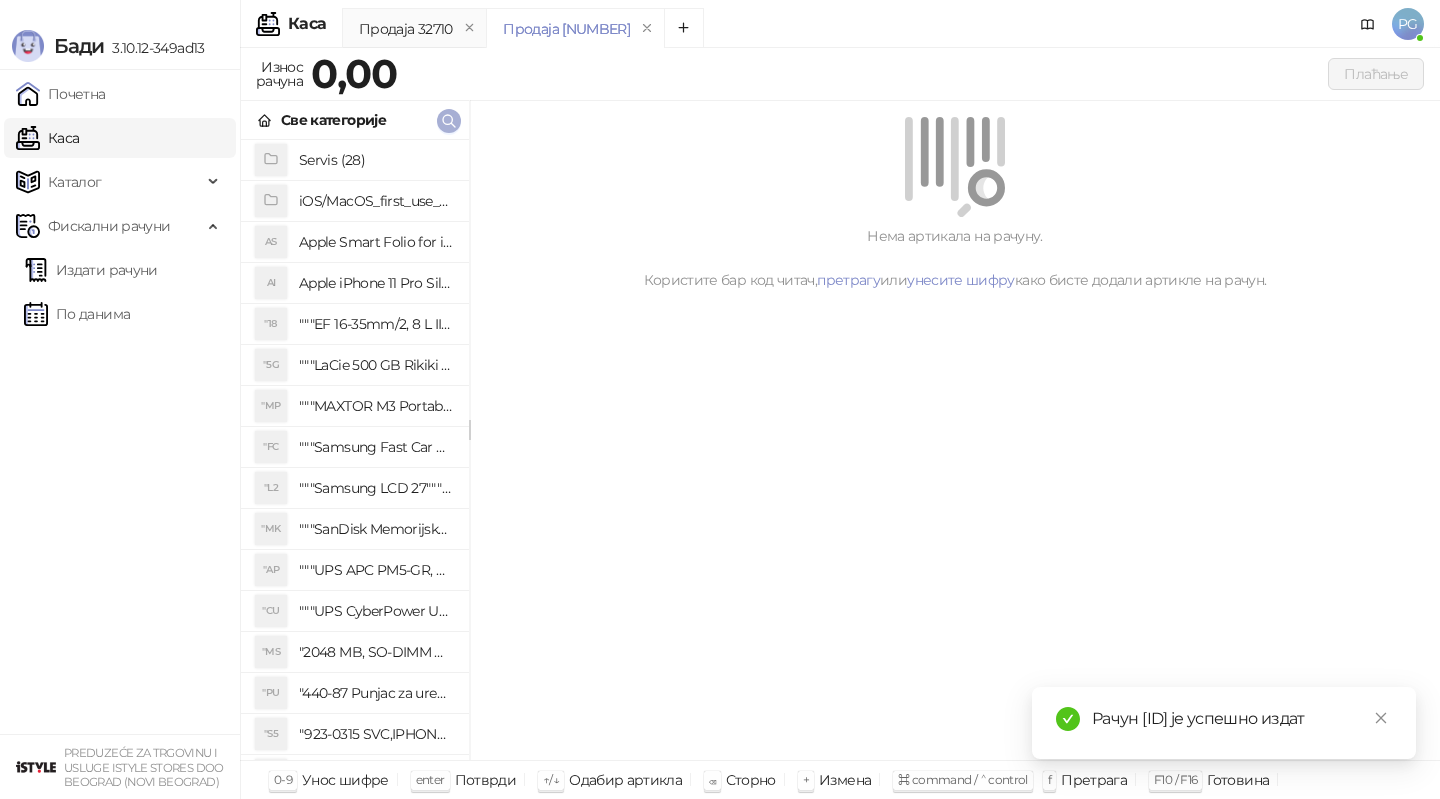 click 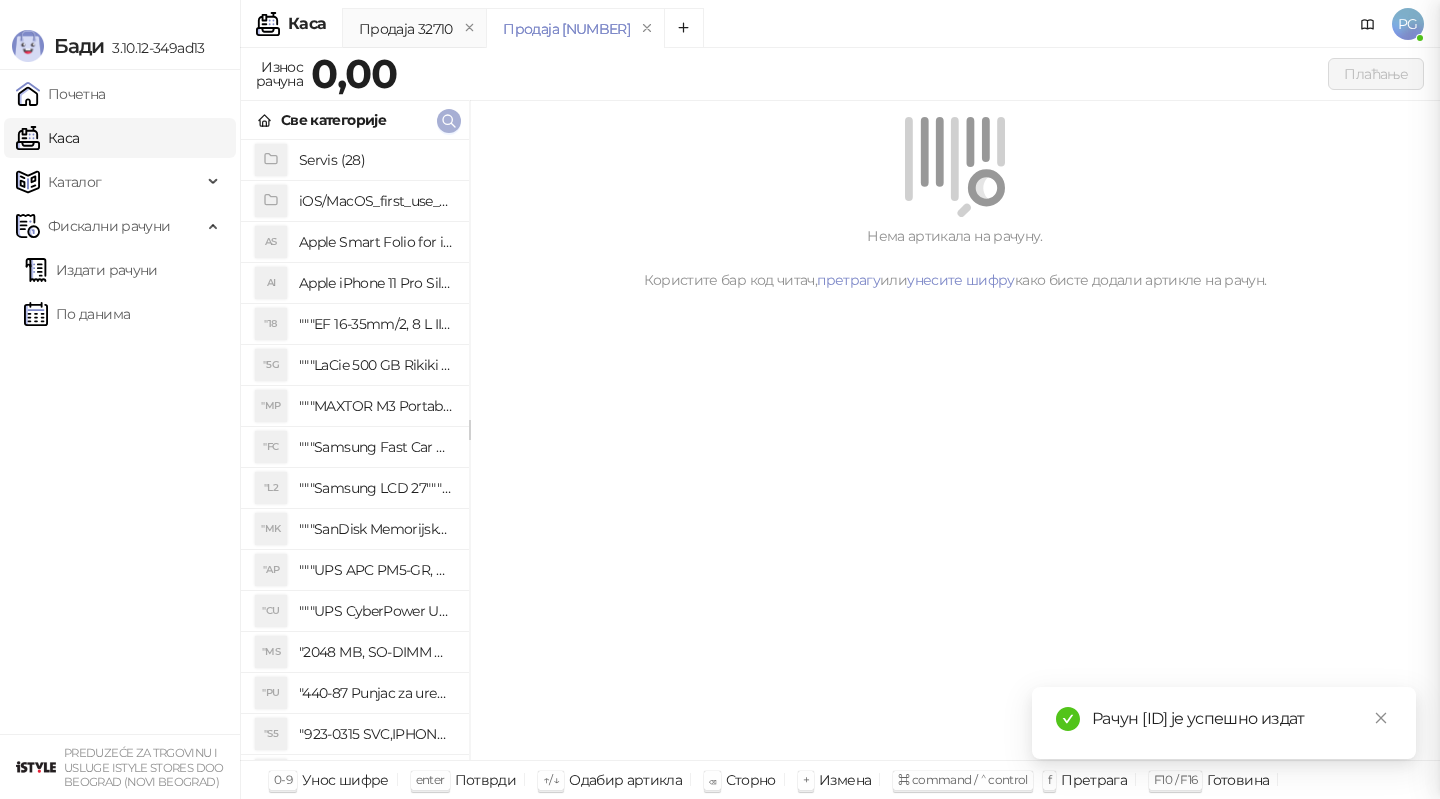 click at bounding box center [720, 399] 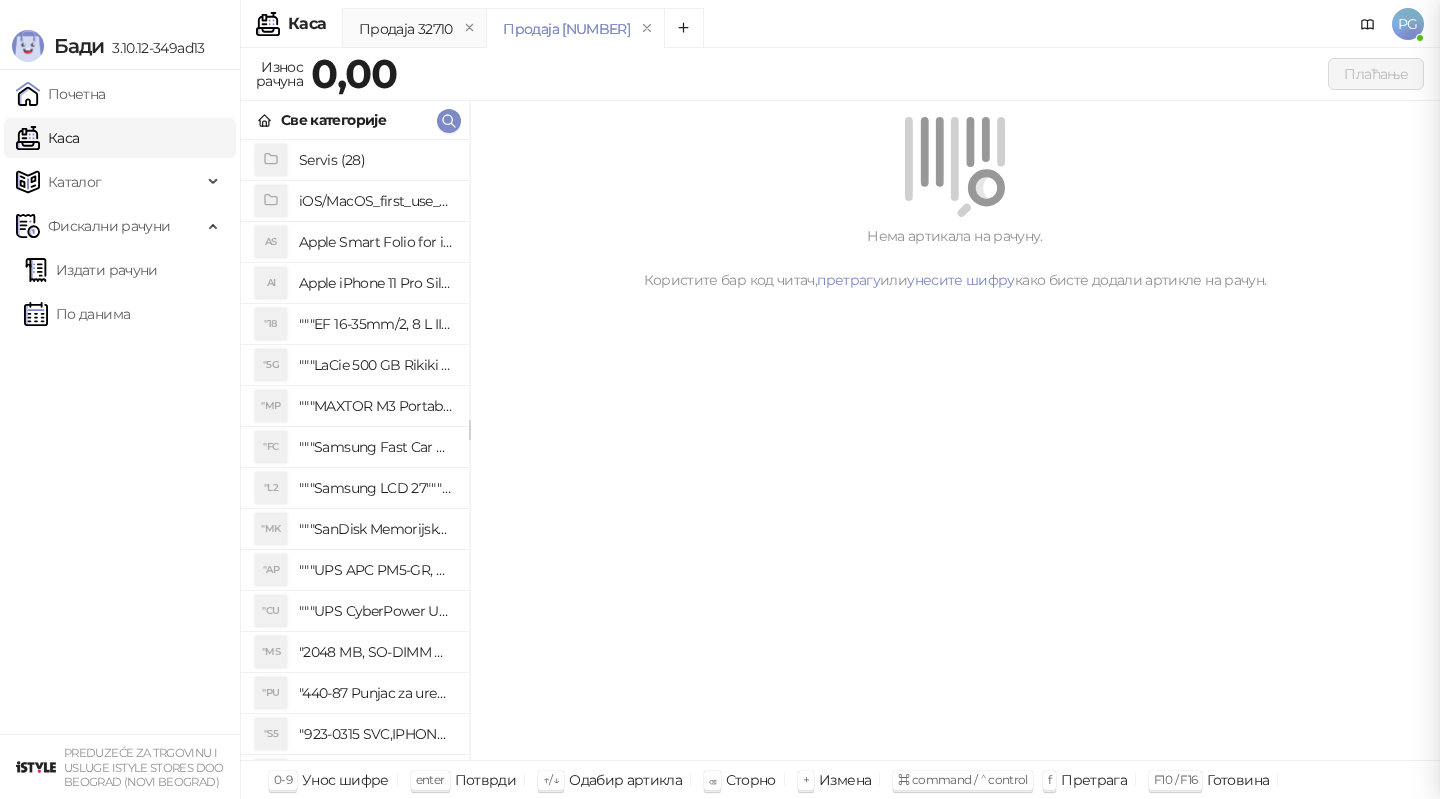 click at bounding box center (720, 399) 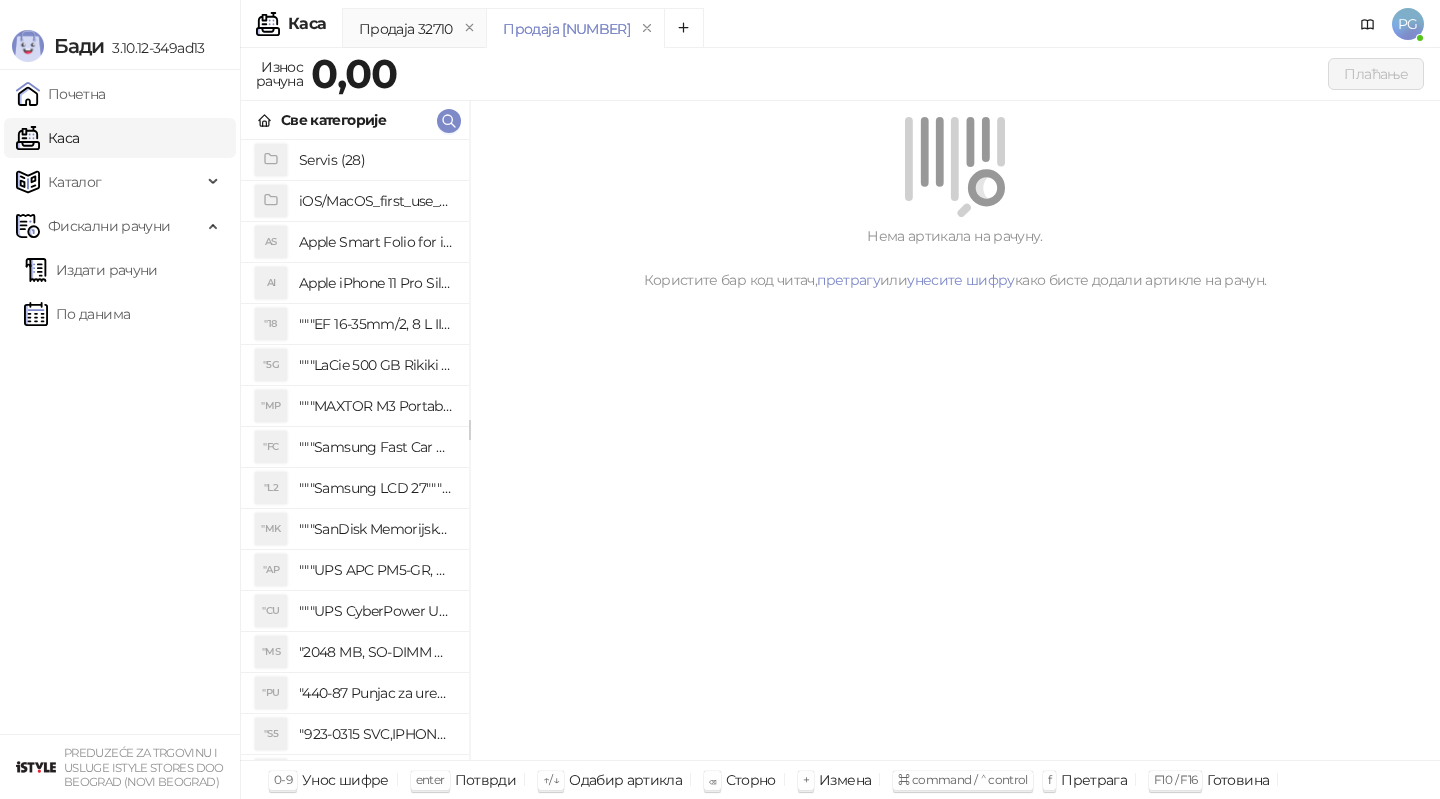 click 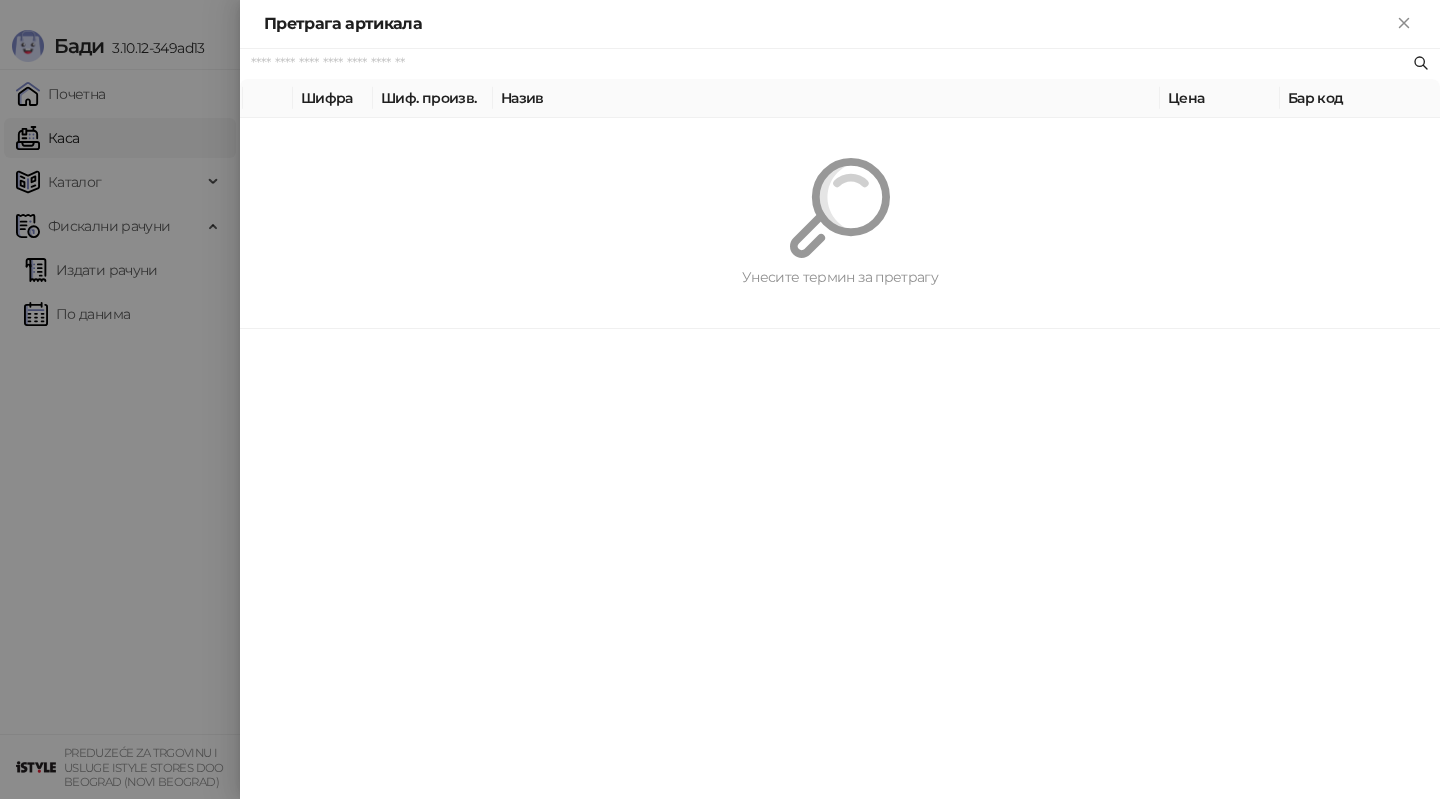 paste on "*********" 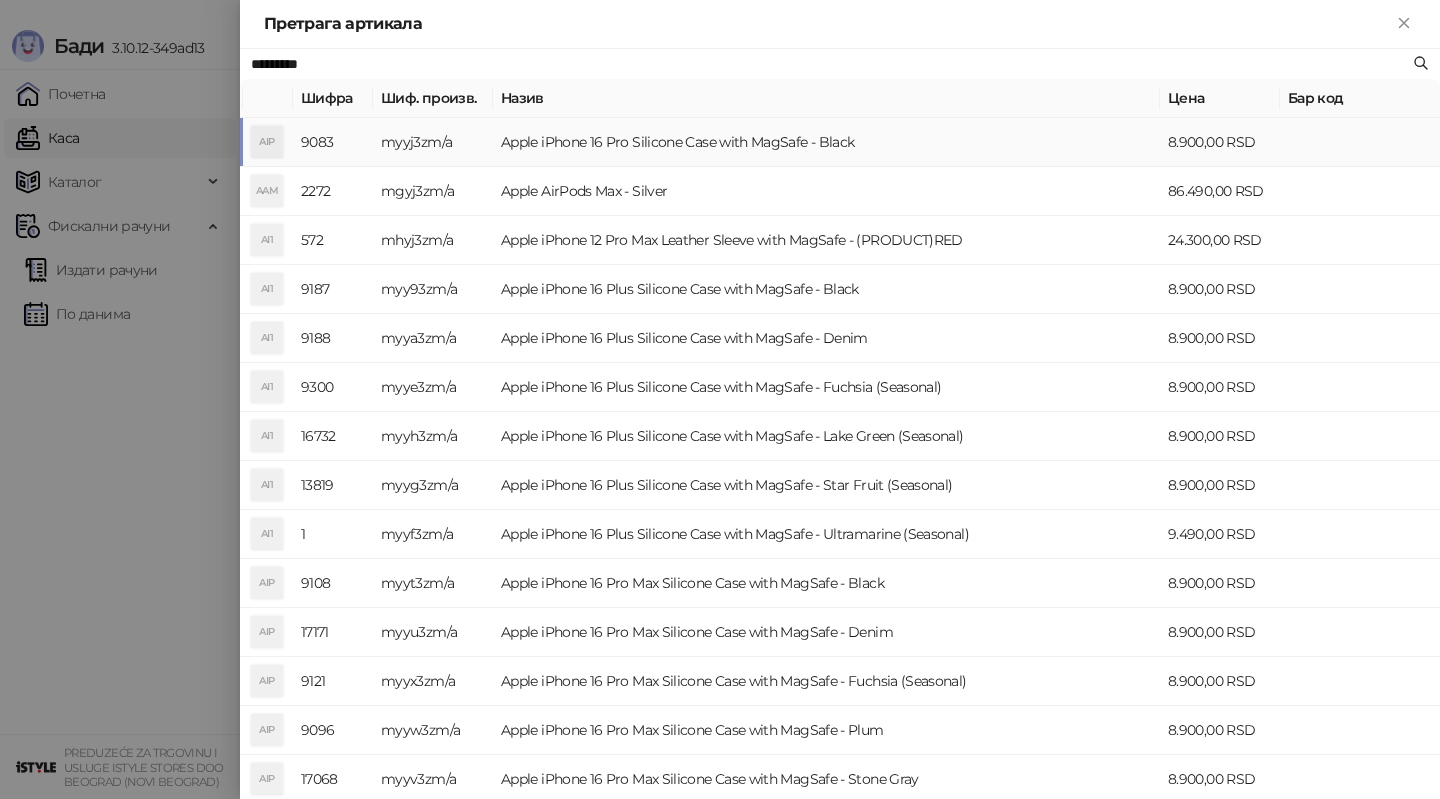 type on "*********" 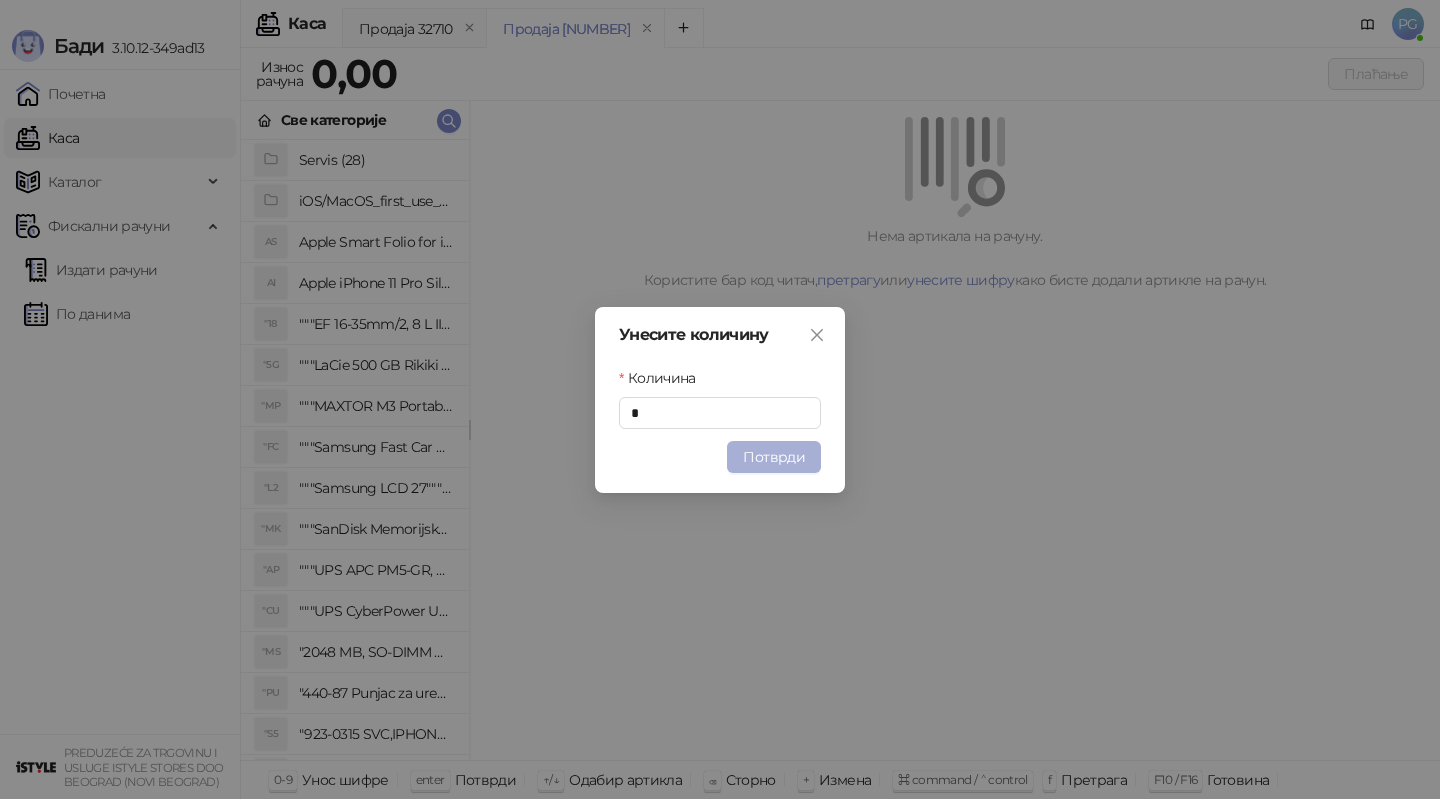 click on "Потврди" at bounding box center (774, 457) 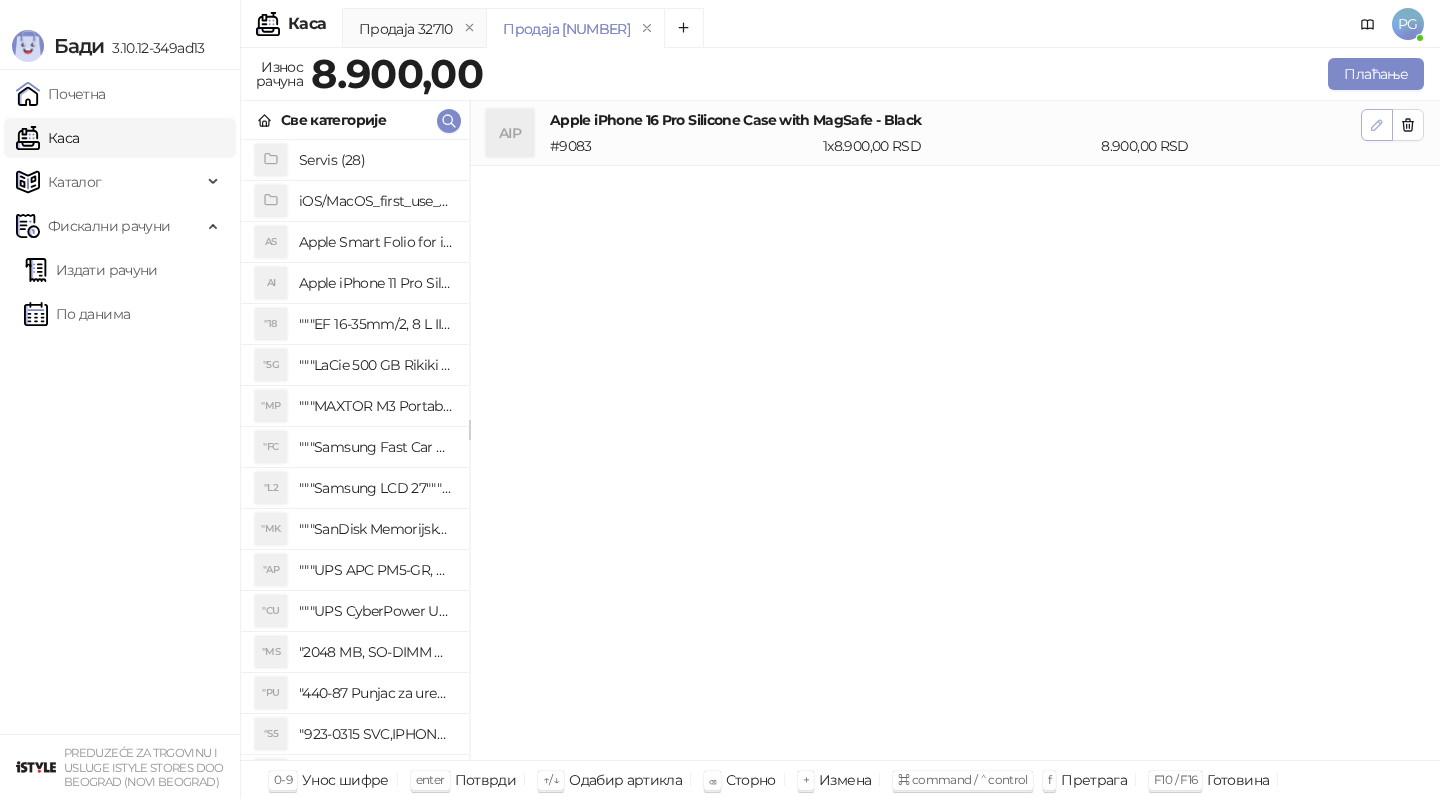 click 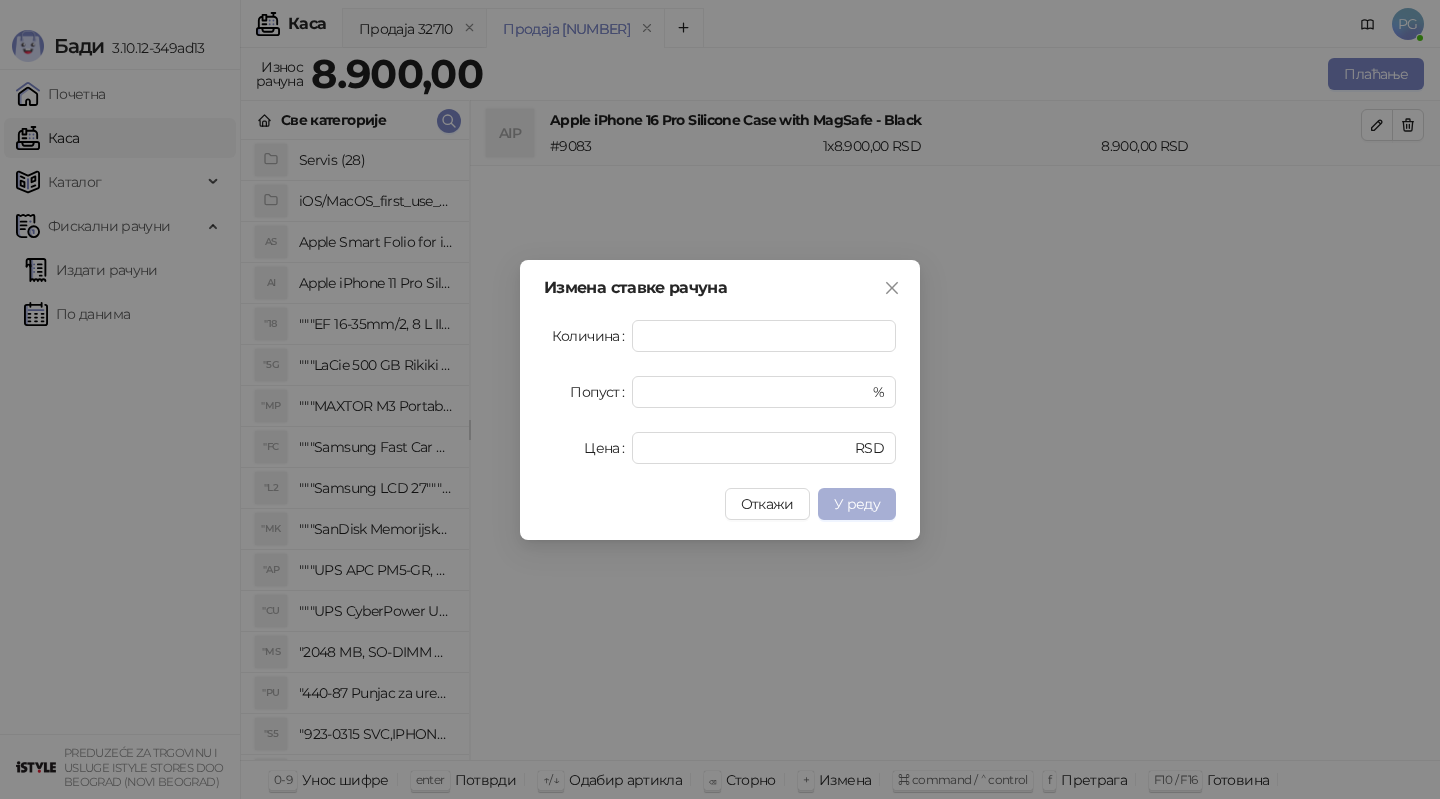 click on "У реду" at bounding box center (857, 504) 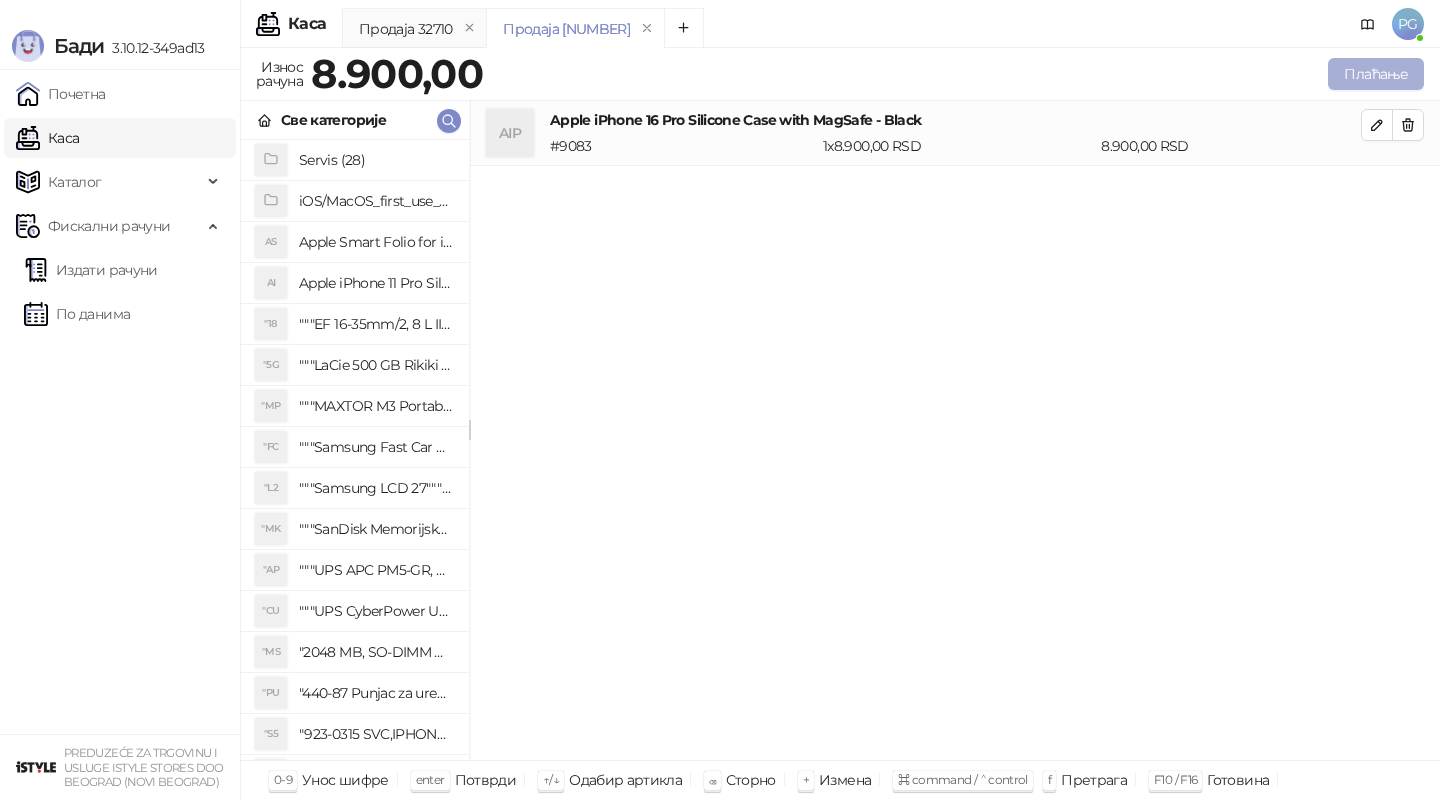 click on "Плаћање" at bounding box center (1376, 74) 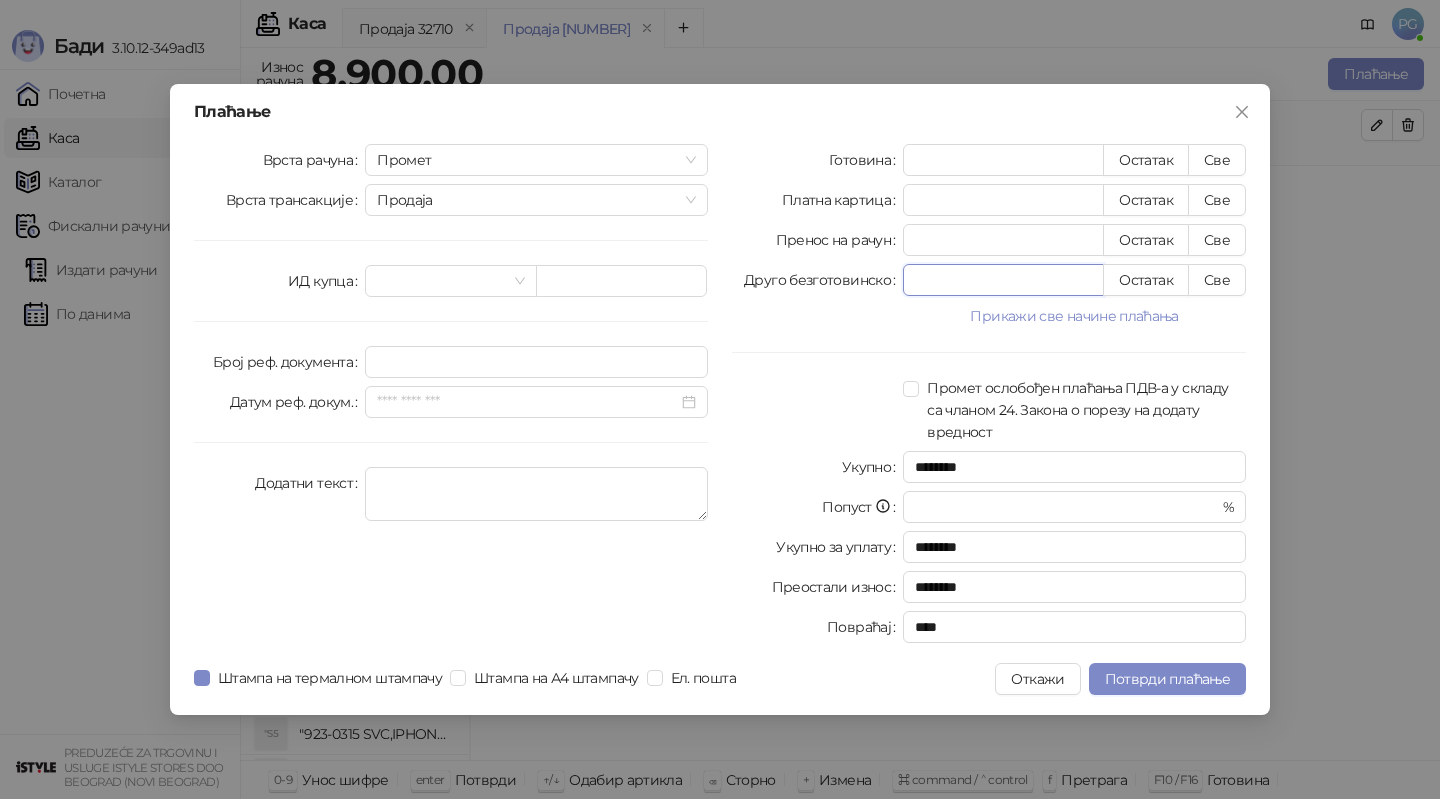 drag, startPoint x: 941, startPoint y: 280, endPoint x: 870, endPoint y: 280, distance: 71 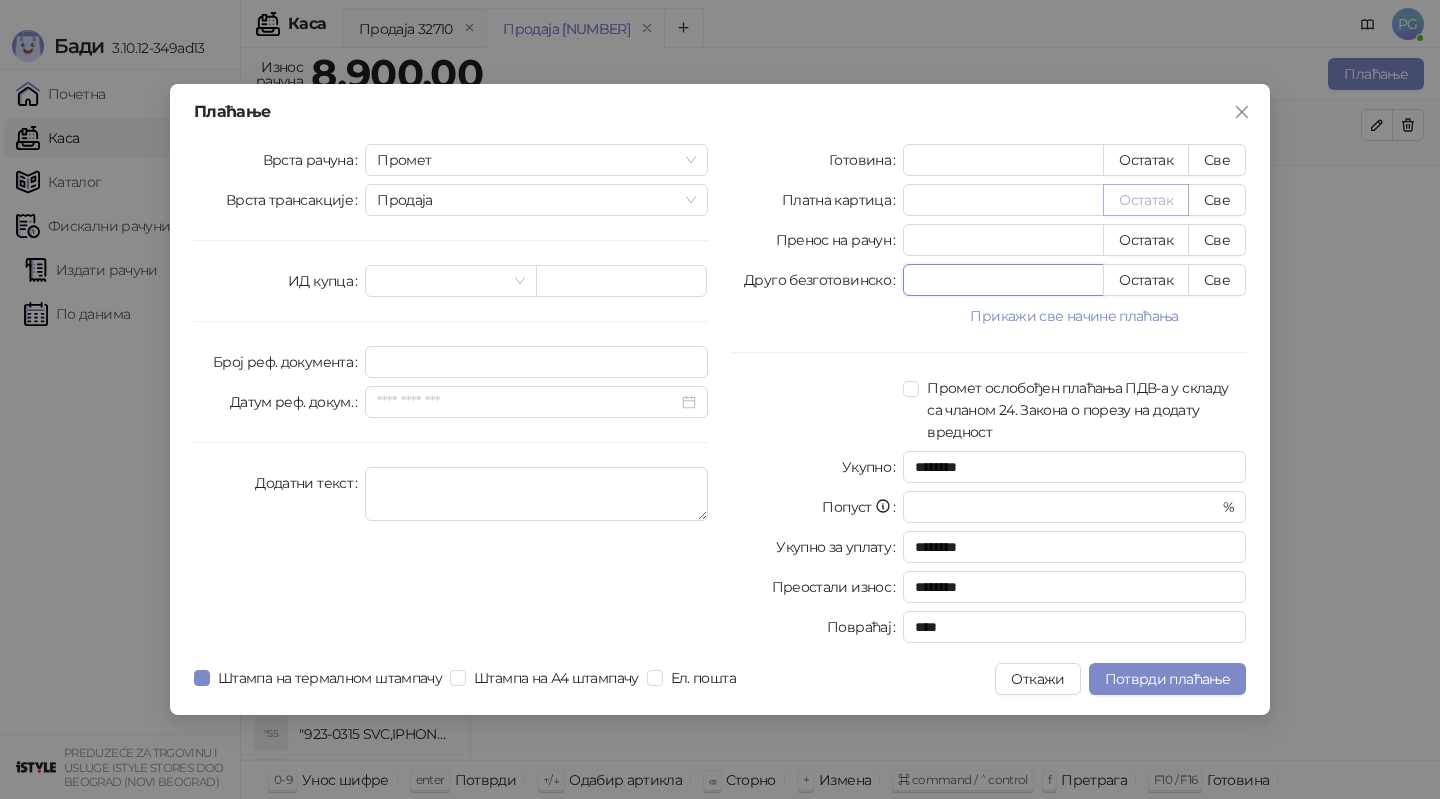 type on "****" 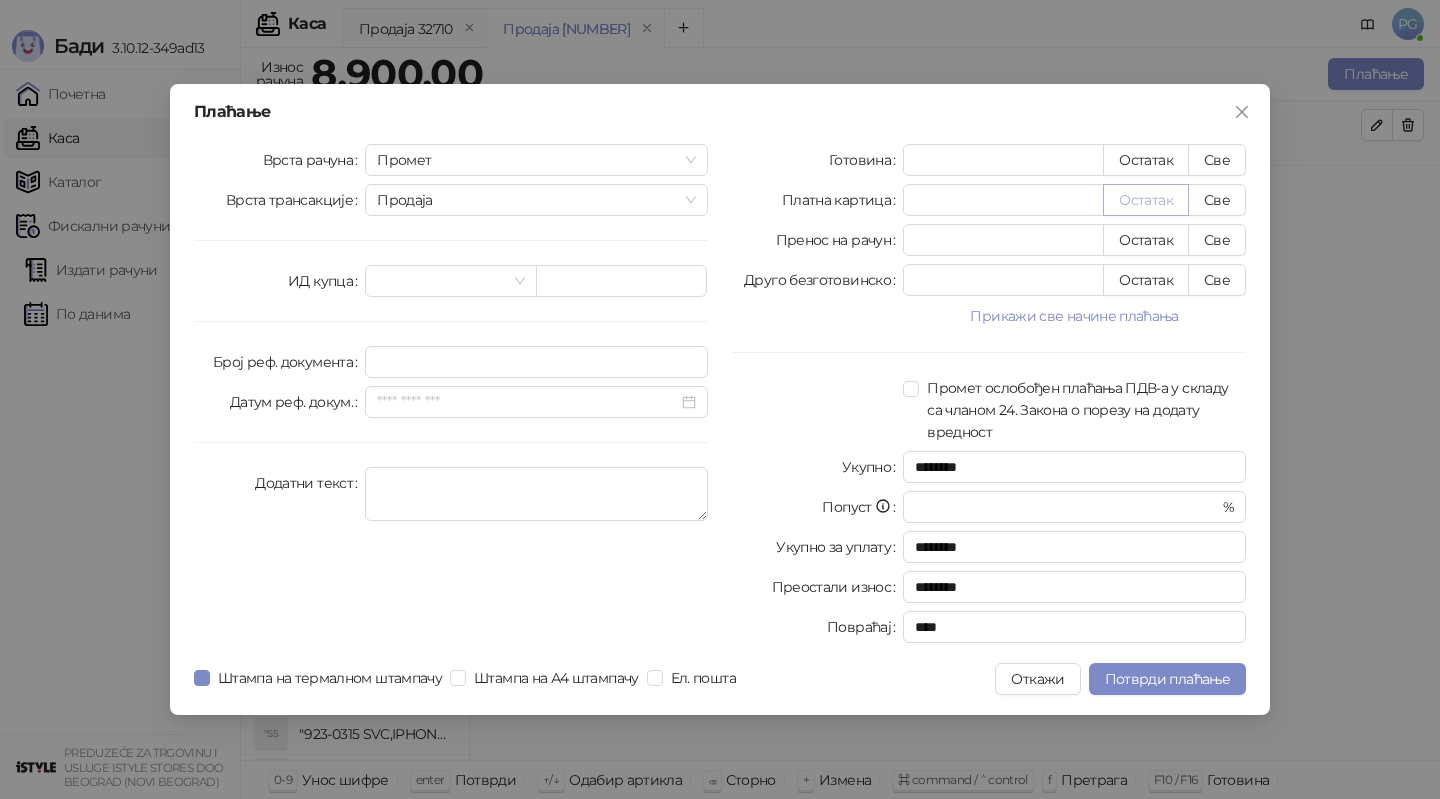 click on "Остатак" at bounding box center [1146, 200] 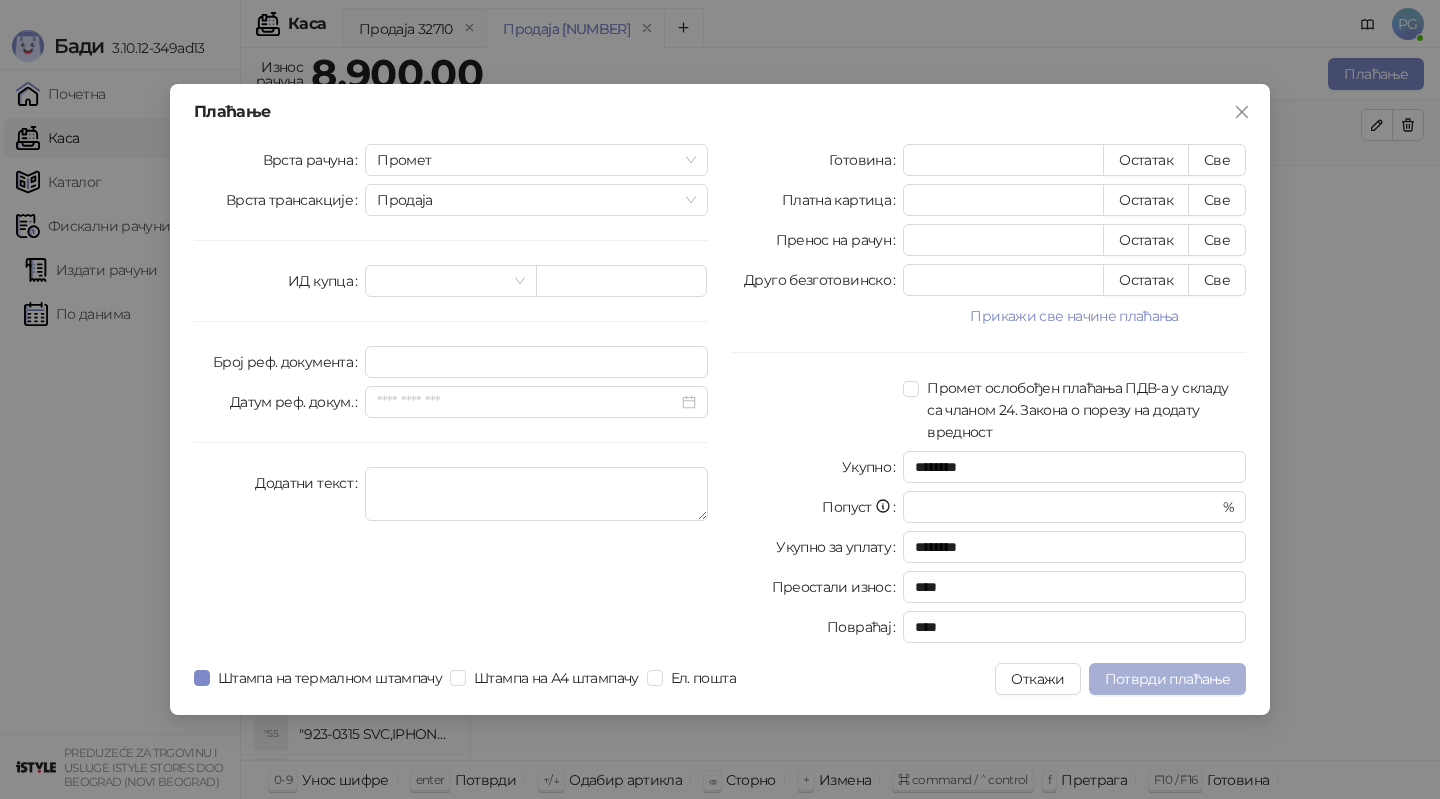 click on "Потврди плаћање" at bounding box center [1167, 679] 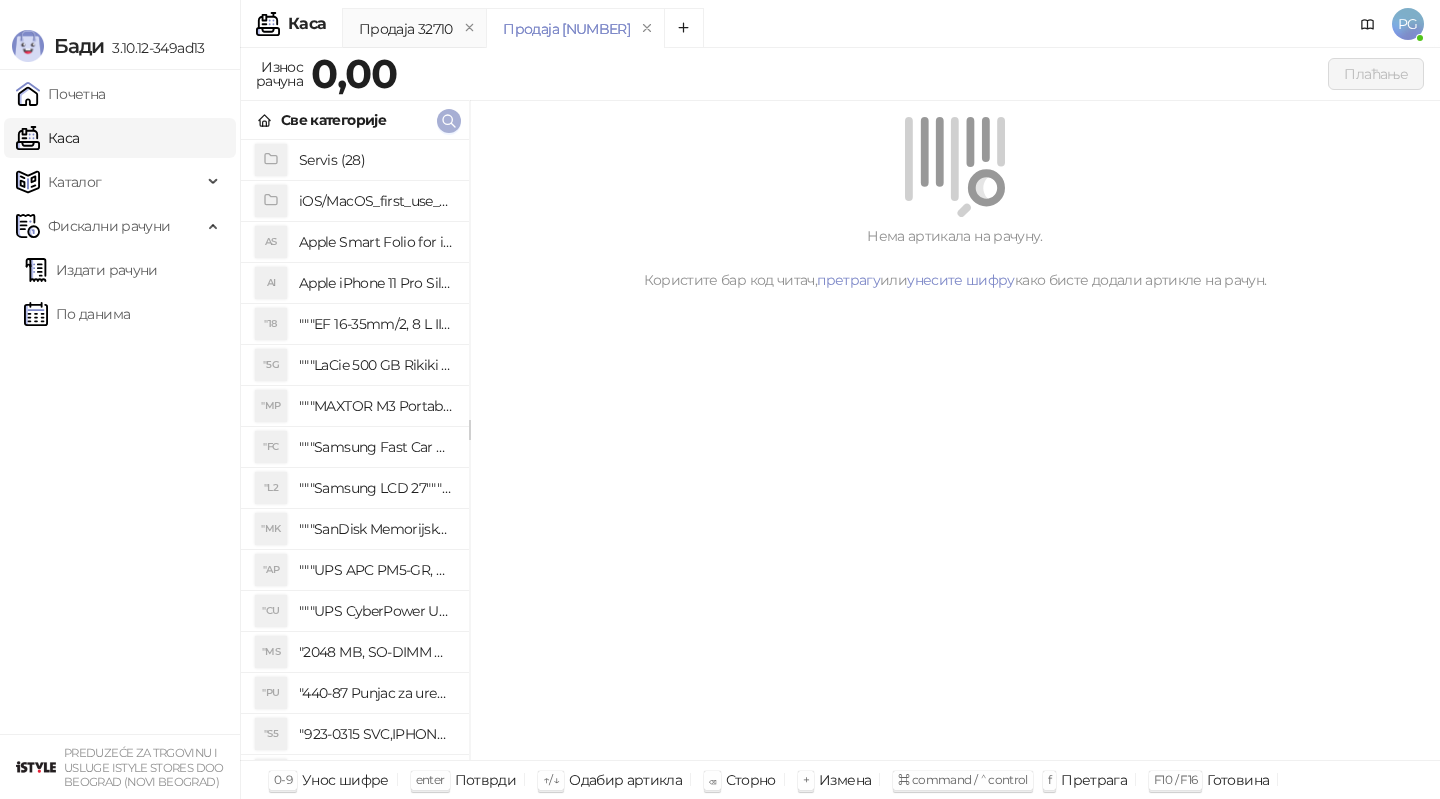 click 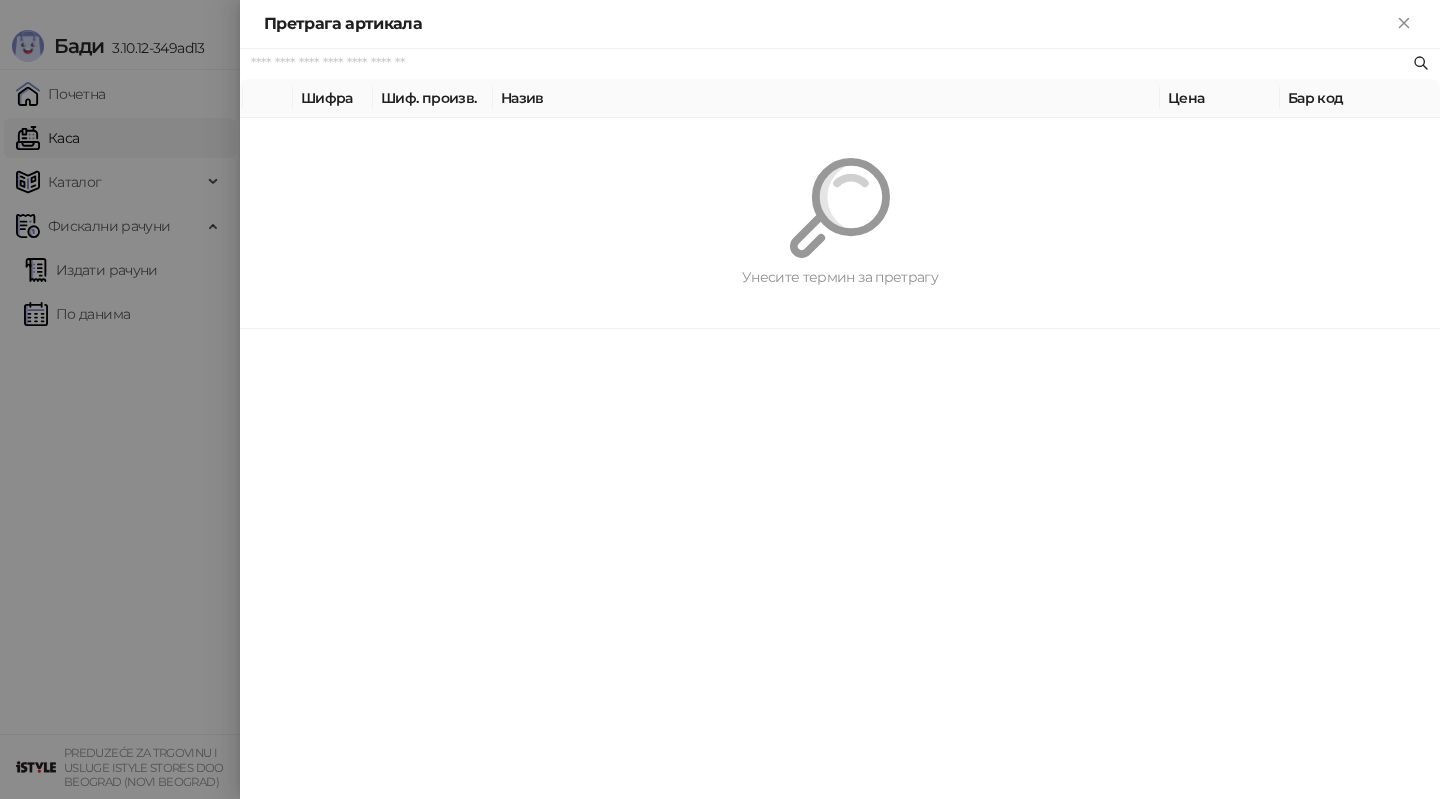paste on "**********" 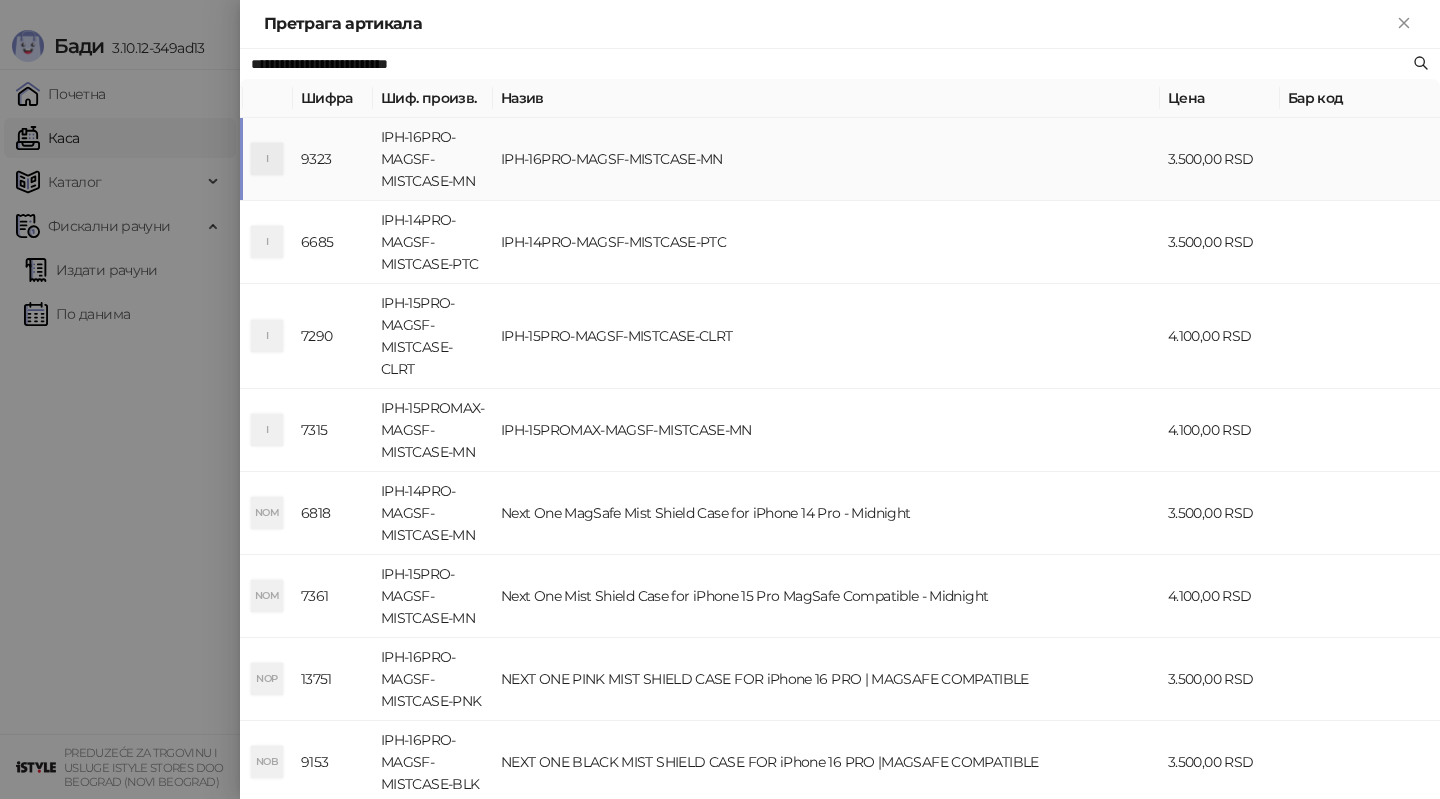 click on "IPH-16PRO-MAGSF-MISTCASE-MN" at bounding box center (433, 159) 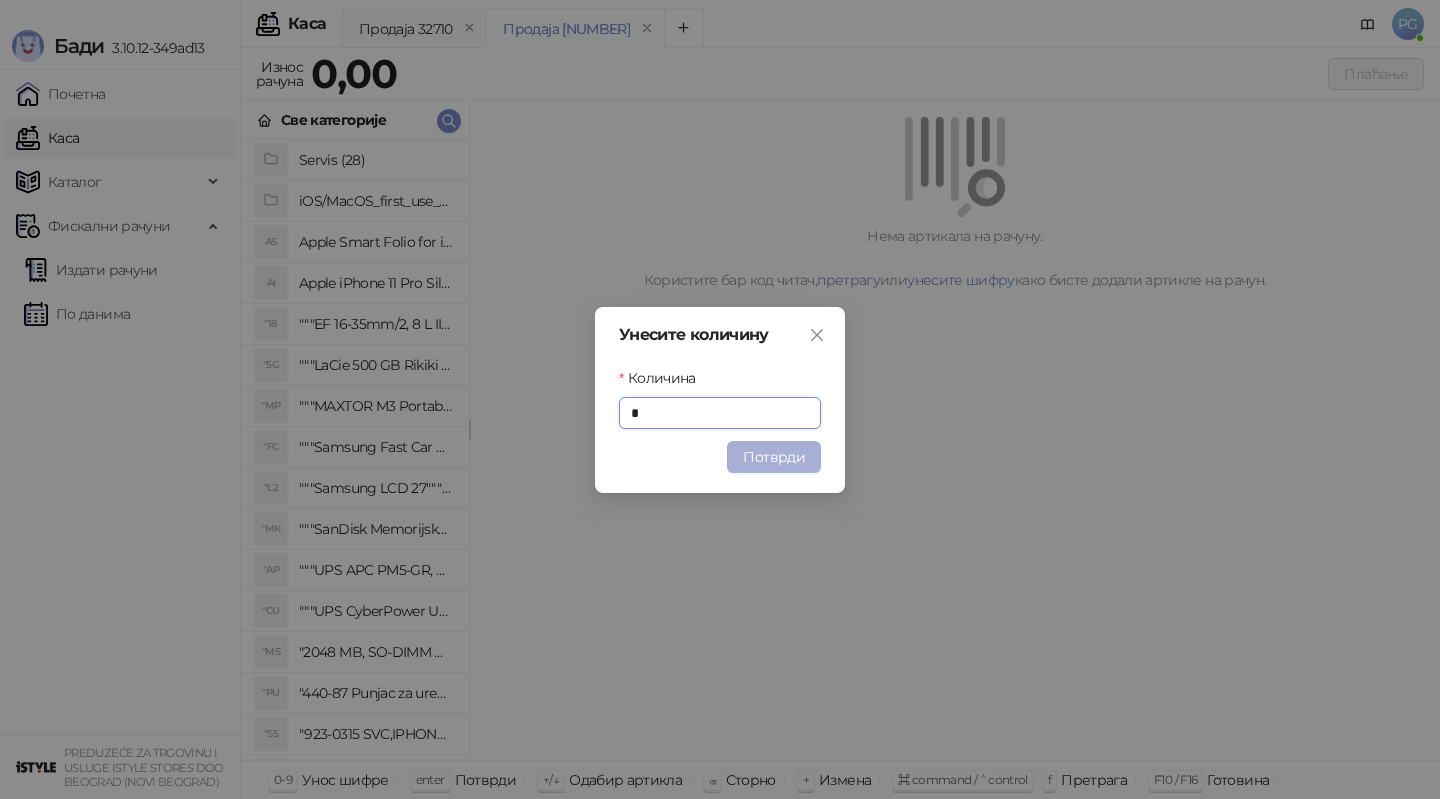 click on "Потврди" at bounding box center [774, 457] 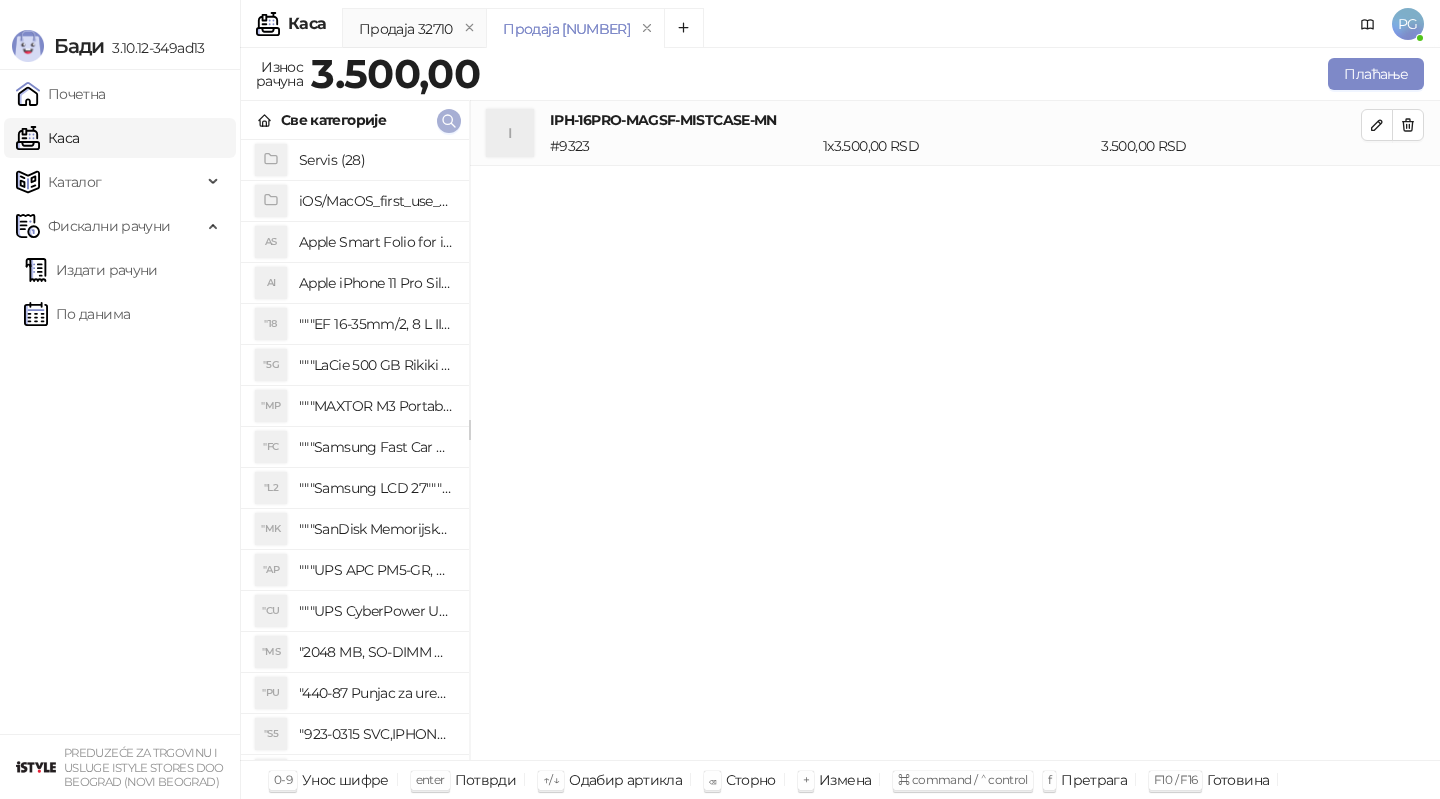 click 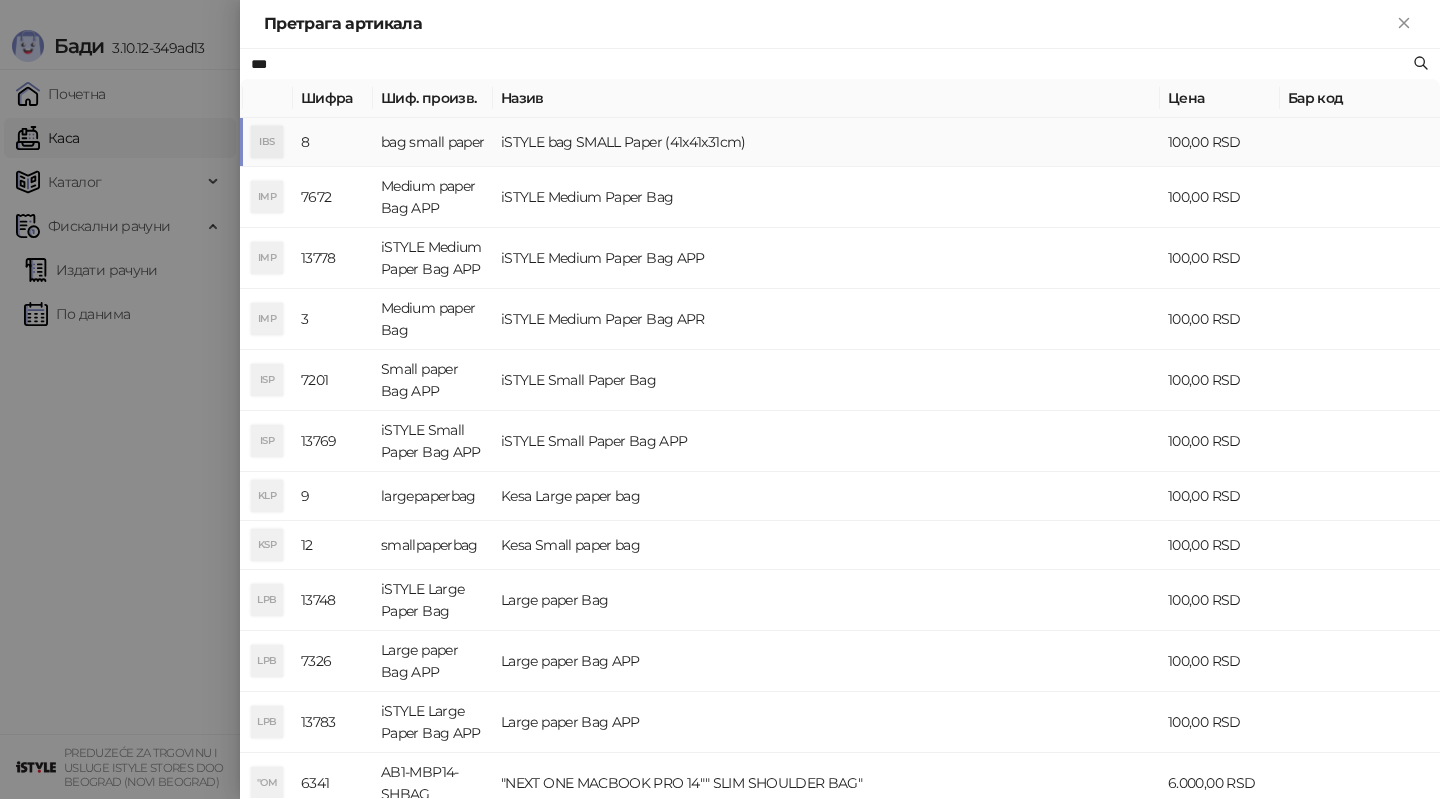 type on "***" 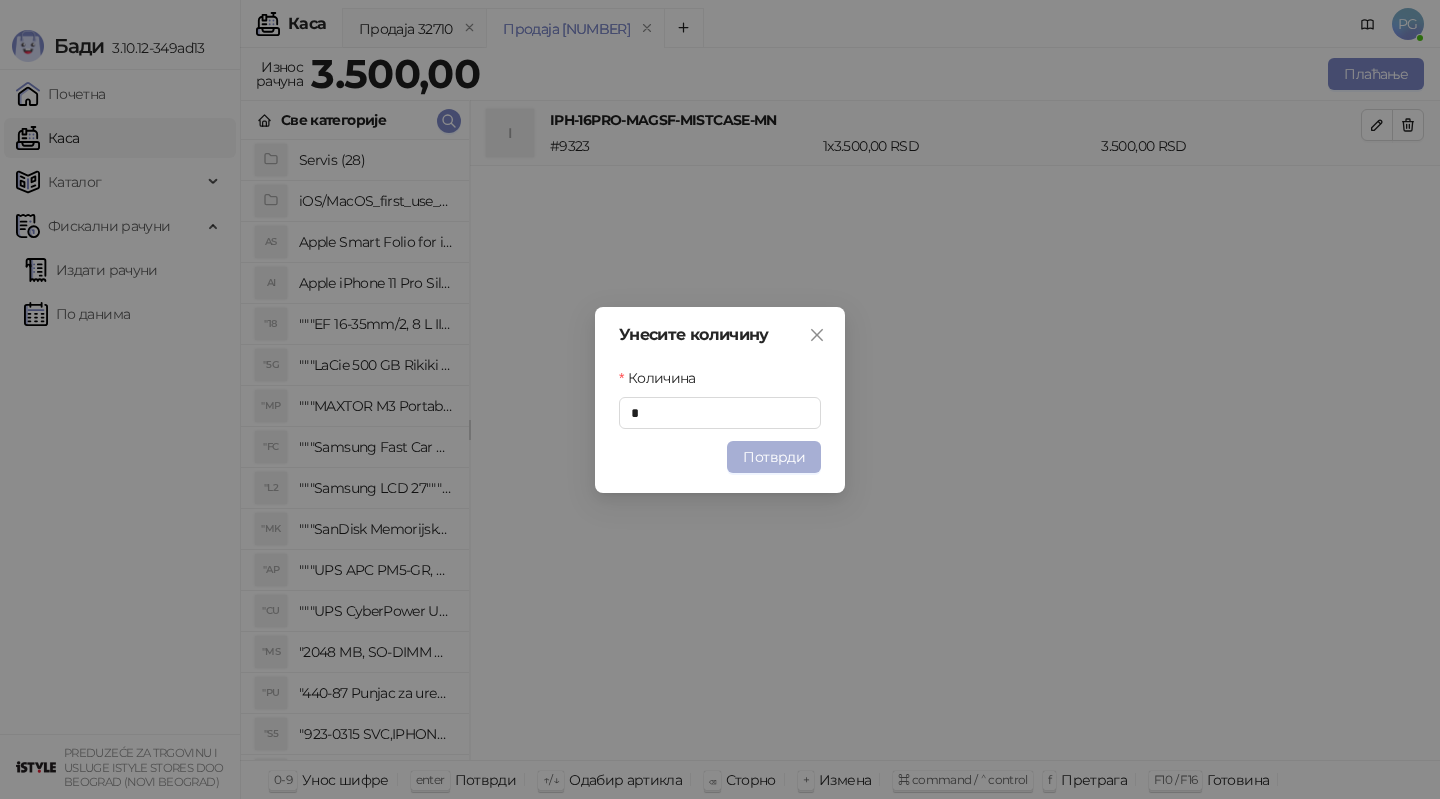 click on "Потврди" at bounding box center (774, 457) 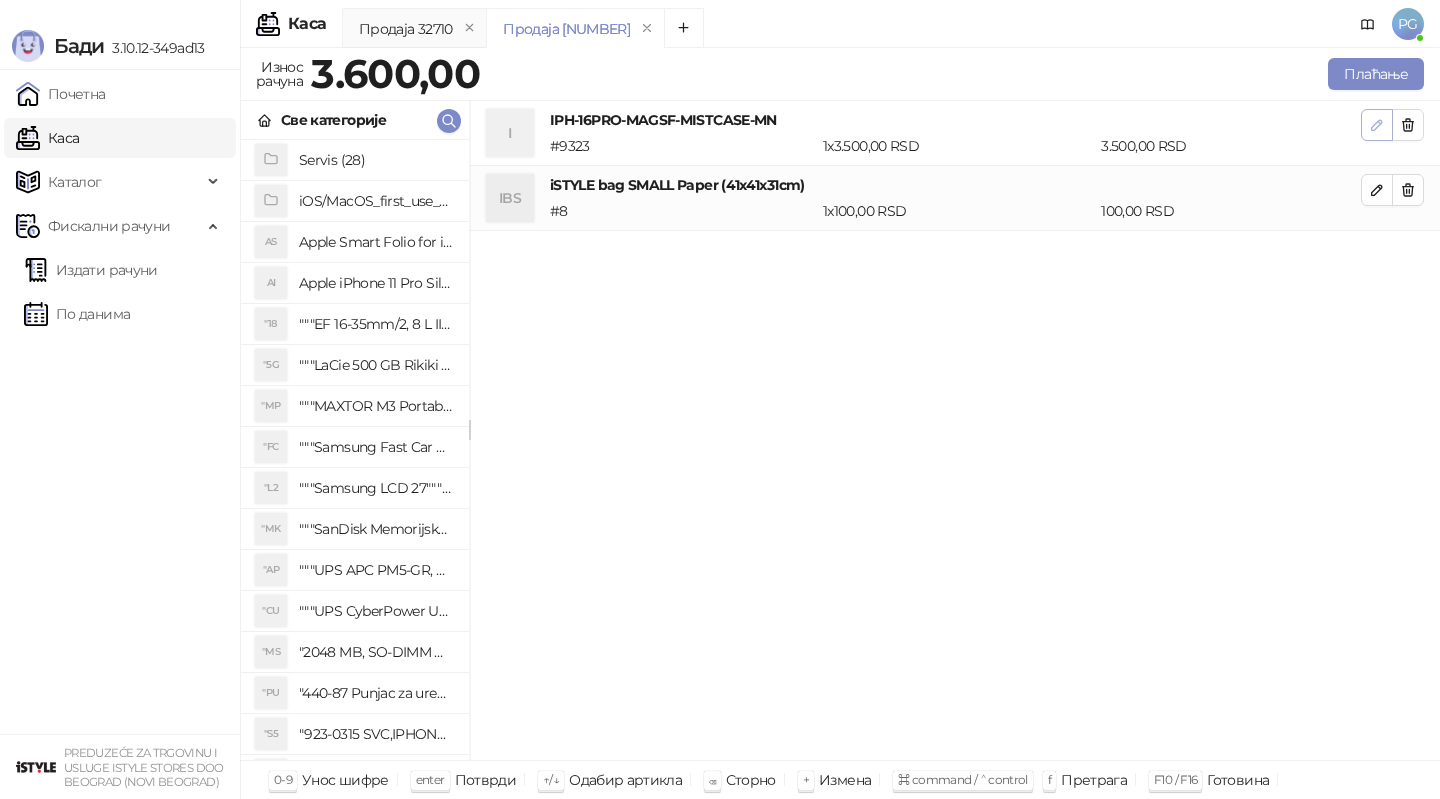 click at bounding box center [1377, 125] 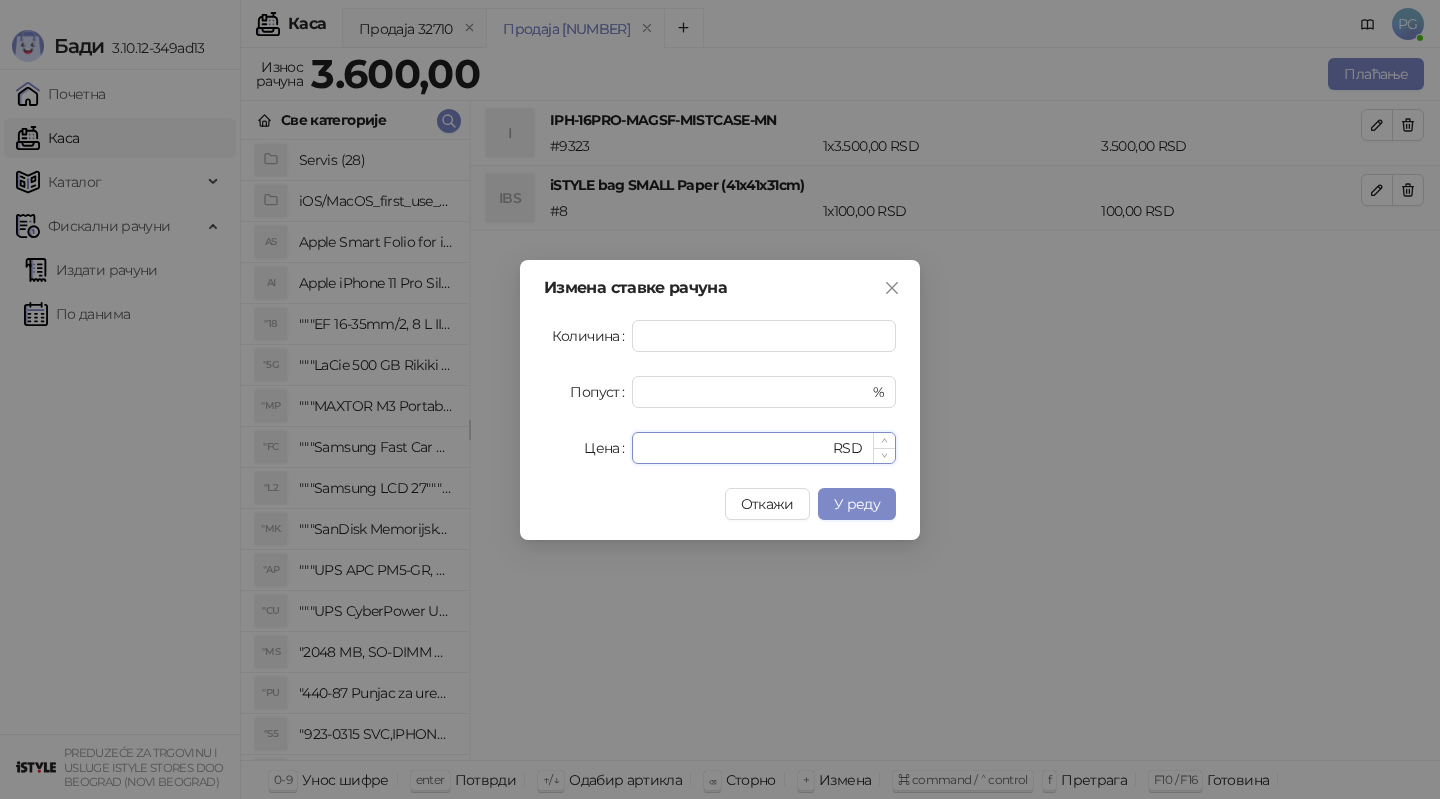 click on "****" at bounding box center (736, 448) 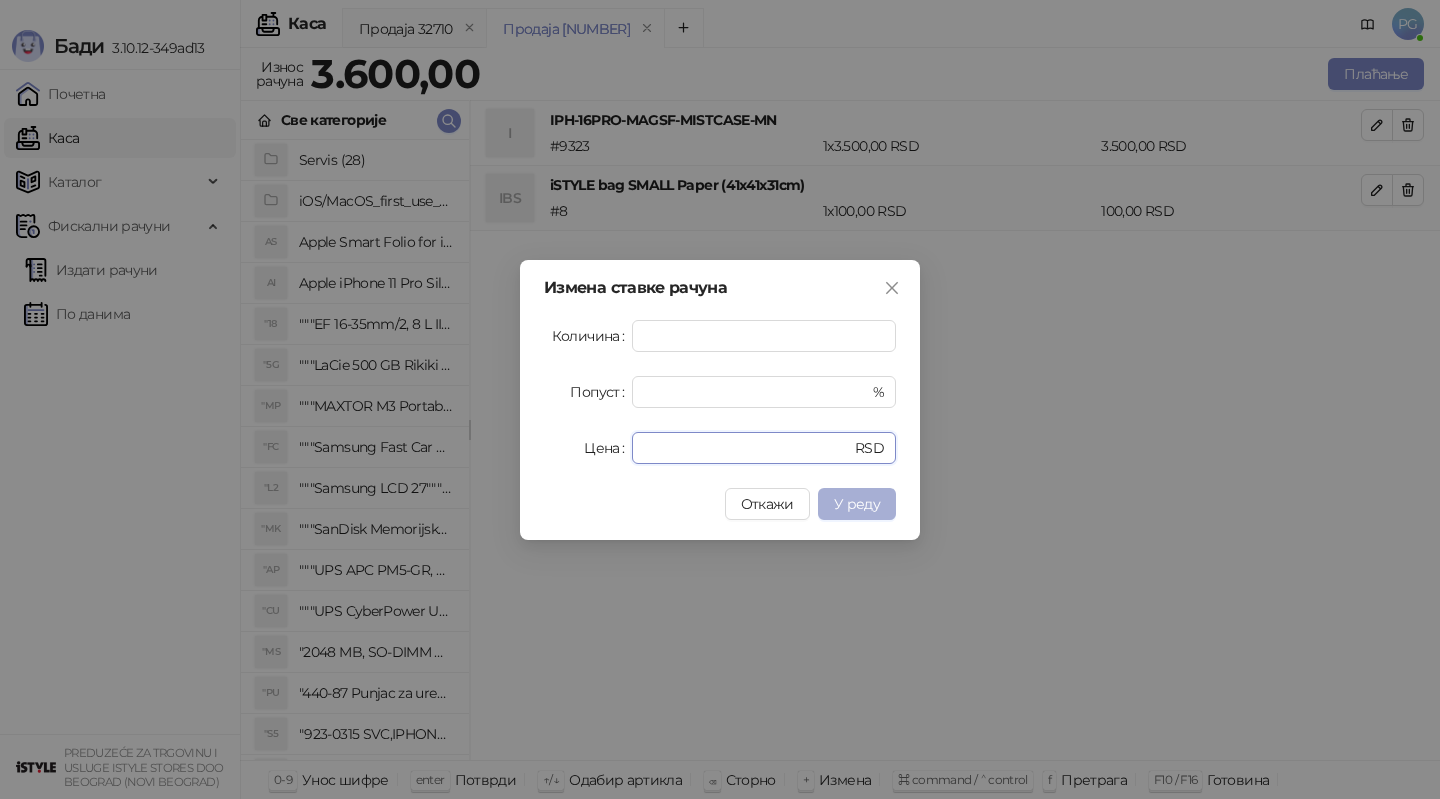 type on "****" 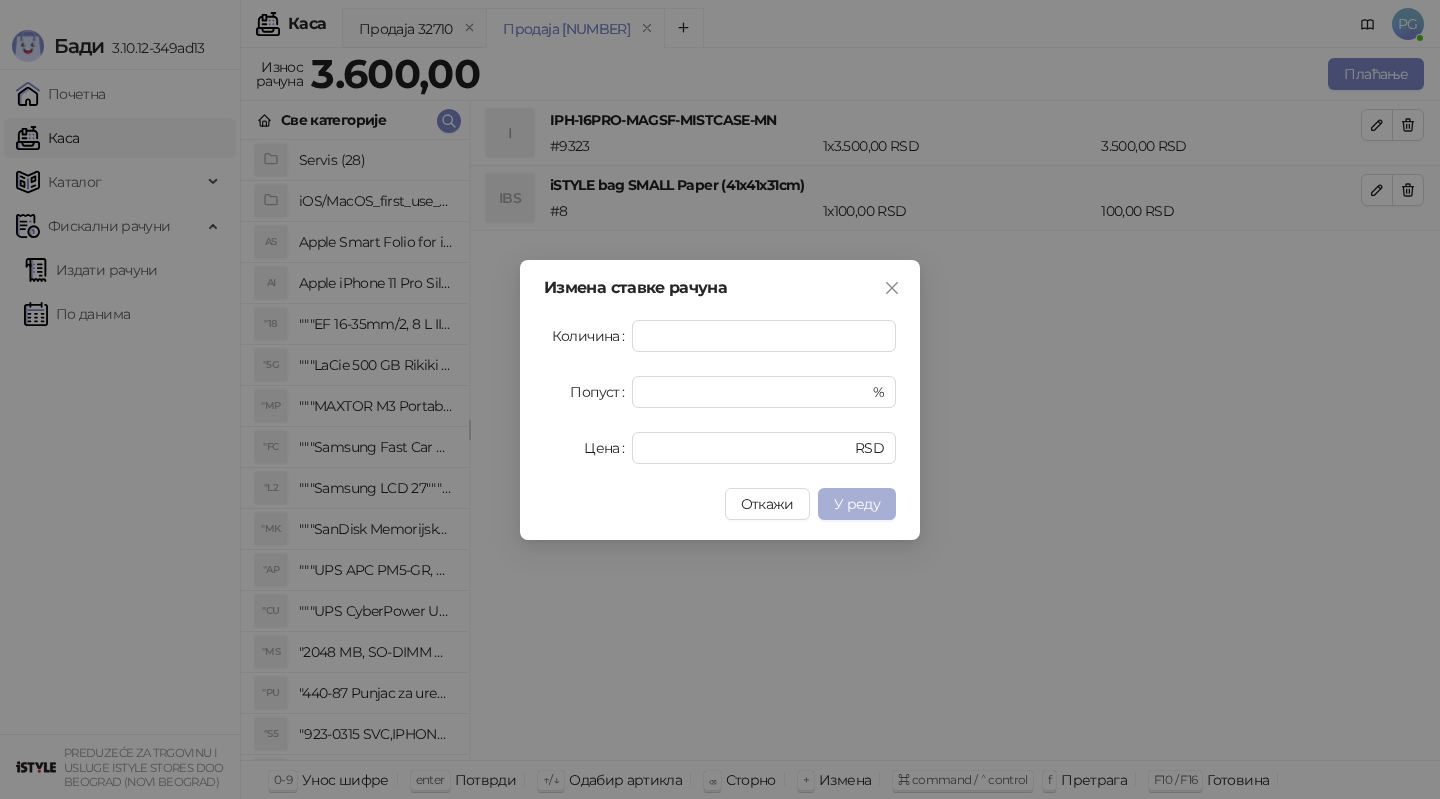 click on "У реду" at bounding box center [857, 504] 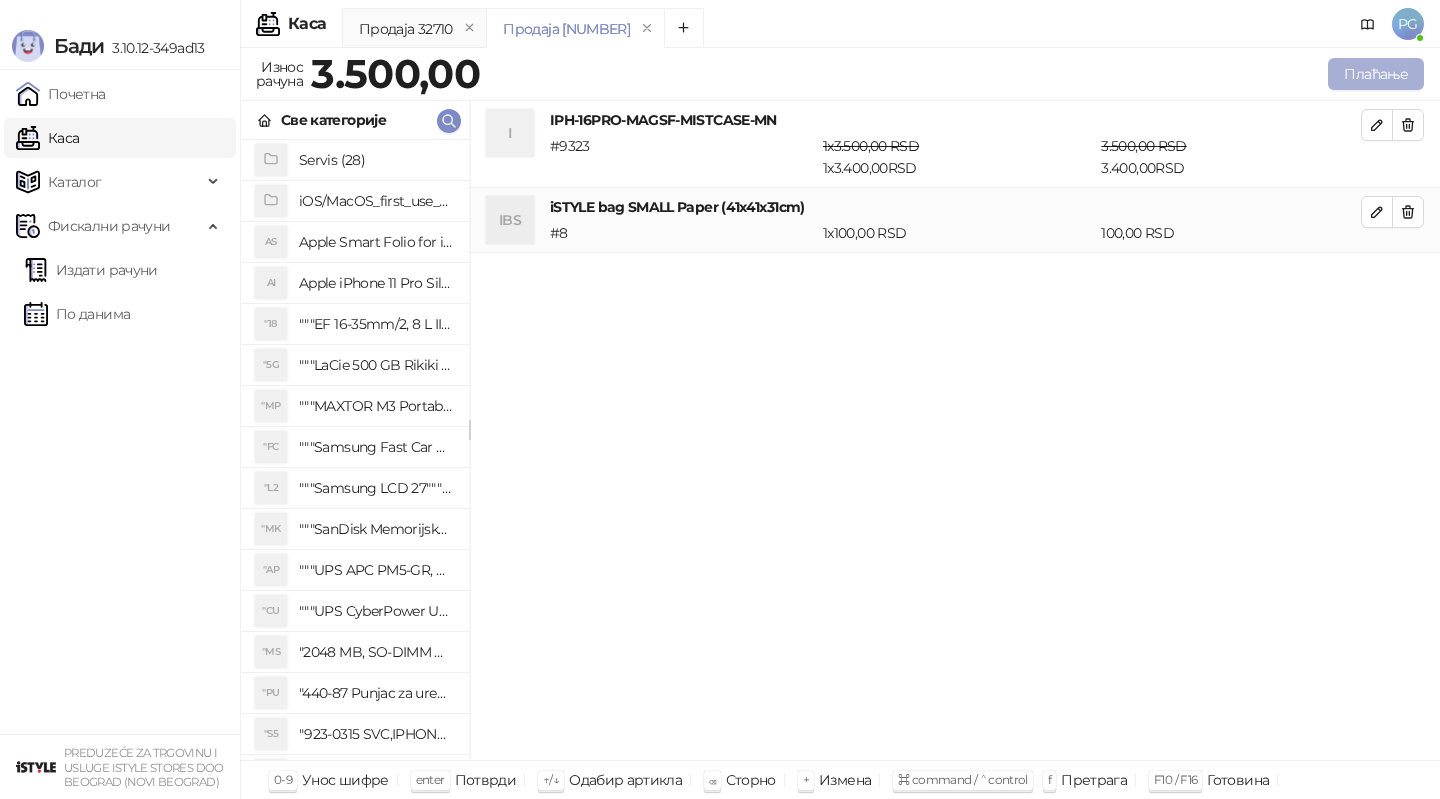 click on "Плаћање" at bounding box center (1376, 74) 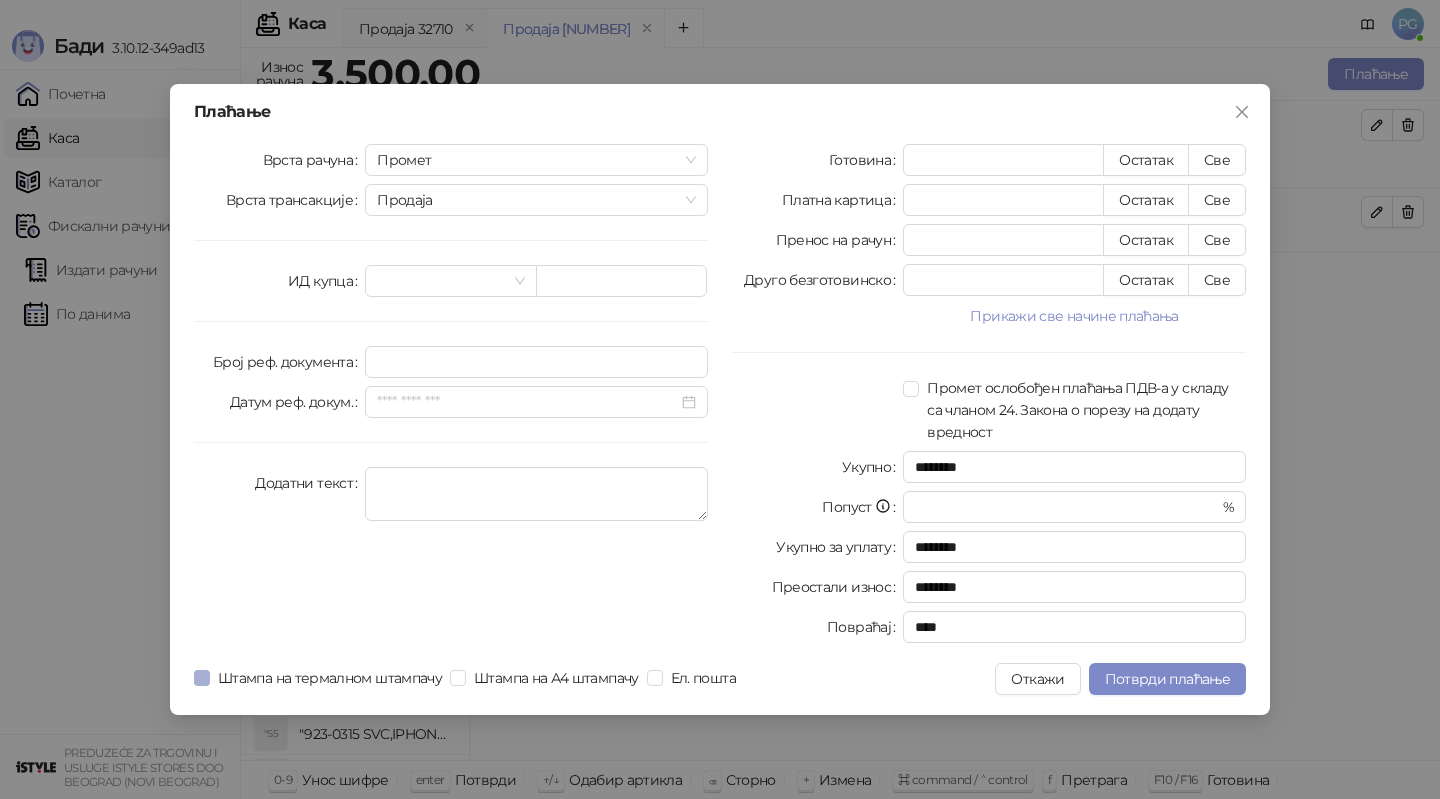 click on "Штампа на термалном штампачу" at bounding box center [330, 678] 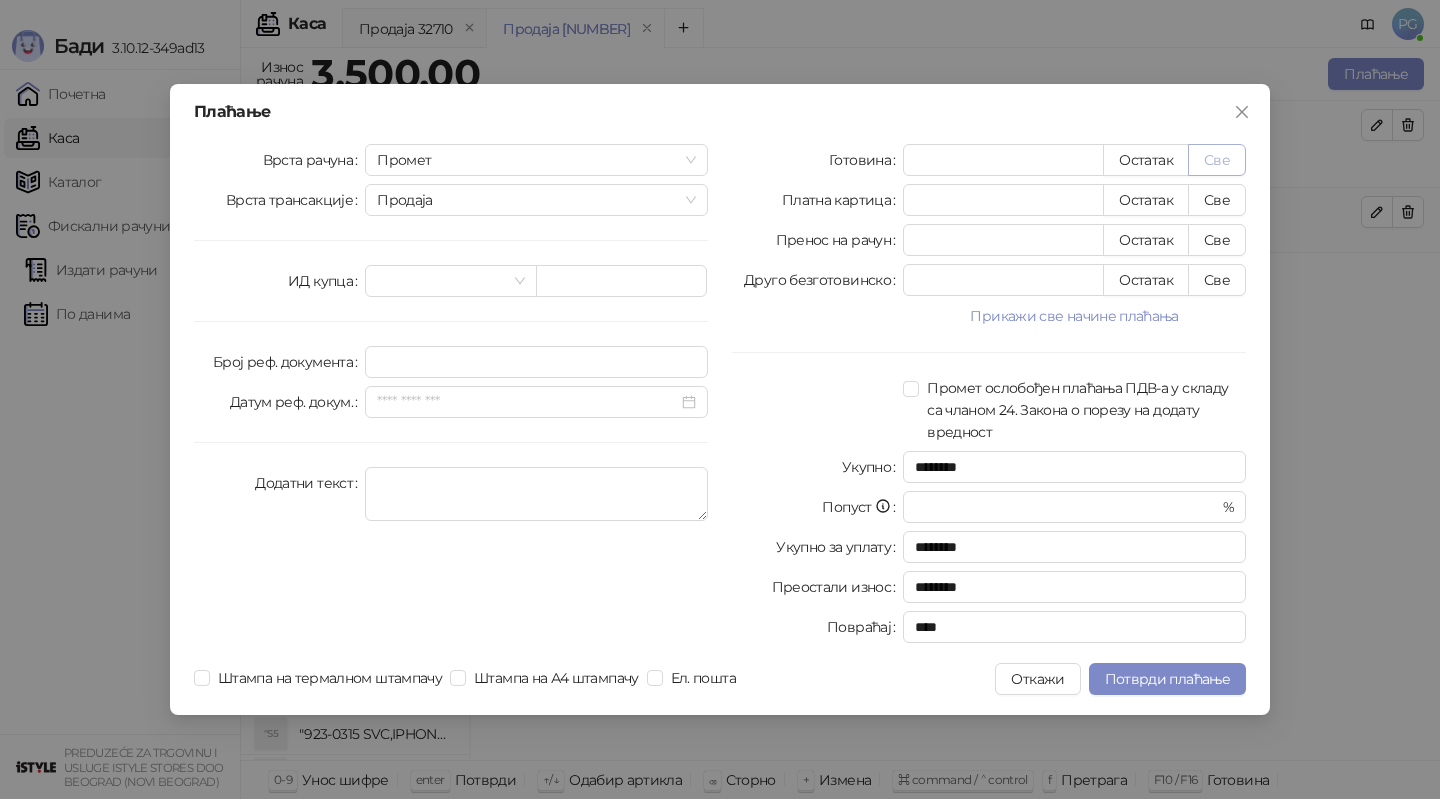 click on "Све" at bounding box center [1217, 160] 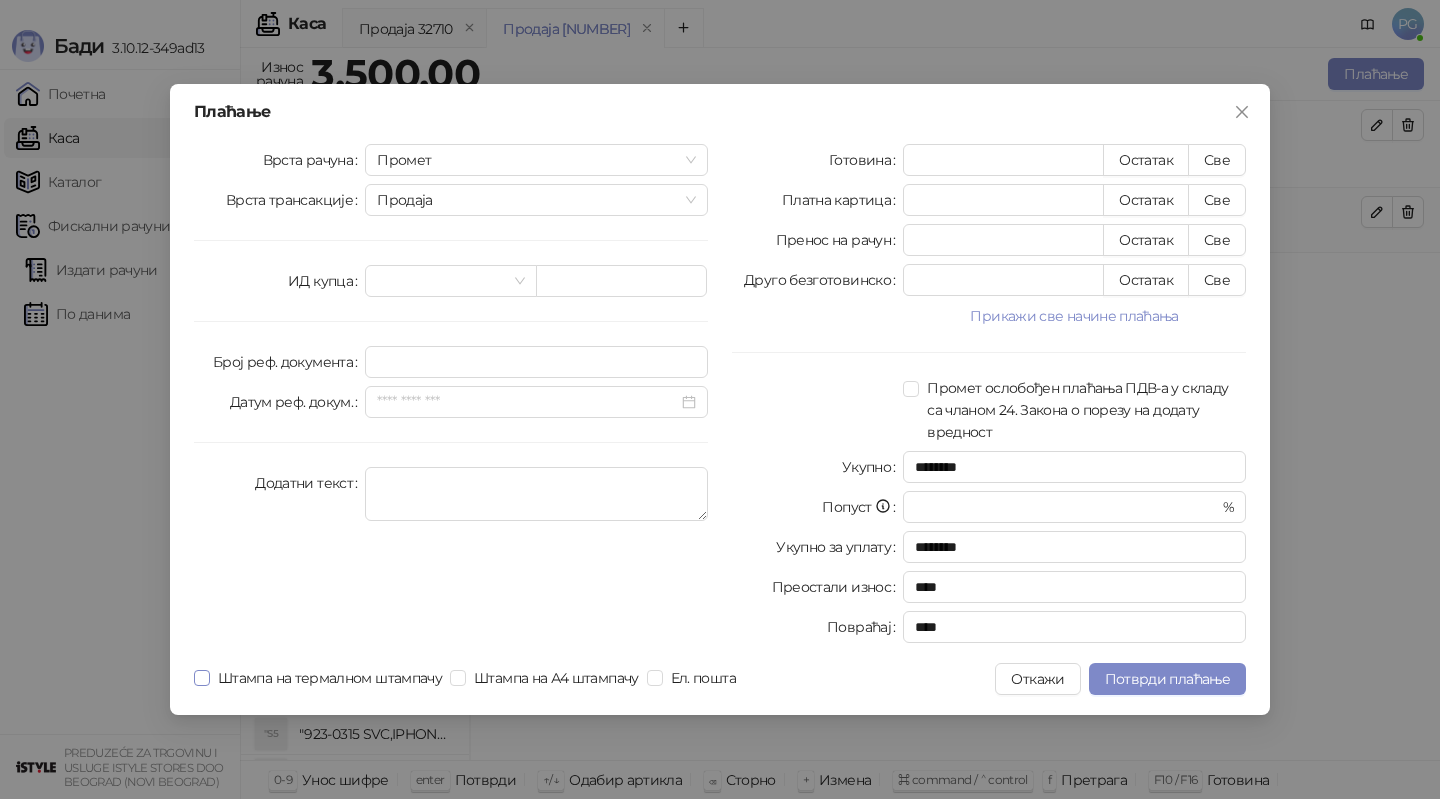 click on "Штампа на термалном штампачу" at bounding box center (330, 678) 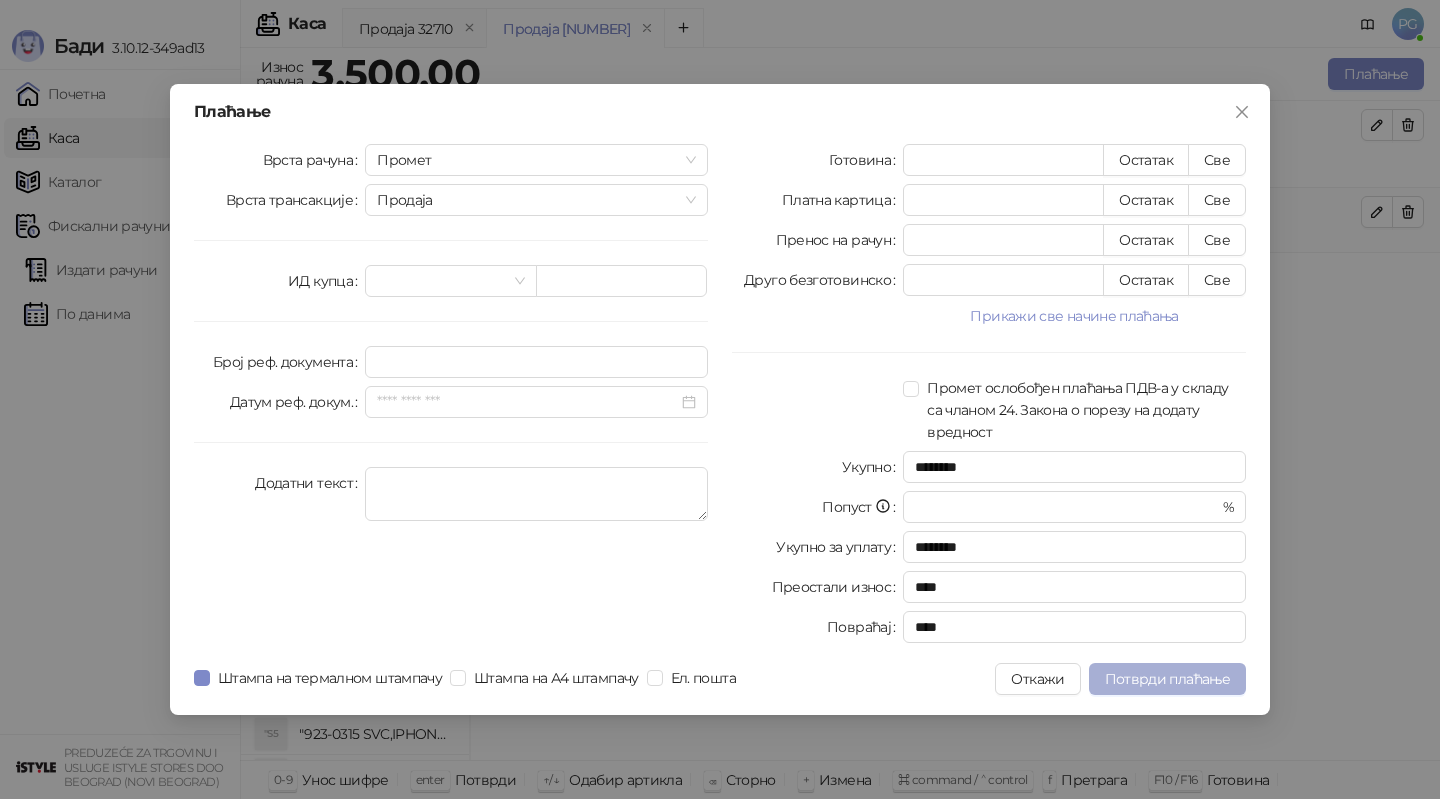 click on "Потврди плаћање" at bounding box center [1167, 679] 